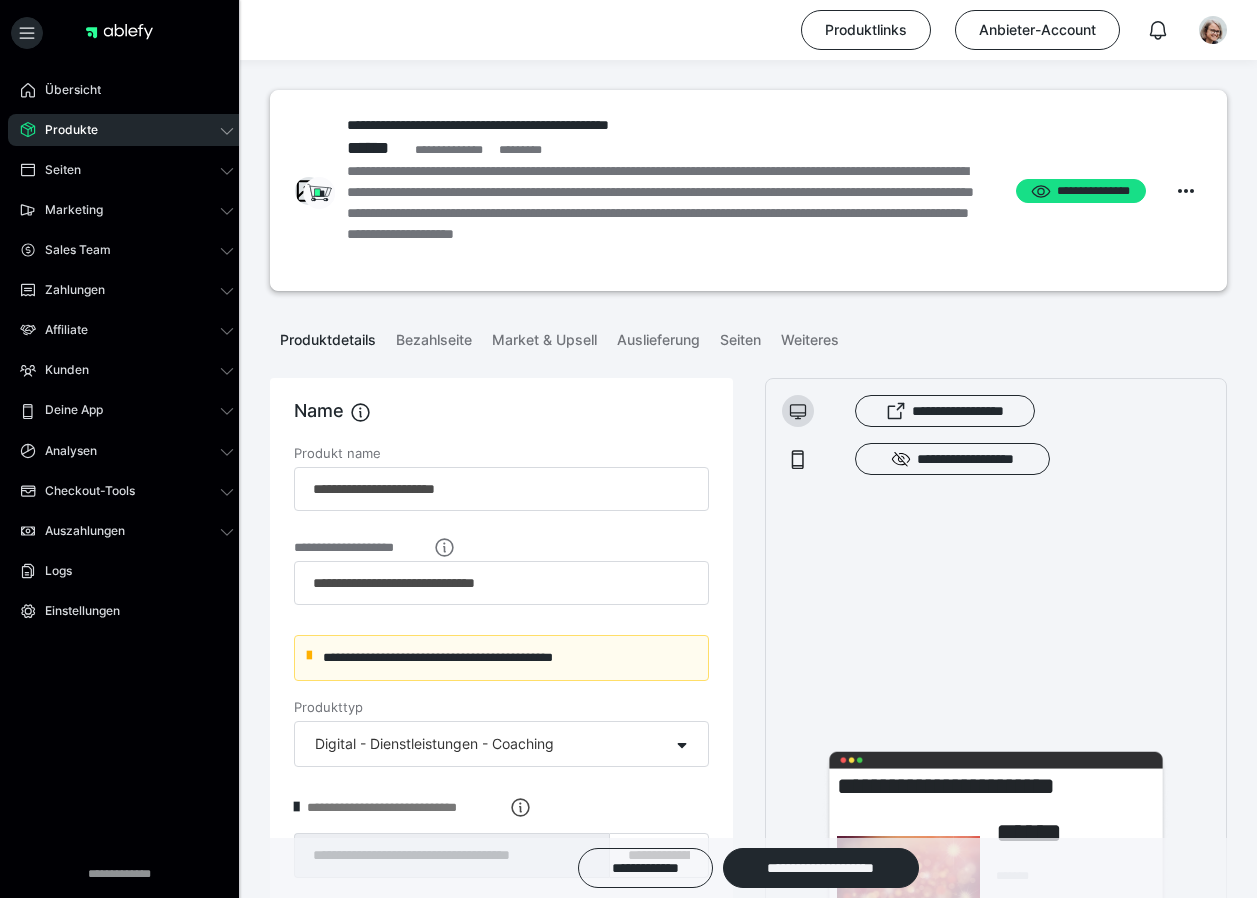 scroll, scrollTop: 2244, scrollLeft: 0, axis: vertical 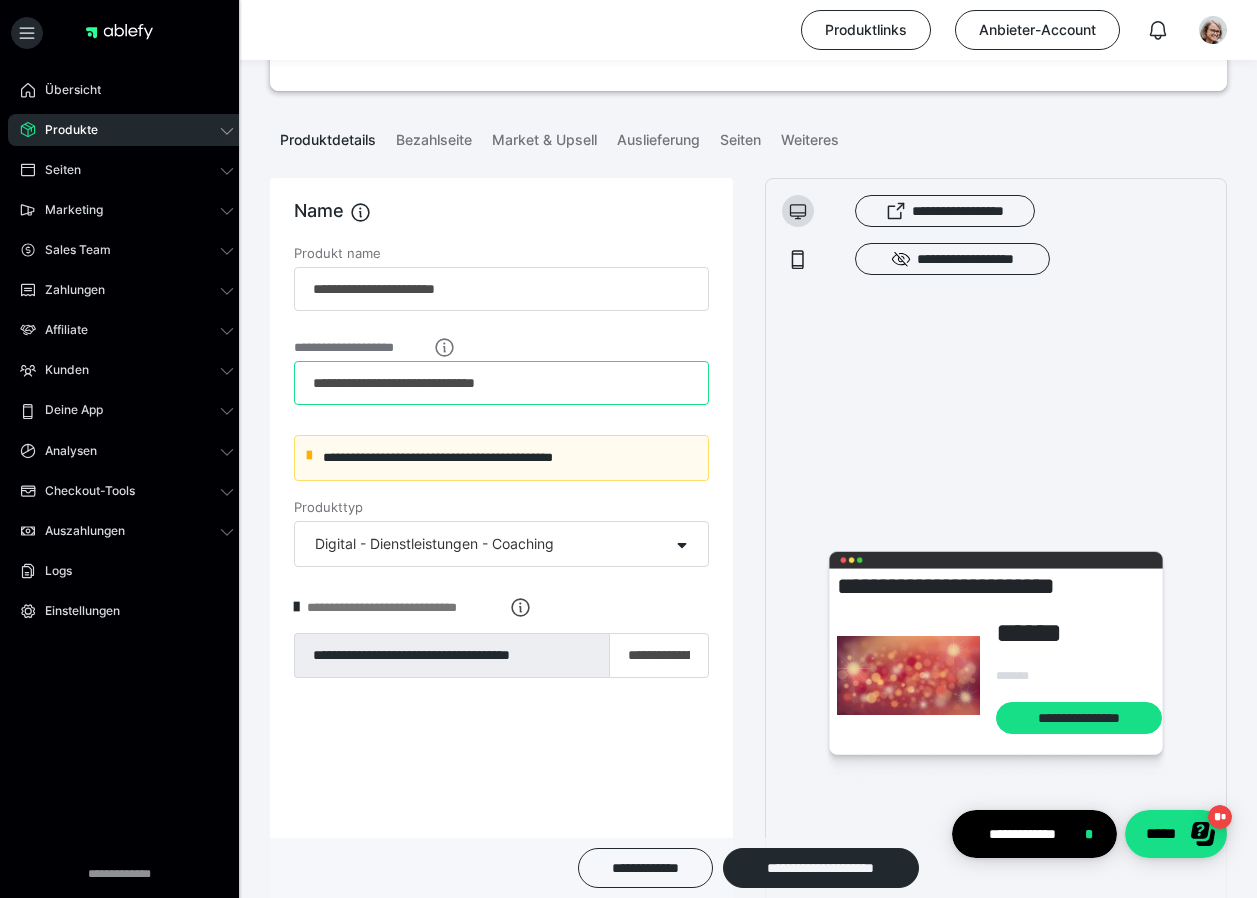 click on "**********" at bounding box center [501, 383] 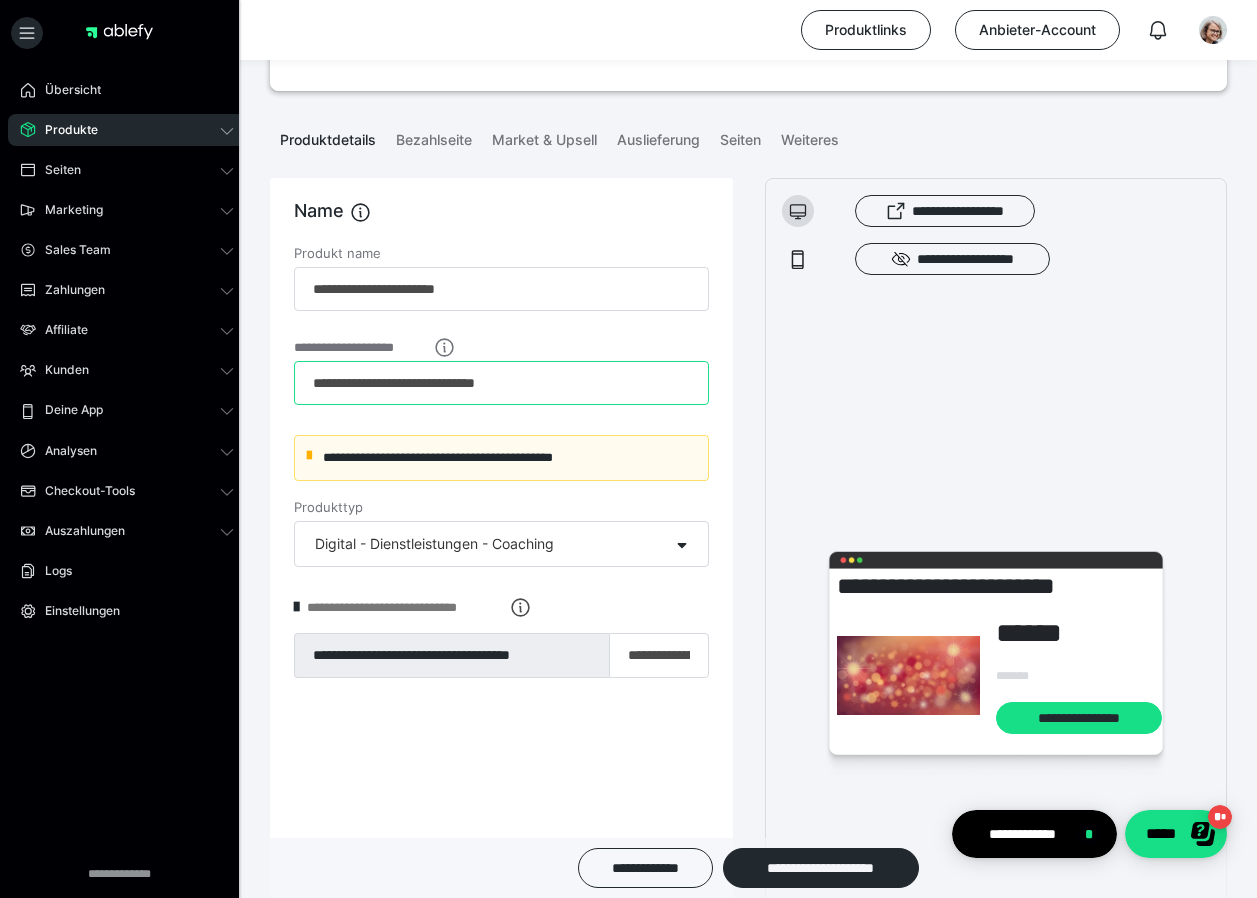 click on "**********" at bounding box center [501, 383] 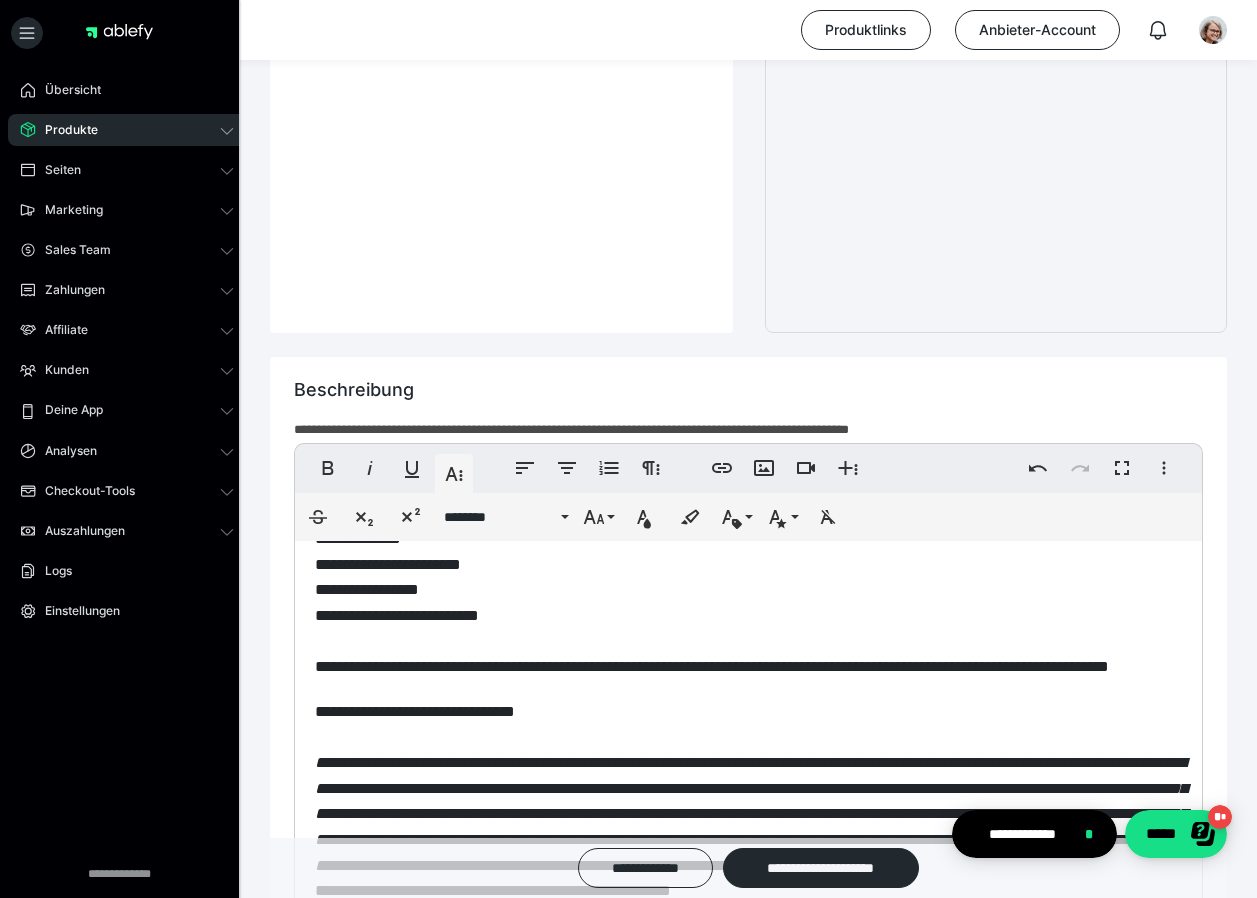 scroll, scrollTop: 900, scrollLeft: 0, axis: vertical 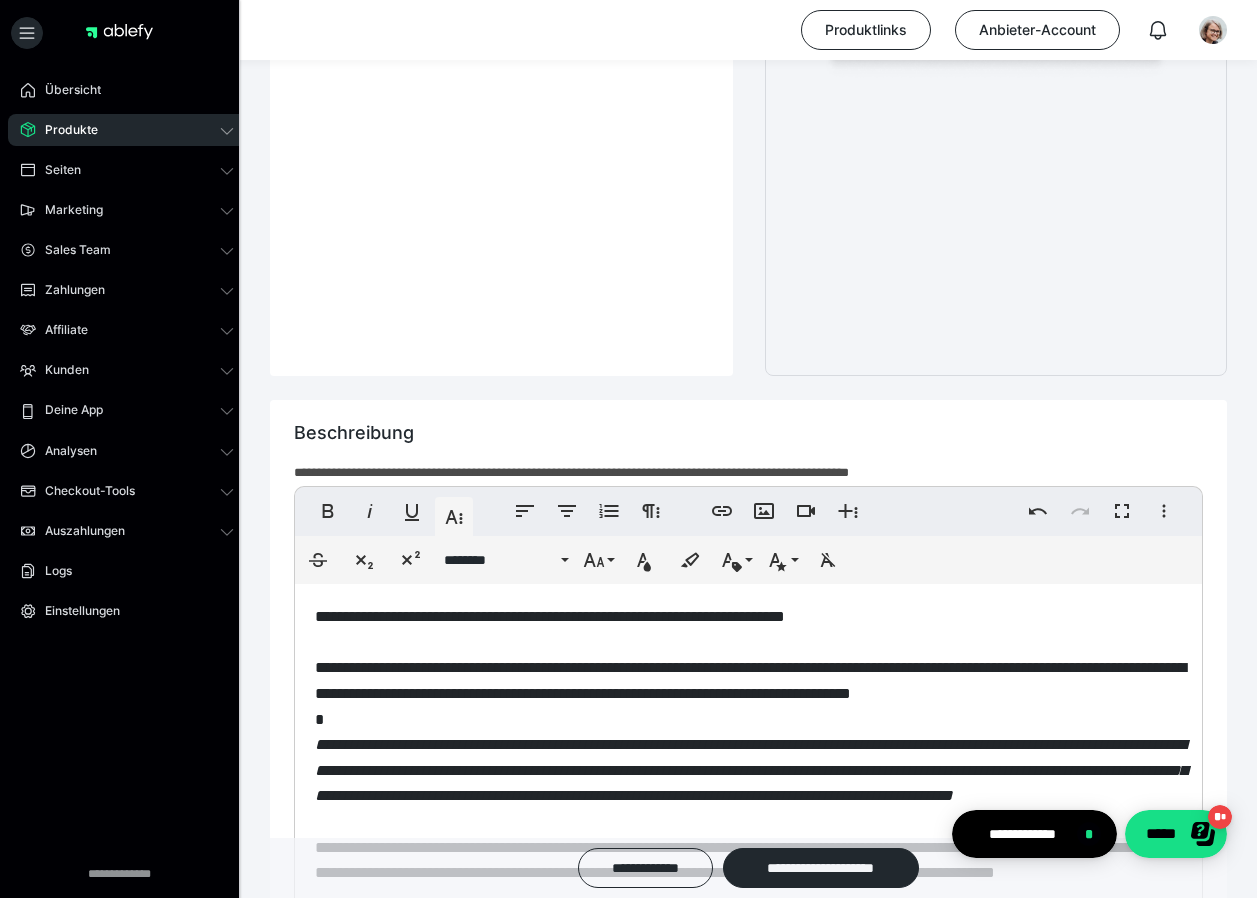 type on "**********" 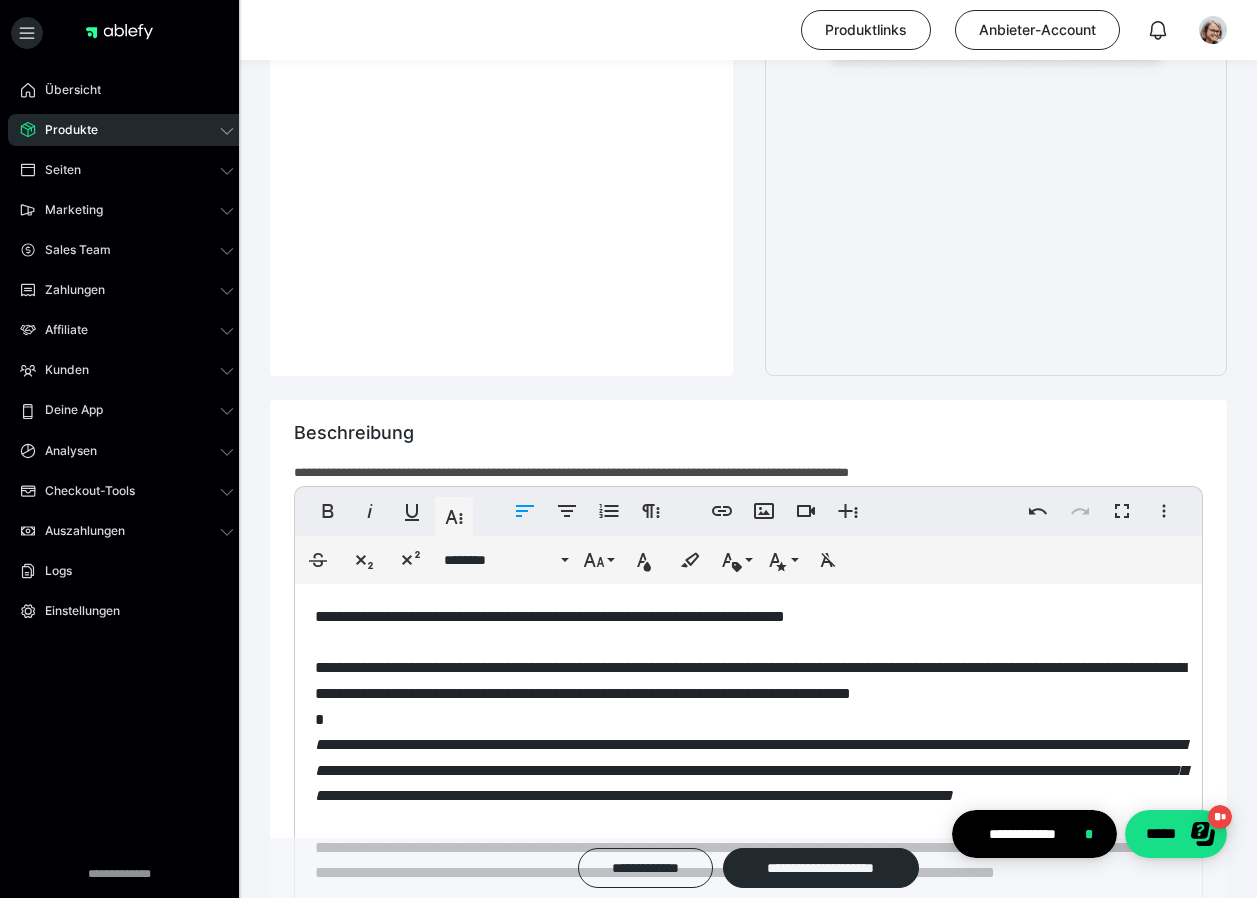 click on "**********" at bounding box center [550, 616] 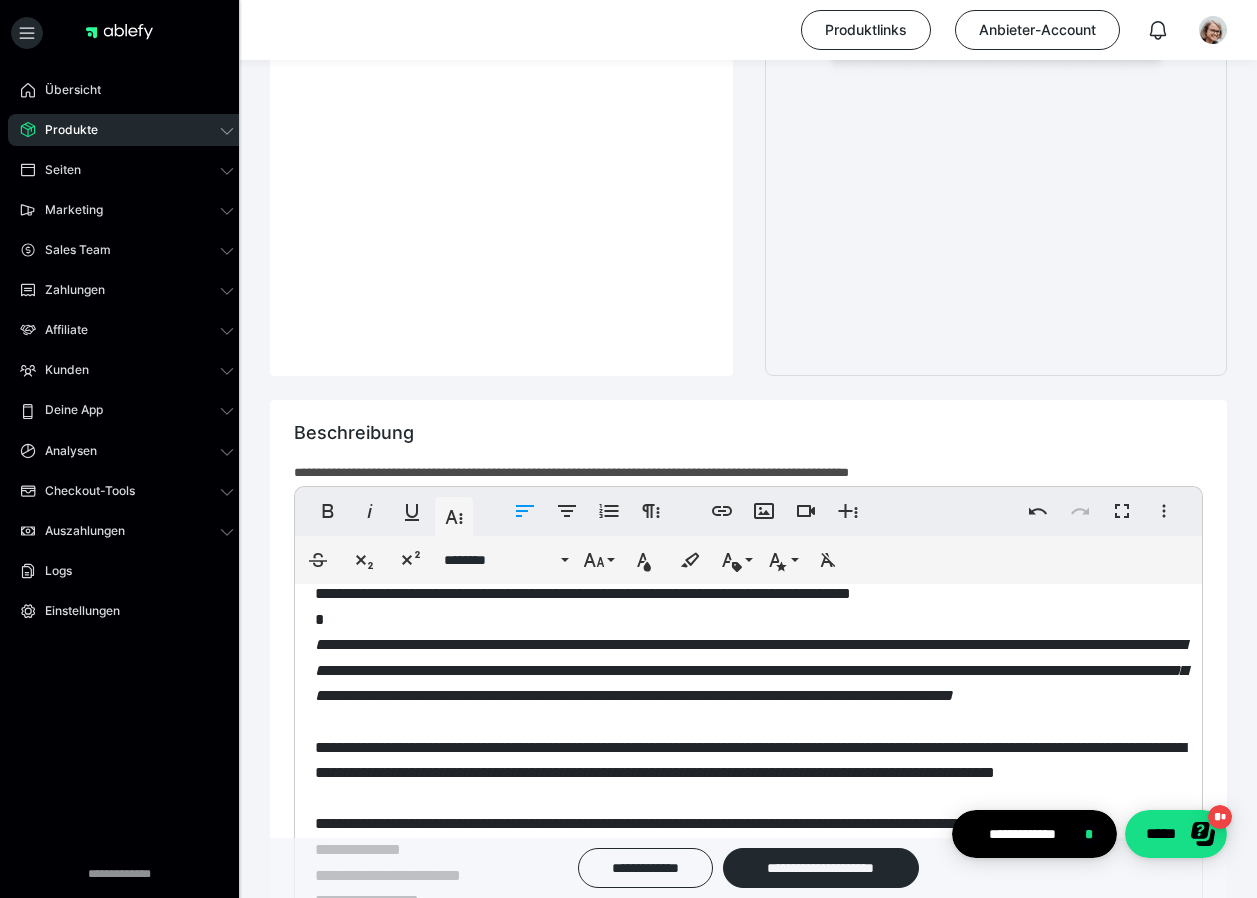 scroll, scrollTop: 0, scrollLeft: 0, axis: both 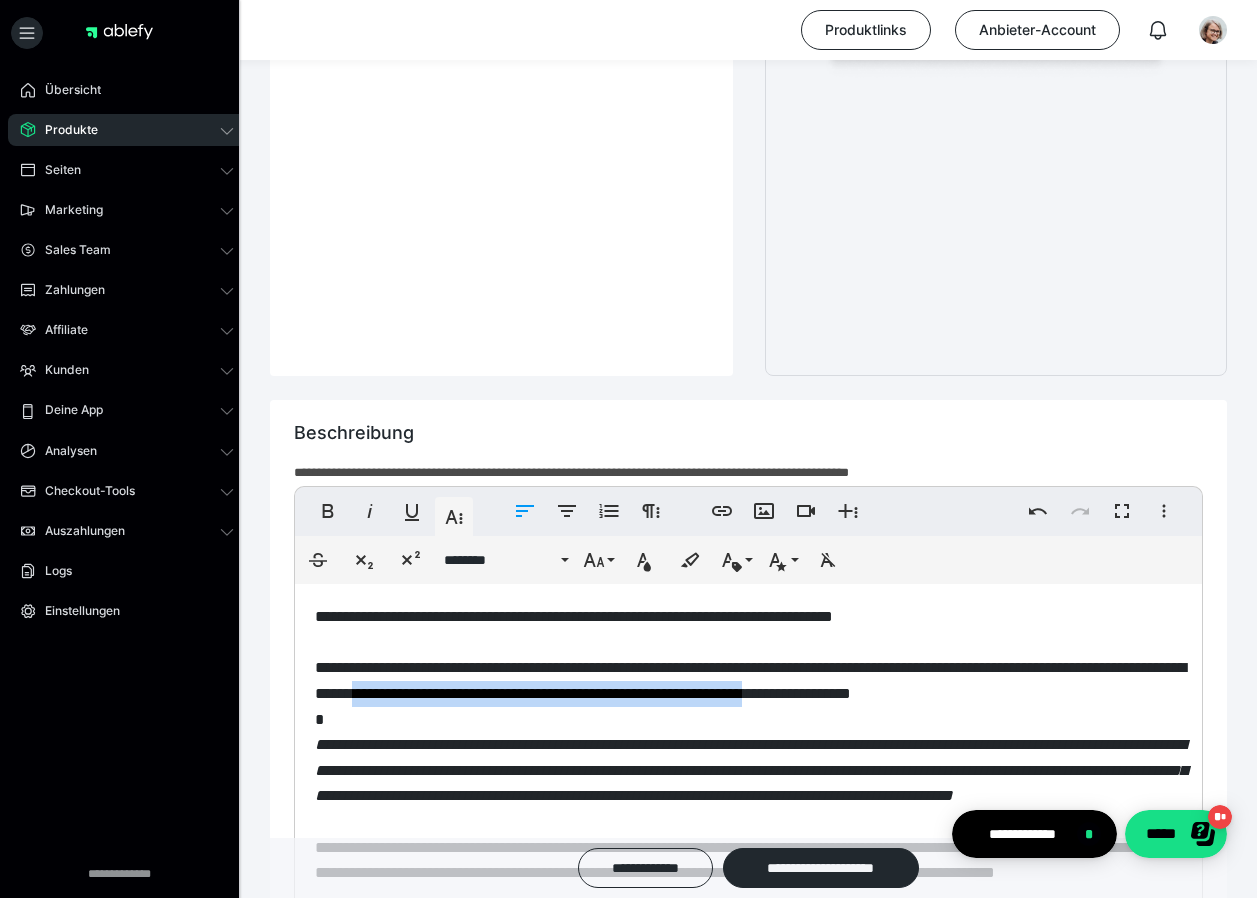 drag, startPoint x: 473, startPoint y: 690, endPoint x: 910, endPoint y: 695, distance: 437.0286 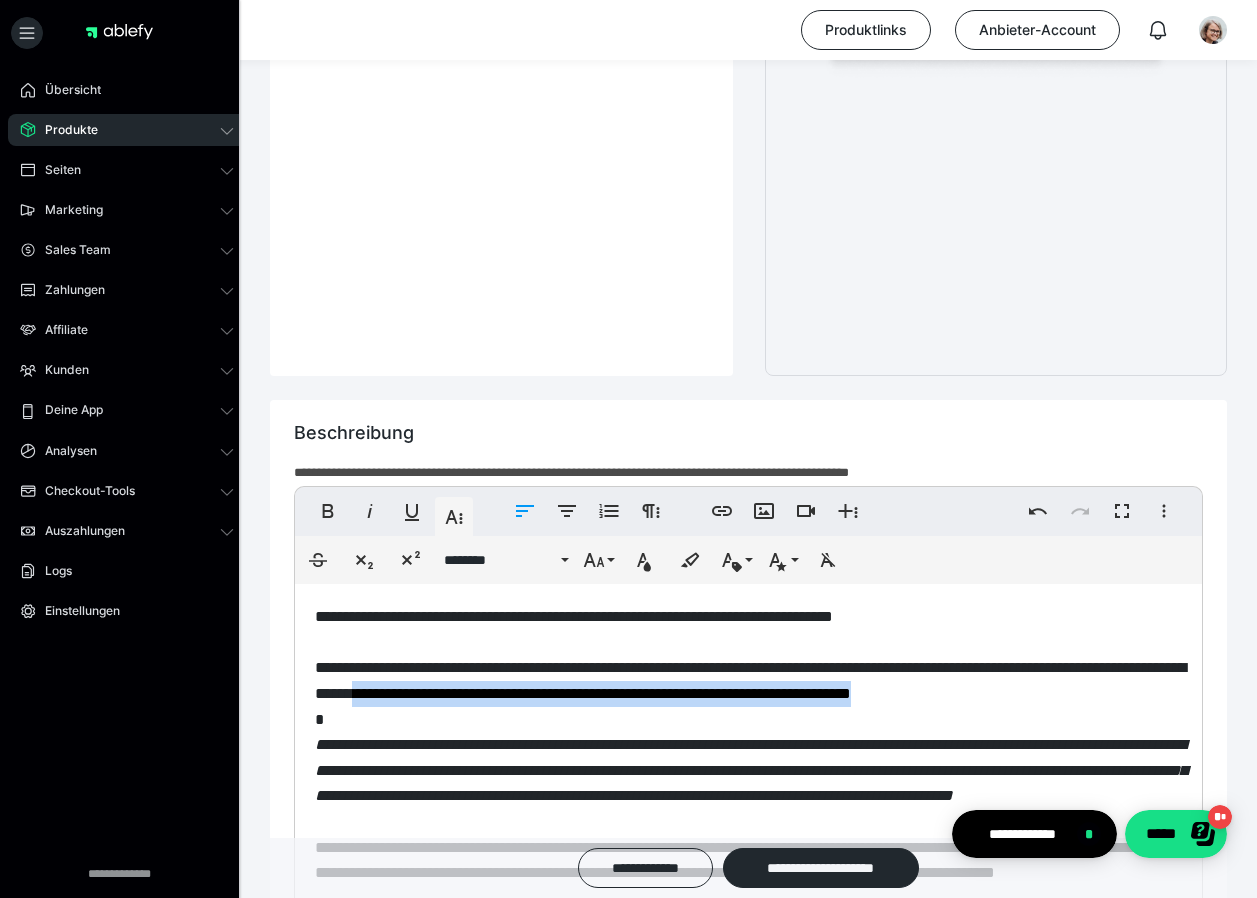 drag, startPoint x: 1047, startPoint y: 692, endPoint x: 478, endPoint y: 686, distance: 569.0316 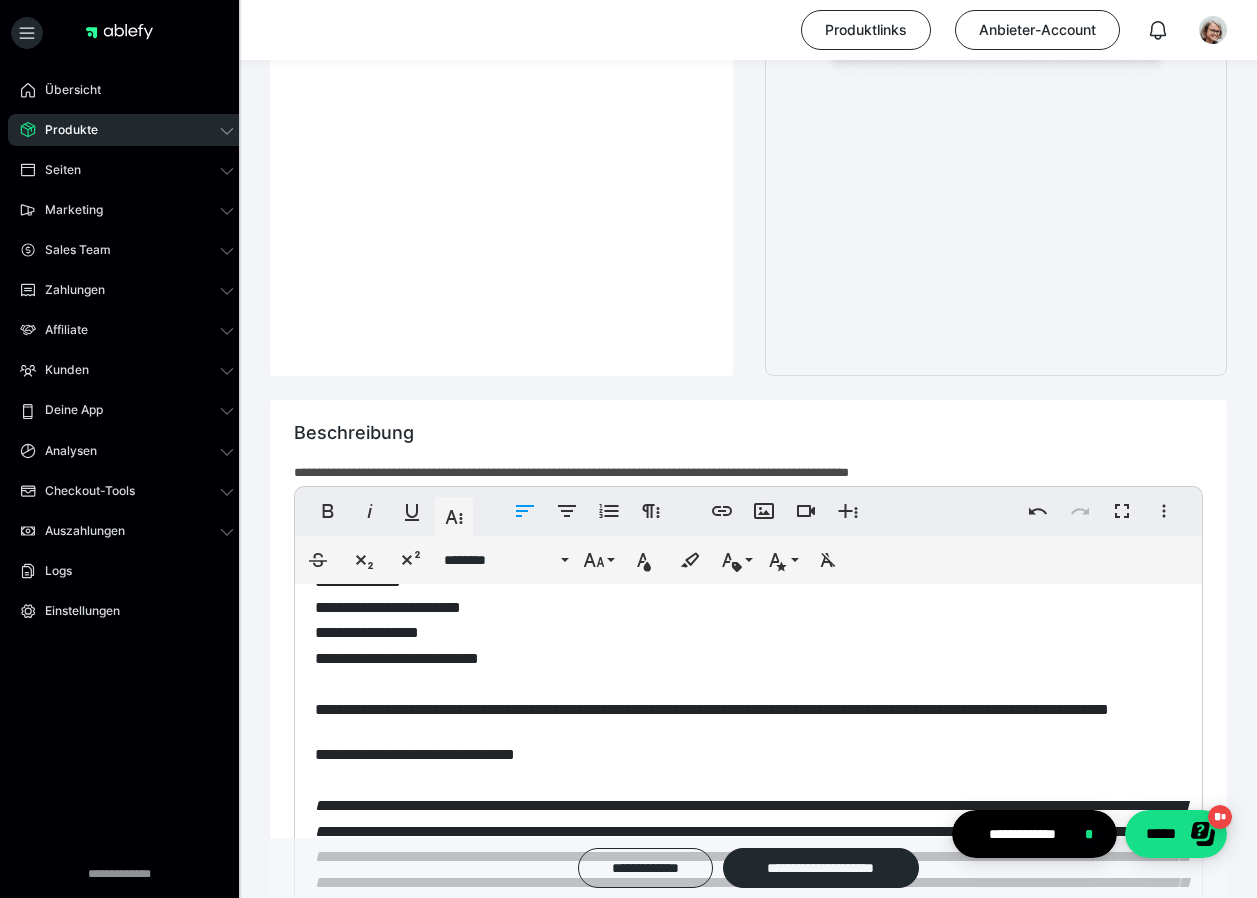 scroll, scrollTop: 319, scrollLeft: 0, axis: vertical 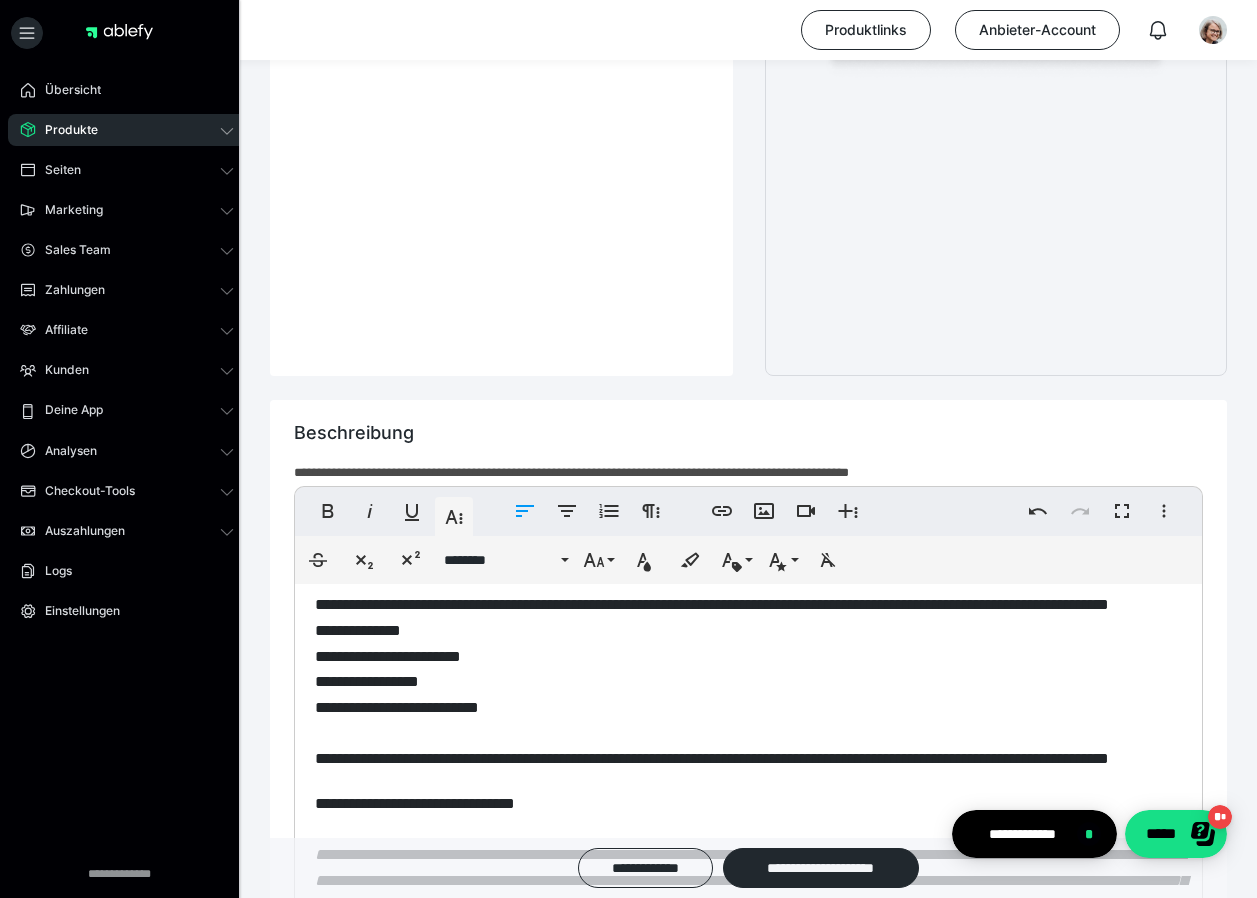 click on "**********" at bounding box center (748, 640) 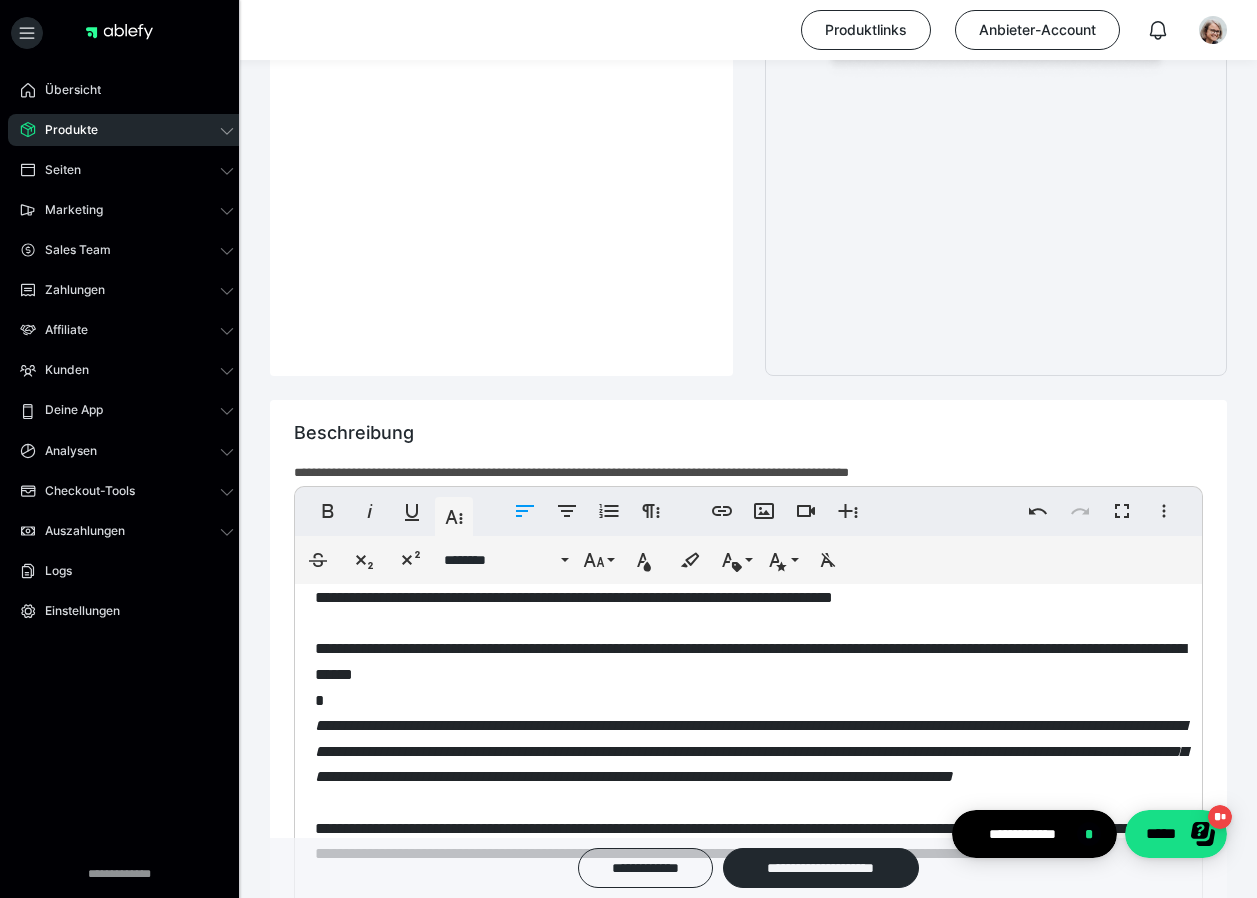 scroll, scrollTop: 0, scrollLeft: 0, axis: both 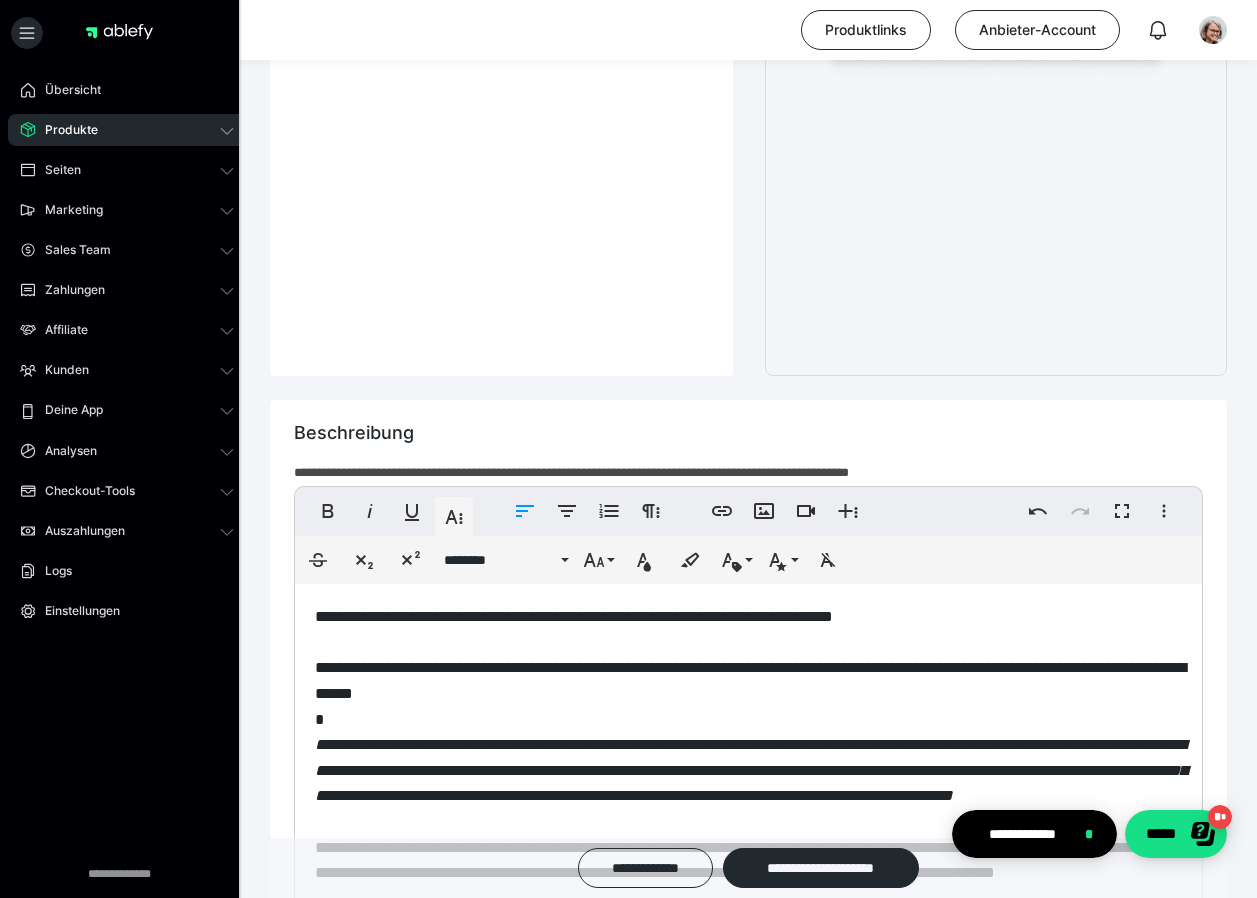 click on "**********" at bounding box center (574, 616) 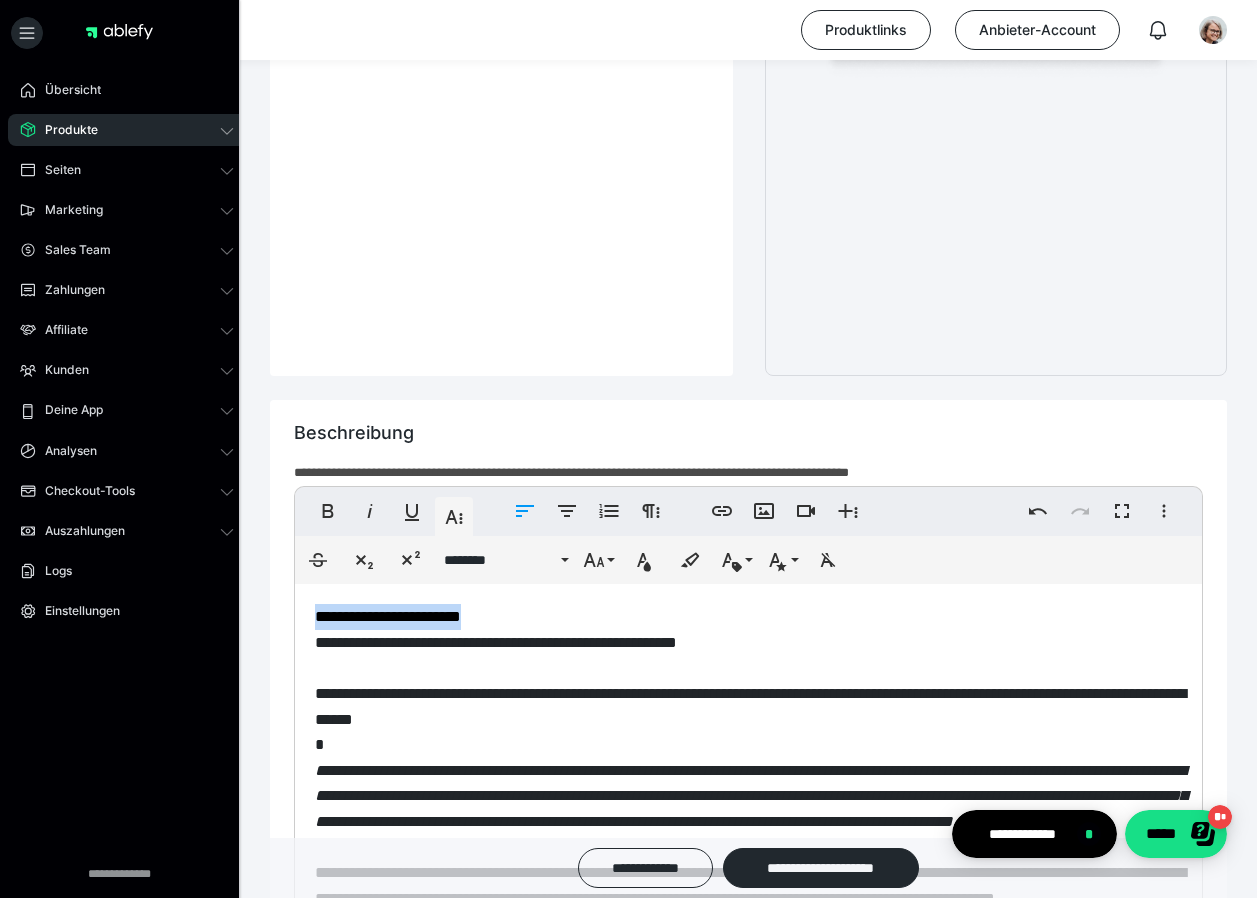 drag, startPoint x: 447, startPoint y: 618, endPoint x: 258, endPoint y: 617, distance: 189.00264 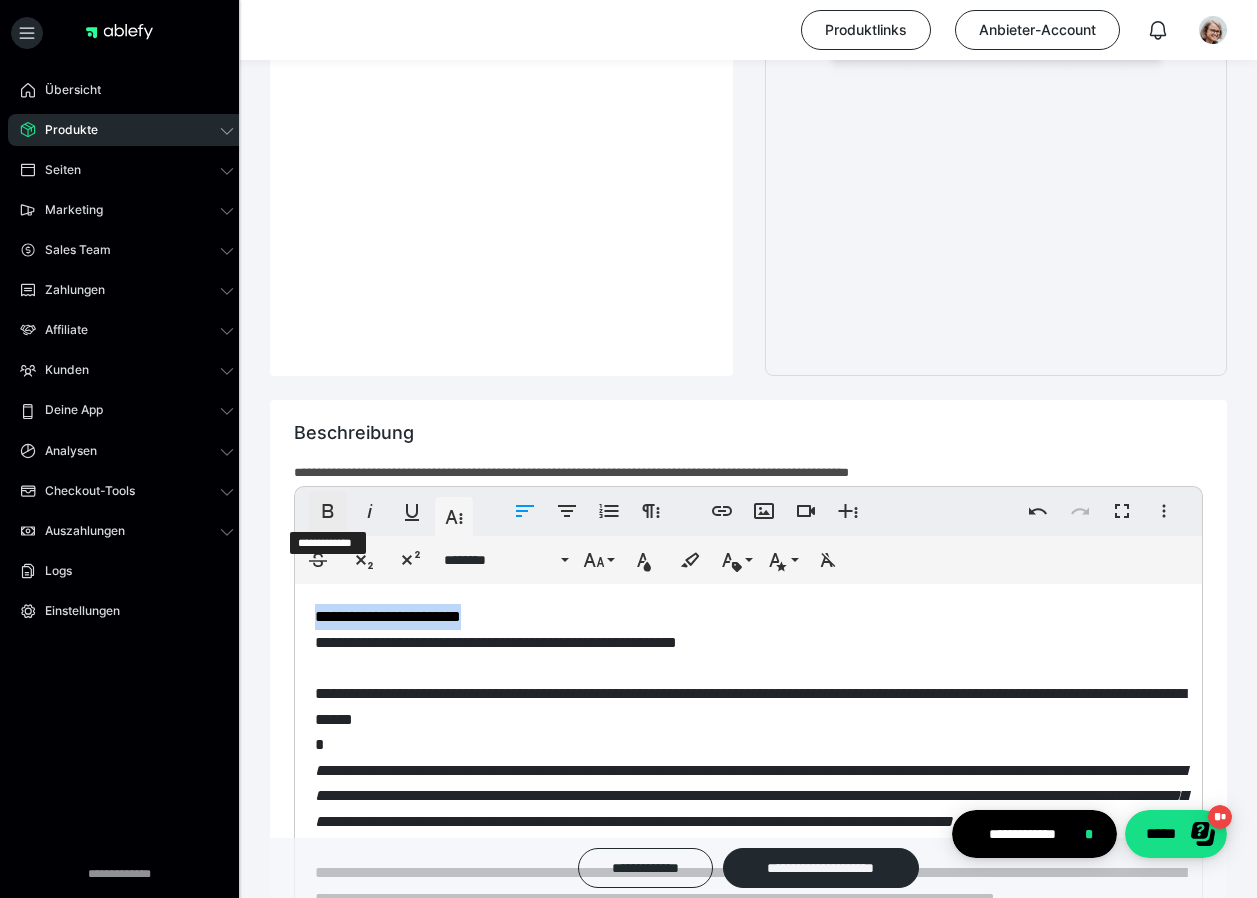 click 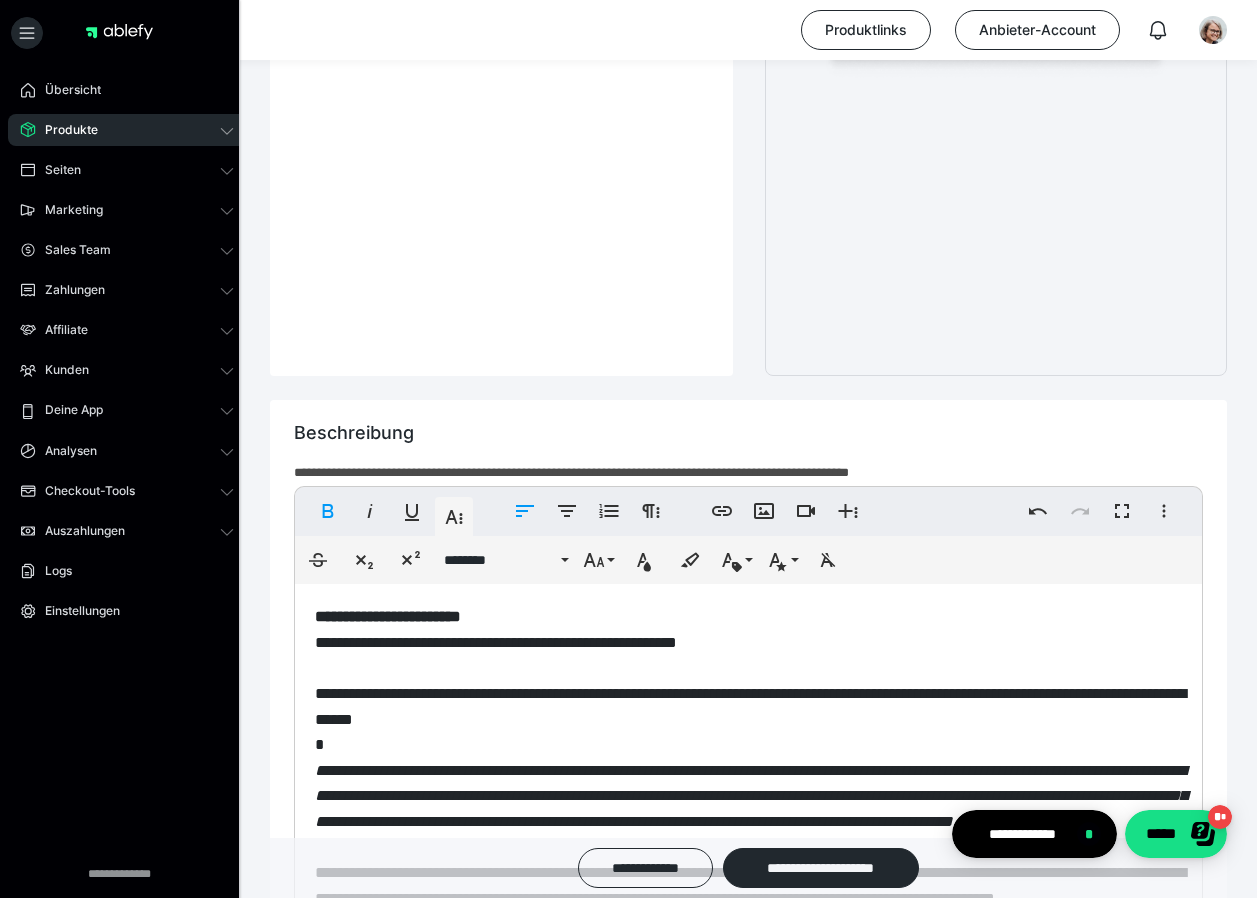 click on "**********" at bounding box center [750, 706] 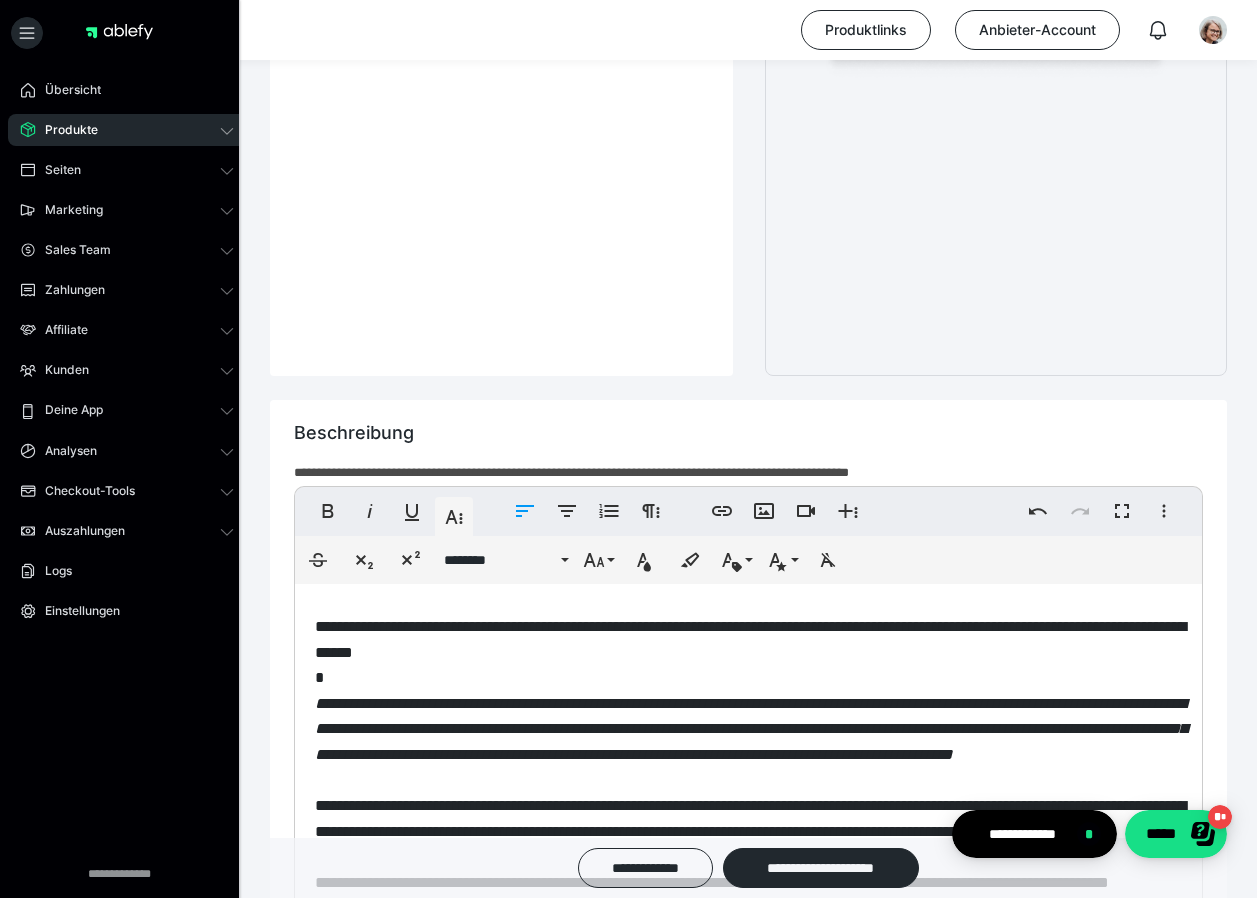 scroll, scrollTop: 100, scrollLeft: 0, axis: vertical 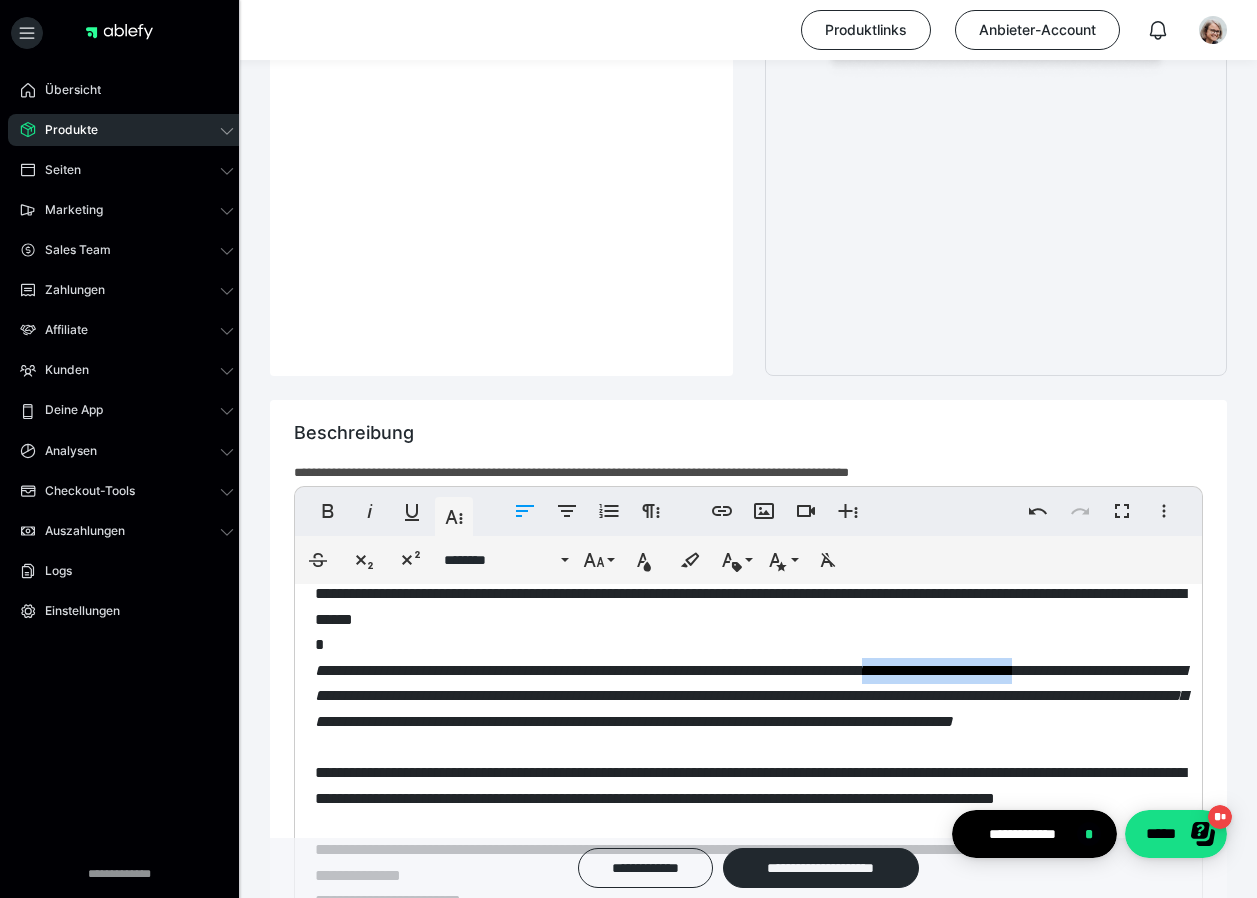 drag, startPoint x: 863, startPoint y: 668, endPoint x: 1039, endPoint y: 673, distance: 176.07101 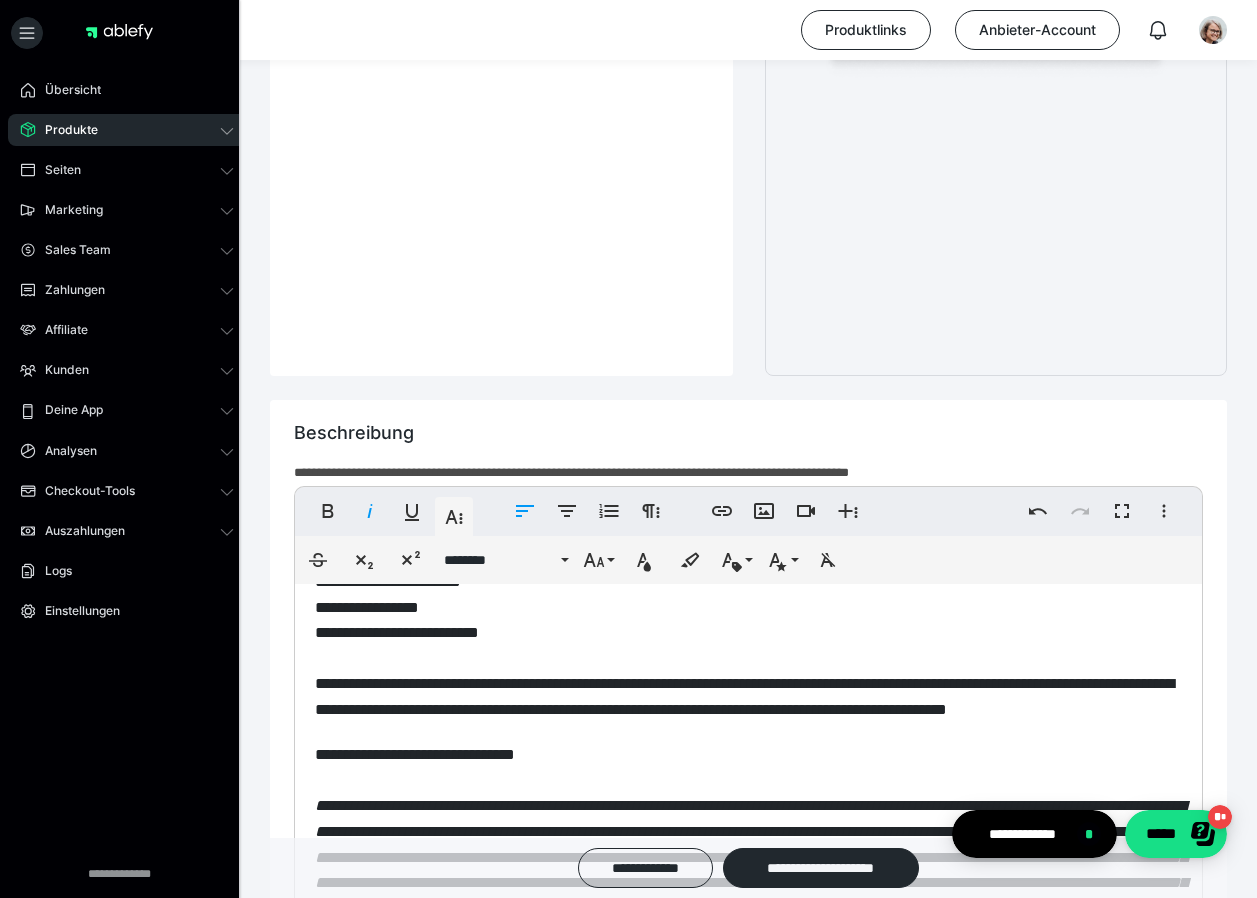 scroll, scrollTop: 444, scrollLeft: 0, axis: vertical 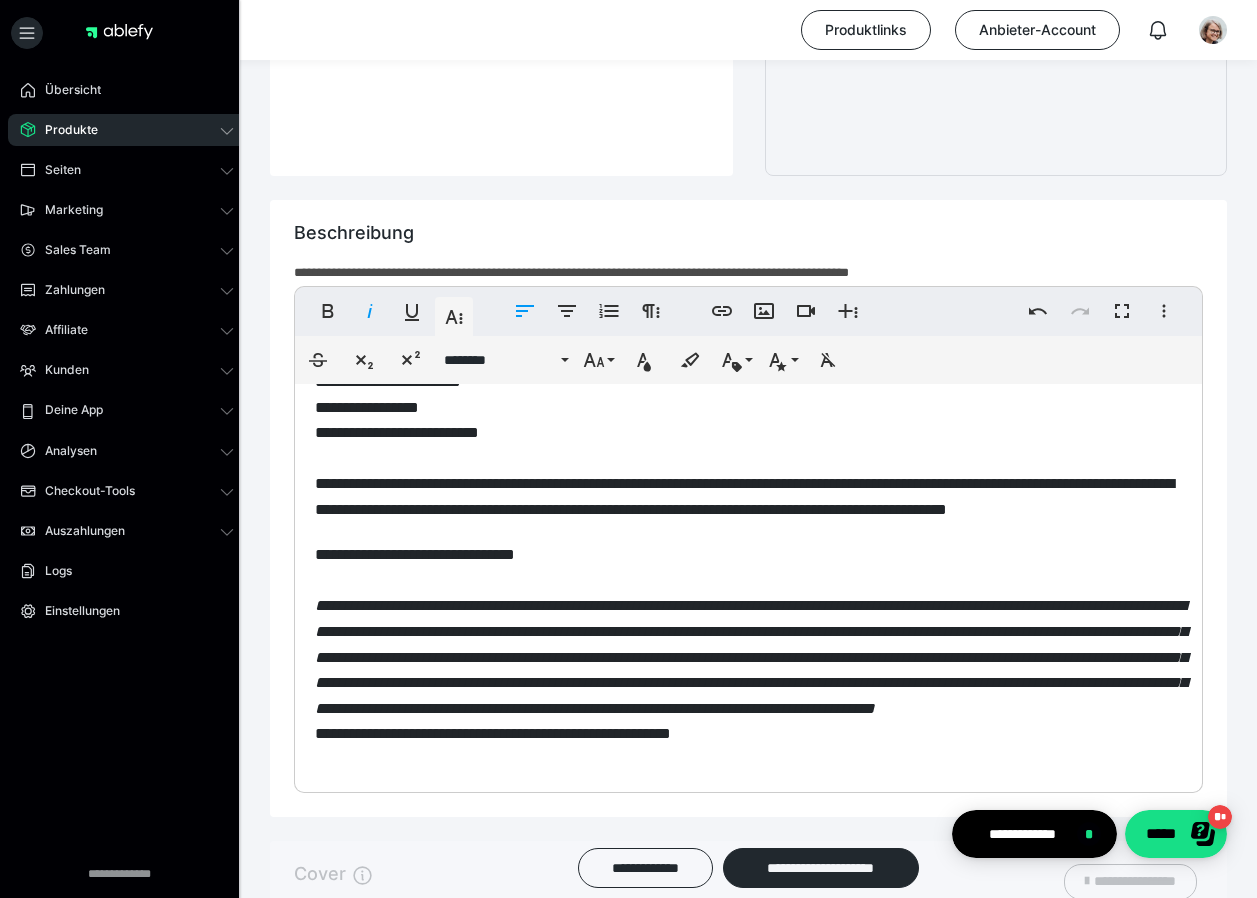 click on "**********" at bounding box center [751, 656] 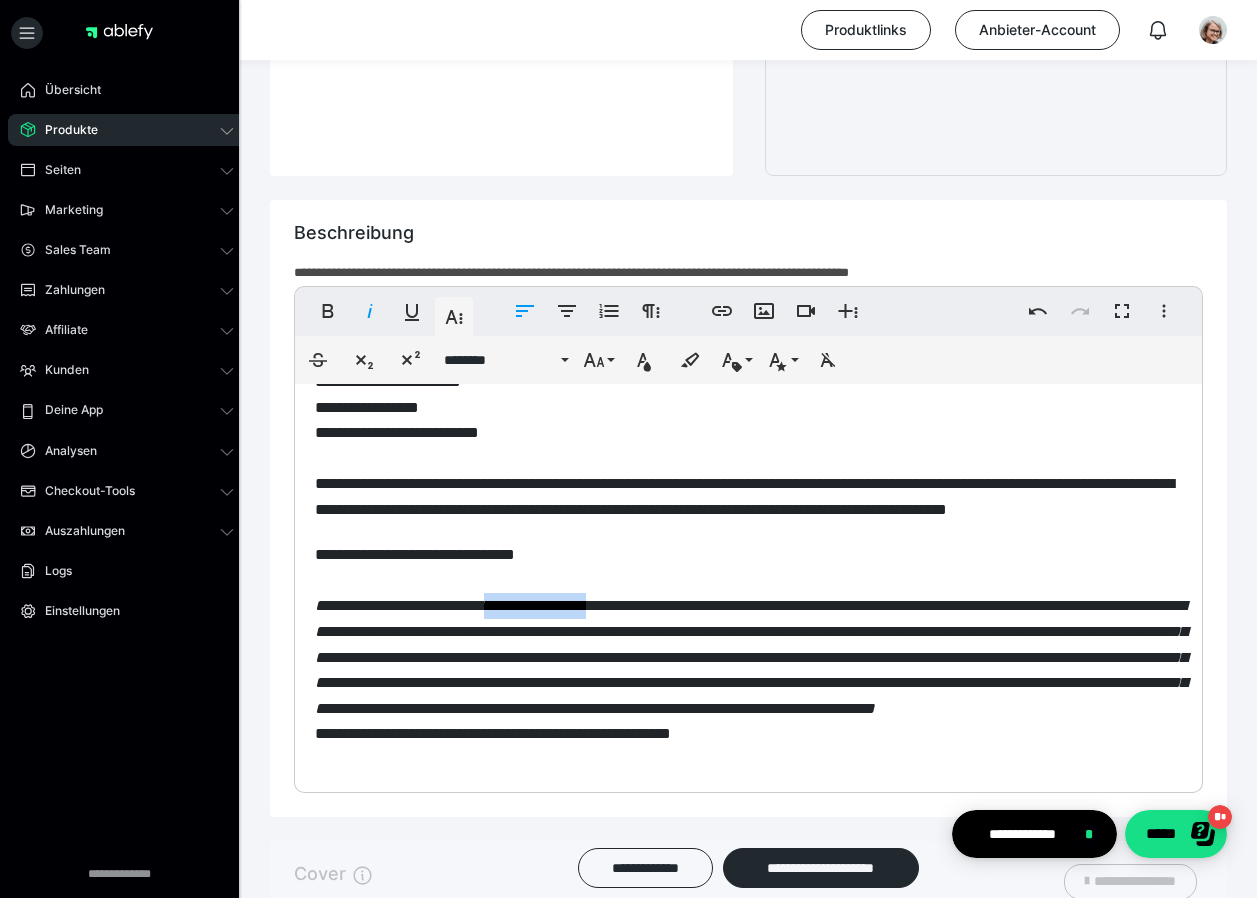 click on "**********" at bounding box center (751, 656) 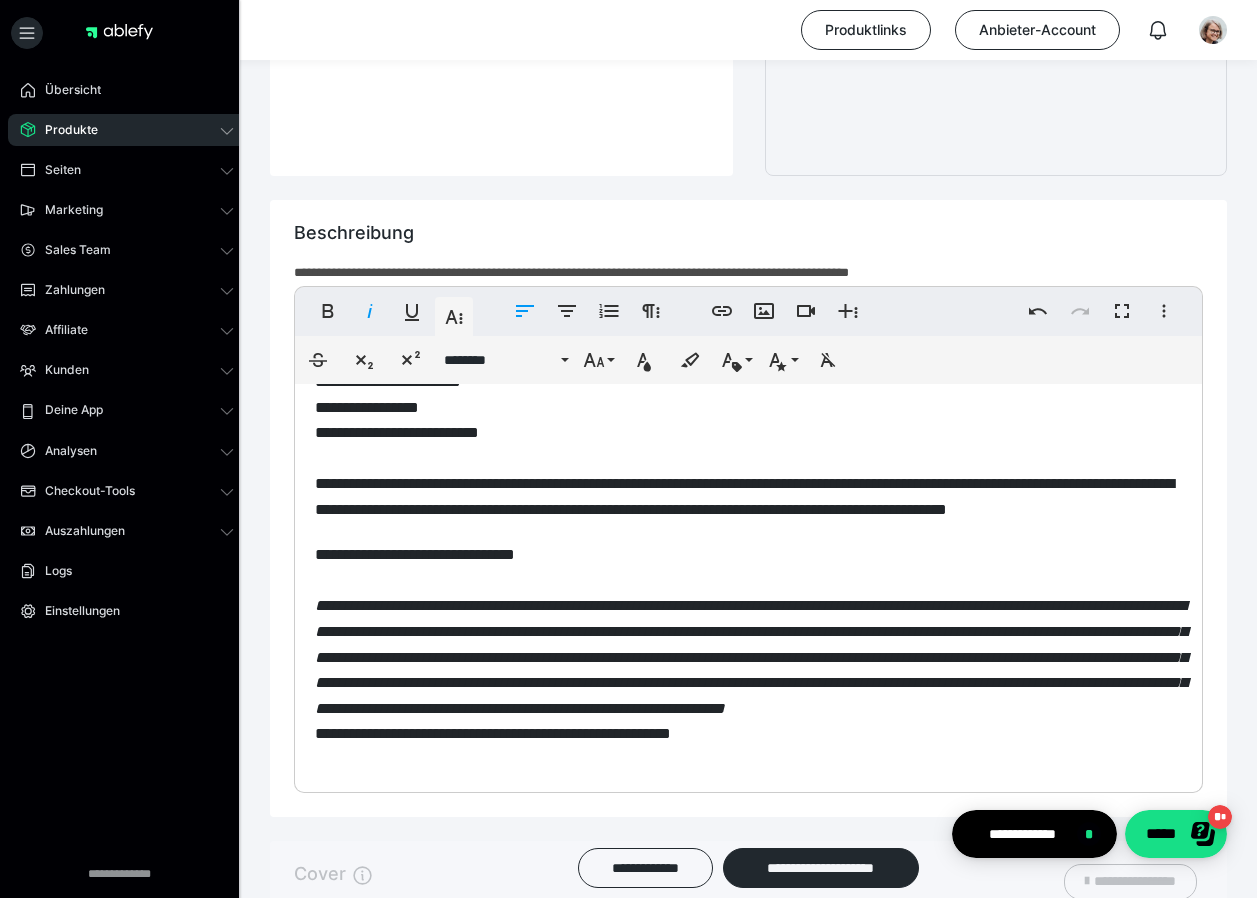 click on "**********" at bounding box center (751, 656) 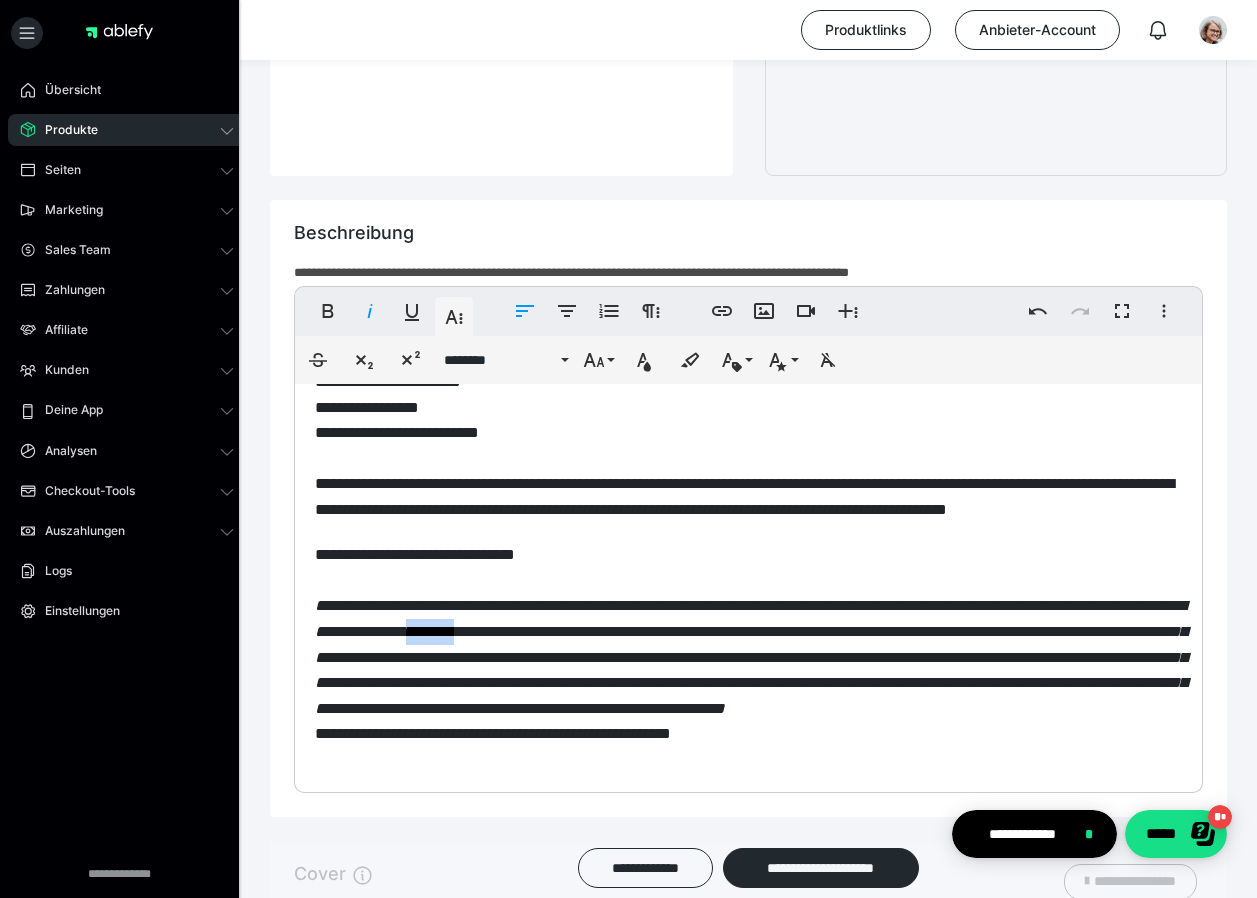 click on "**********" at bounding box center (751, 656) 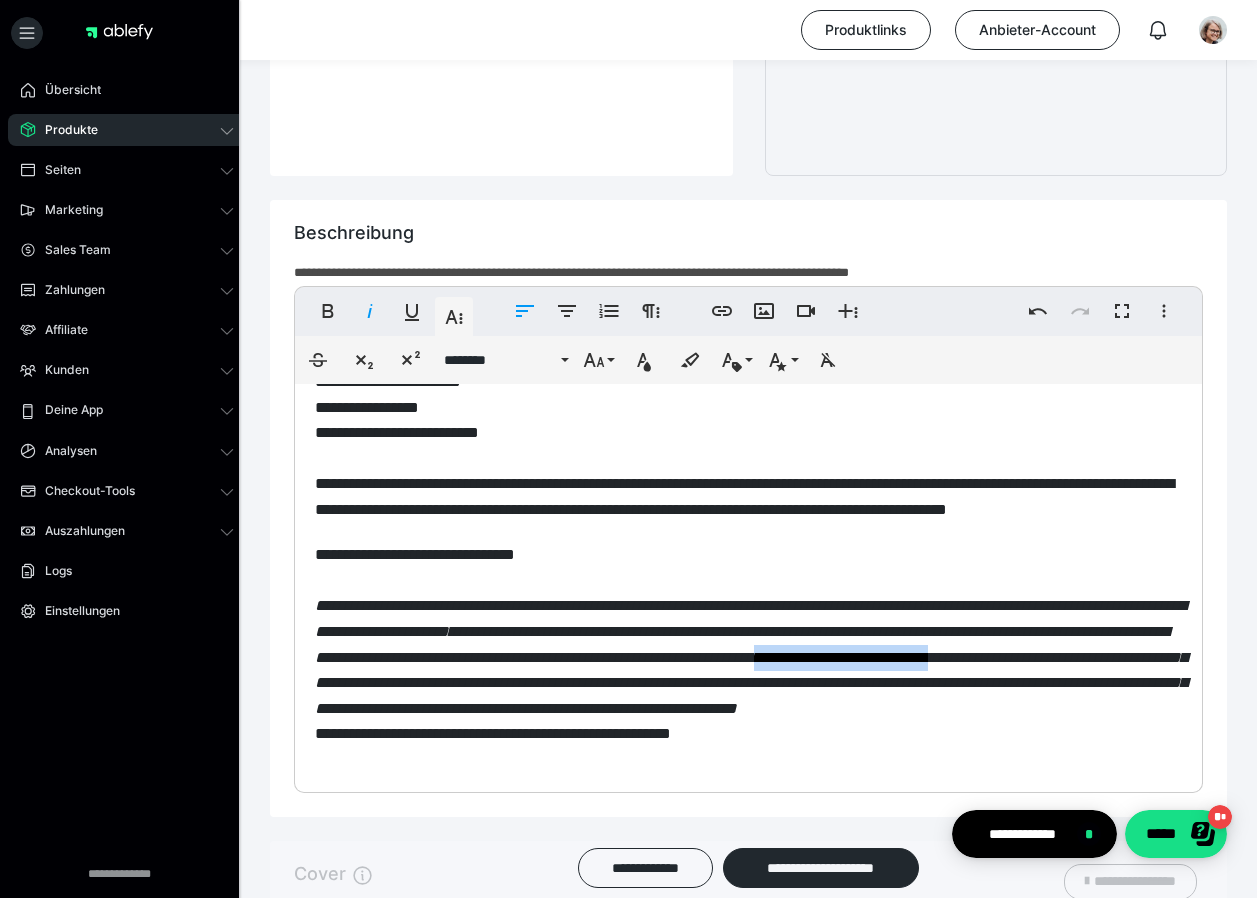 drag, startPoint x: 731, startPoint y: 657, endPoint x: 899, endPoint y: 662, distance: 168.07439 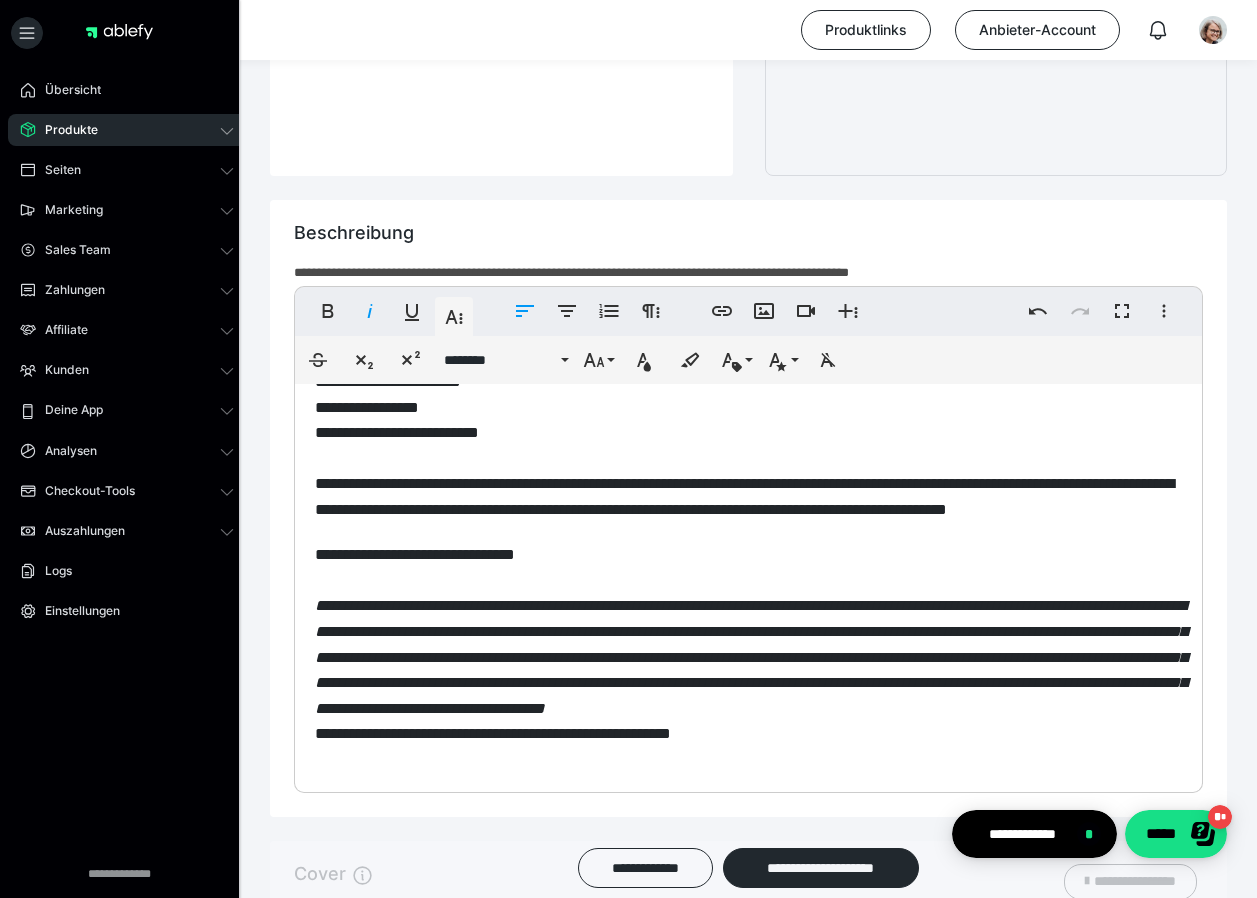 click on "**********" at bounding box center (751, 656) 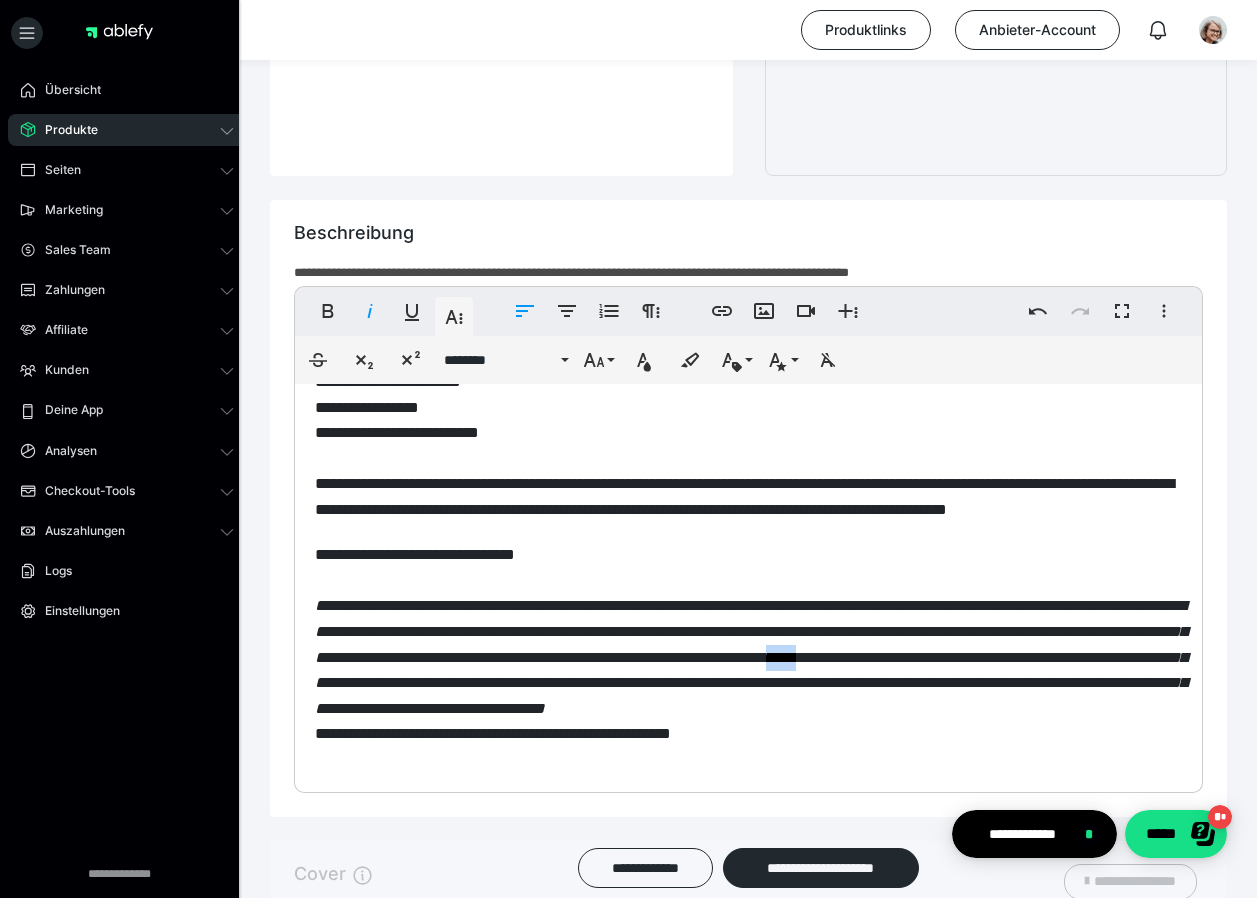 click on "**********" at bounding box center (751, 656) 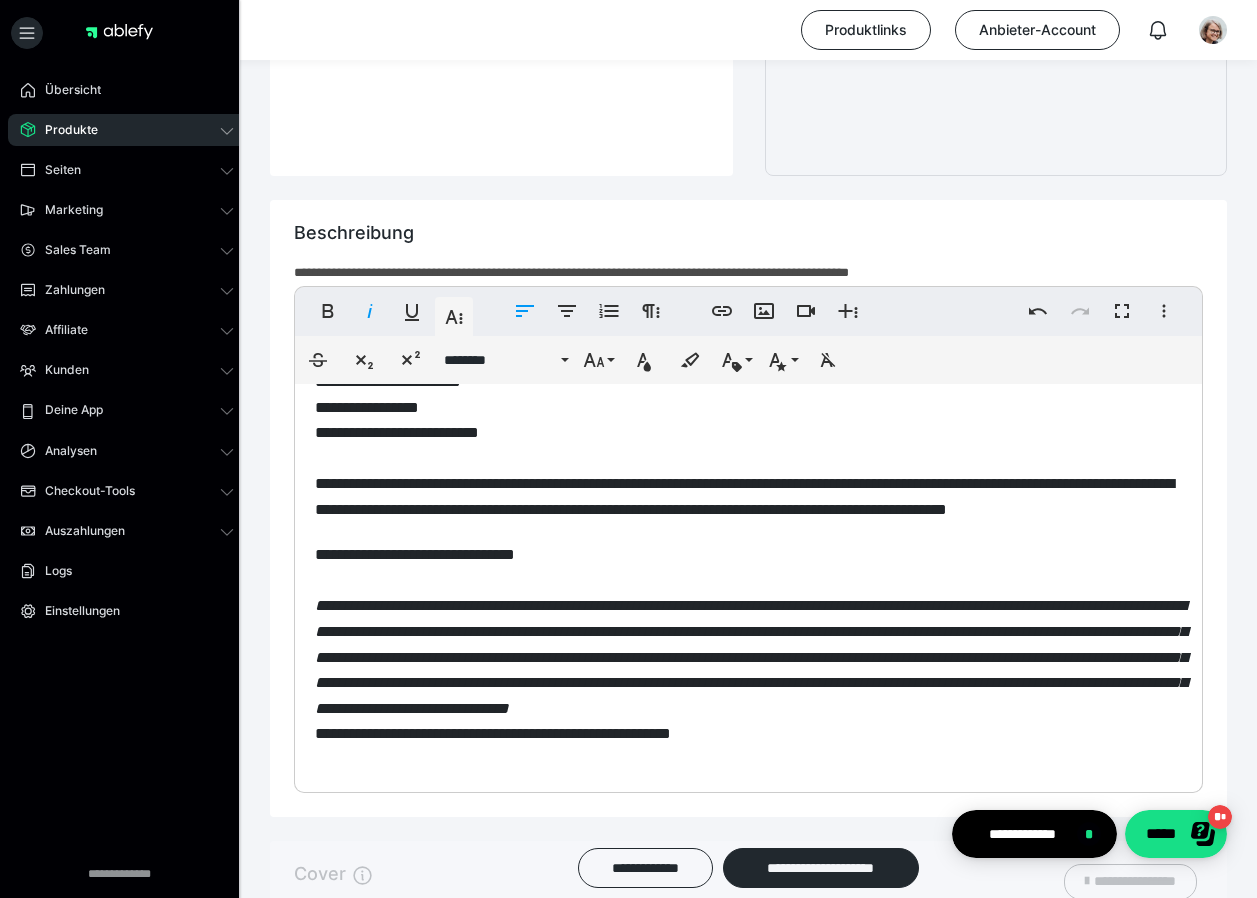 click on "**********" at bounding box center (751, 656) 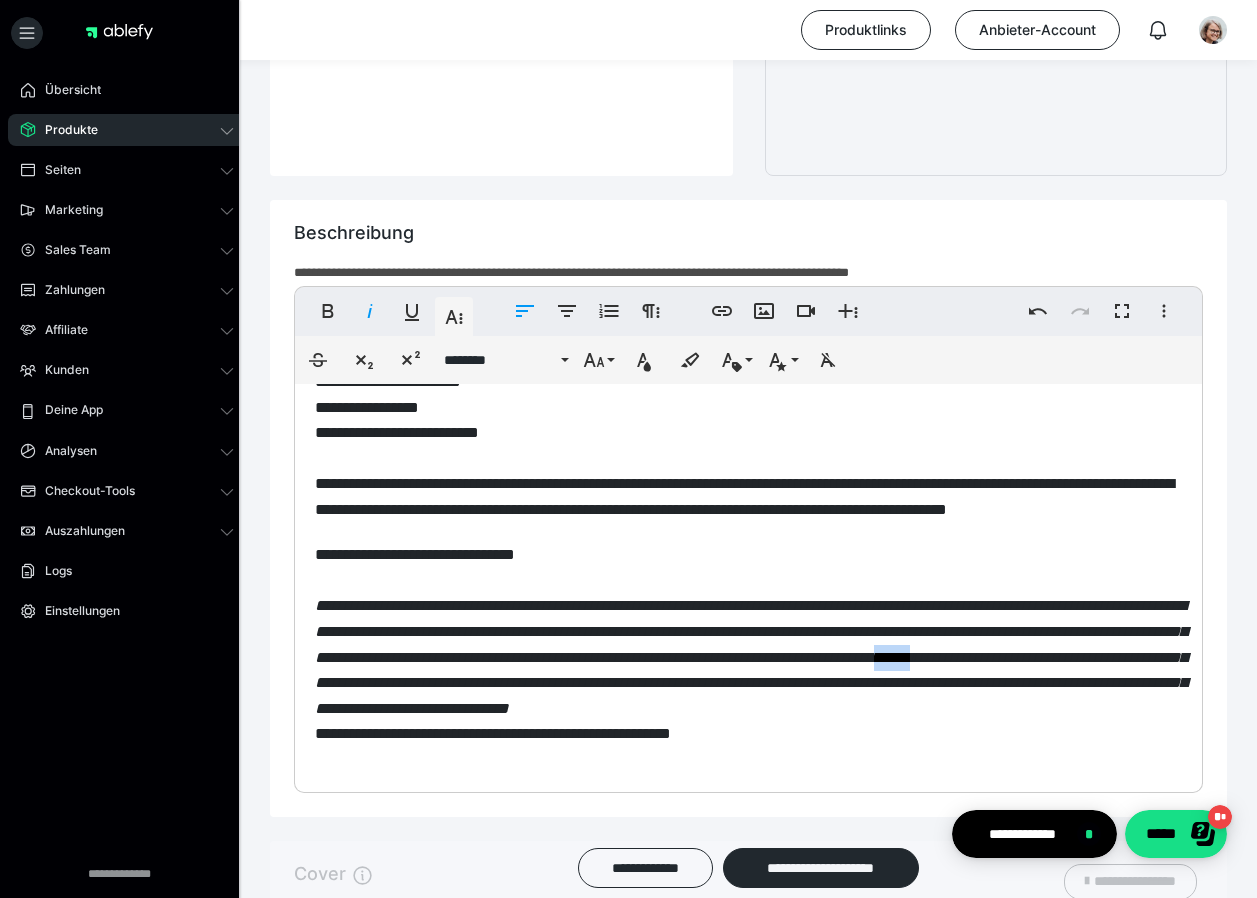 click on "**********" at bounding box center (751, 656) 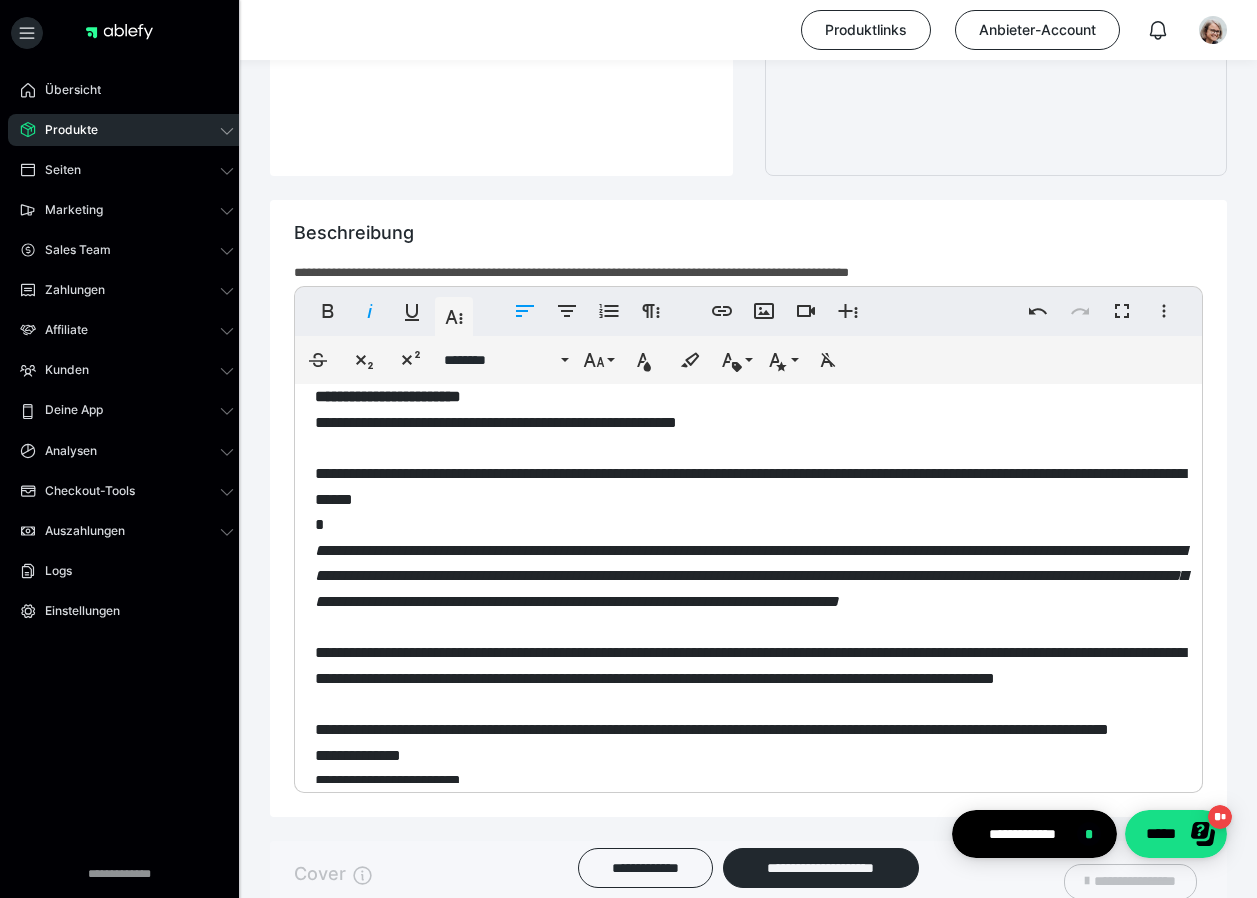scroll, scrollTop: 0, scrollLeft: 0, axis: both 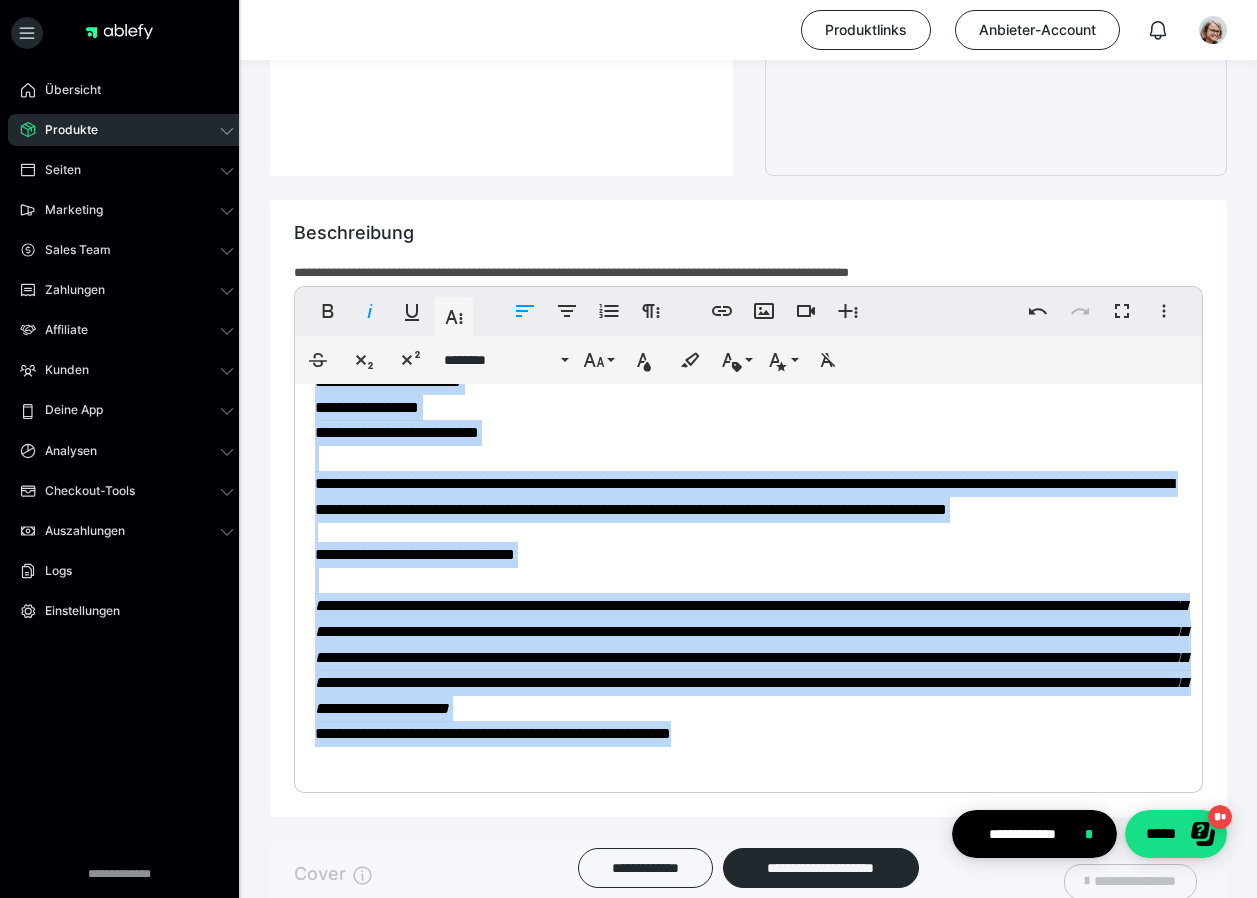 drag, startPoint x: 315, startPoint y: 412, endPoint x: 823, endPoint y: 778, distance: 626.115 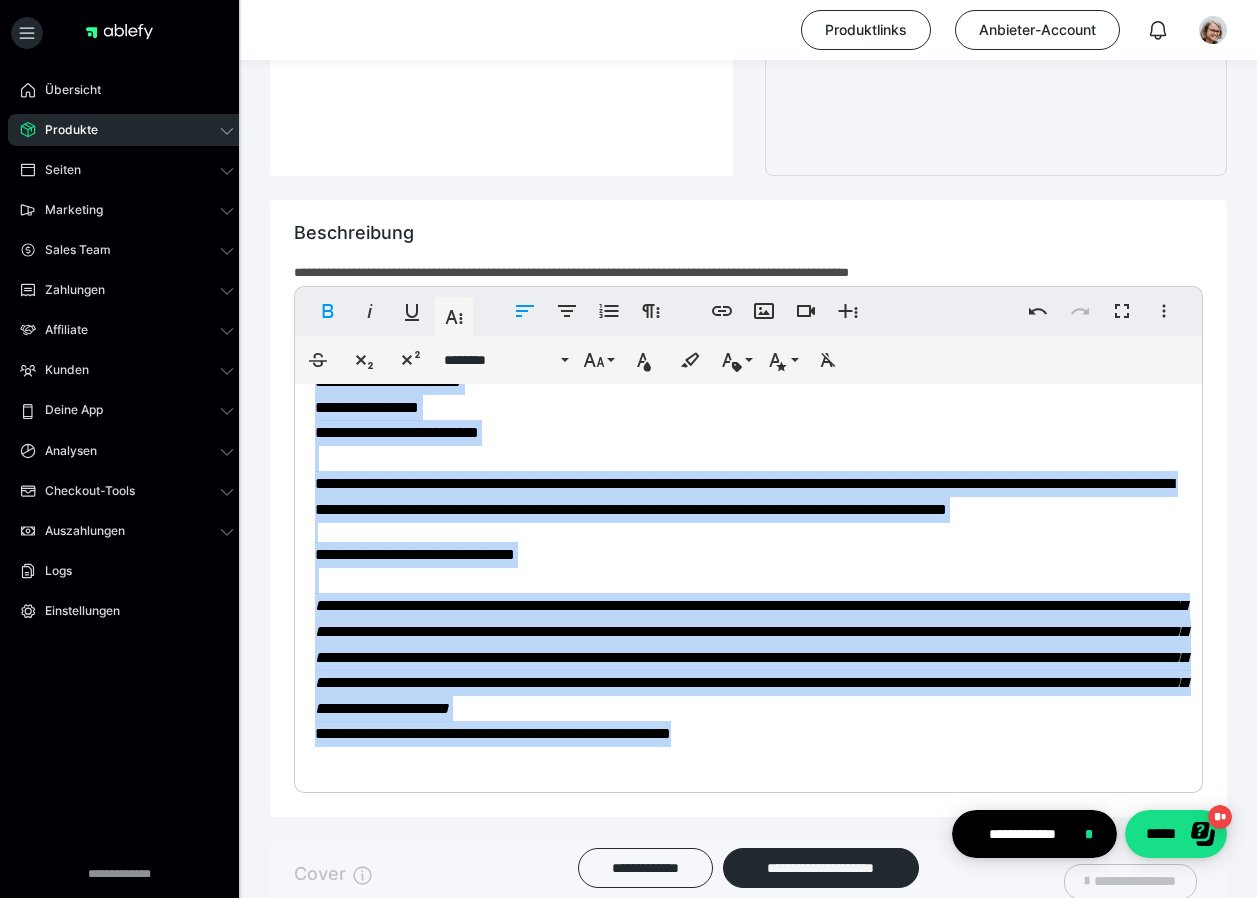 copy on "**********" 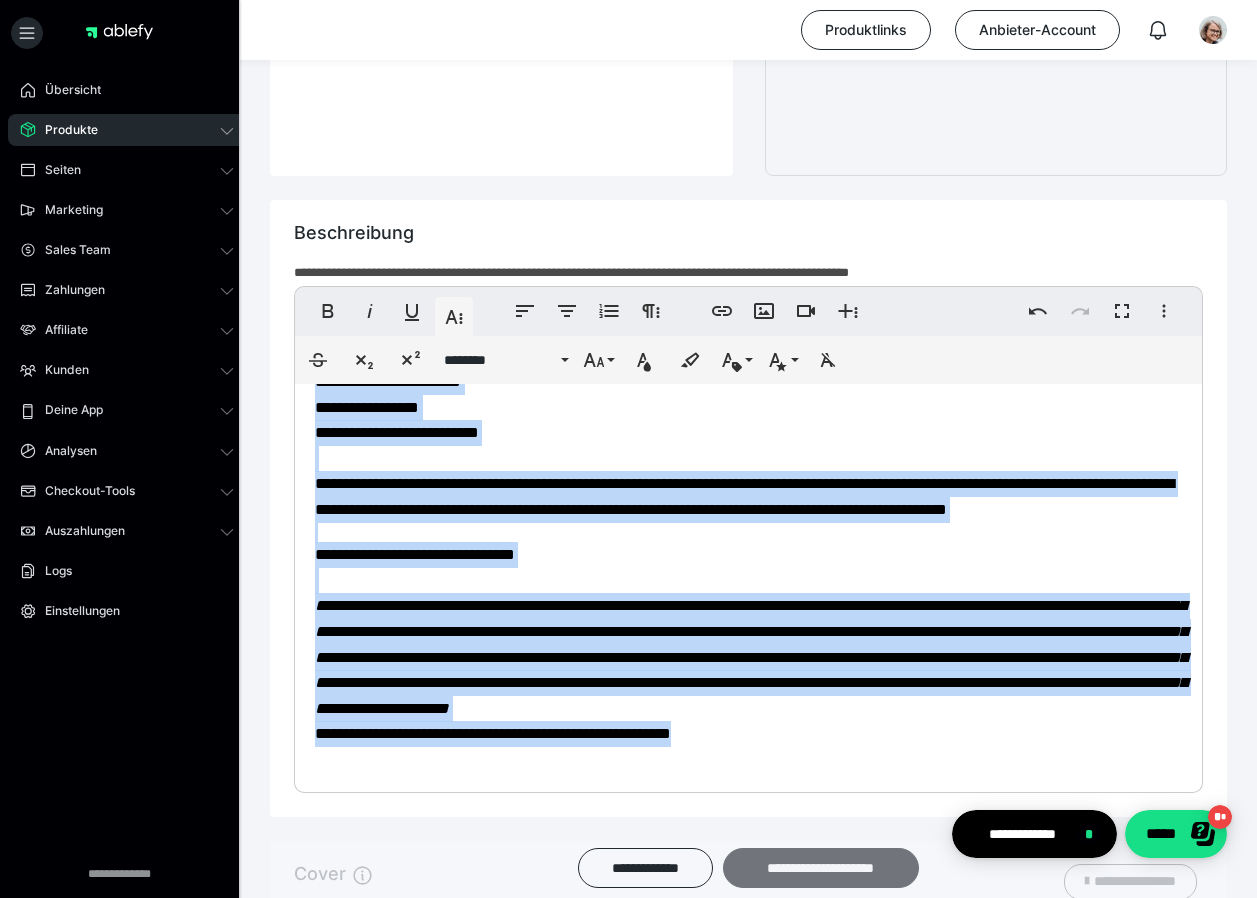 click on "**********" at bounding box center (821, 868) 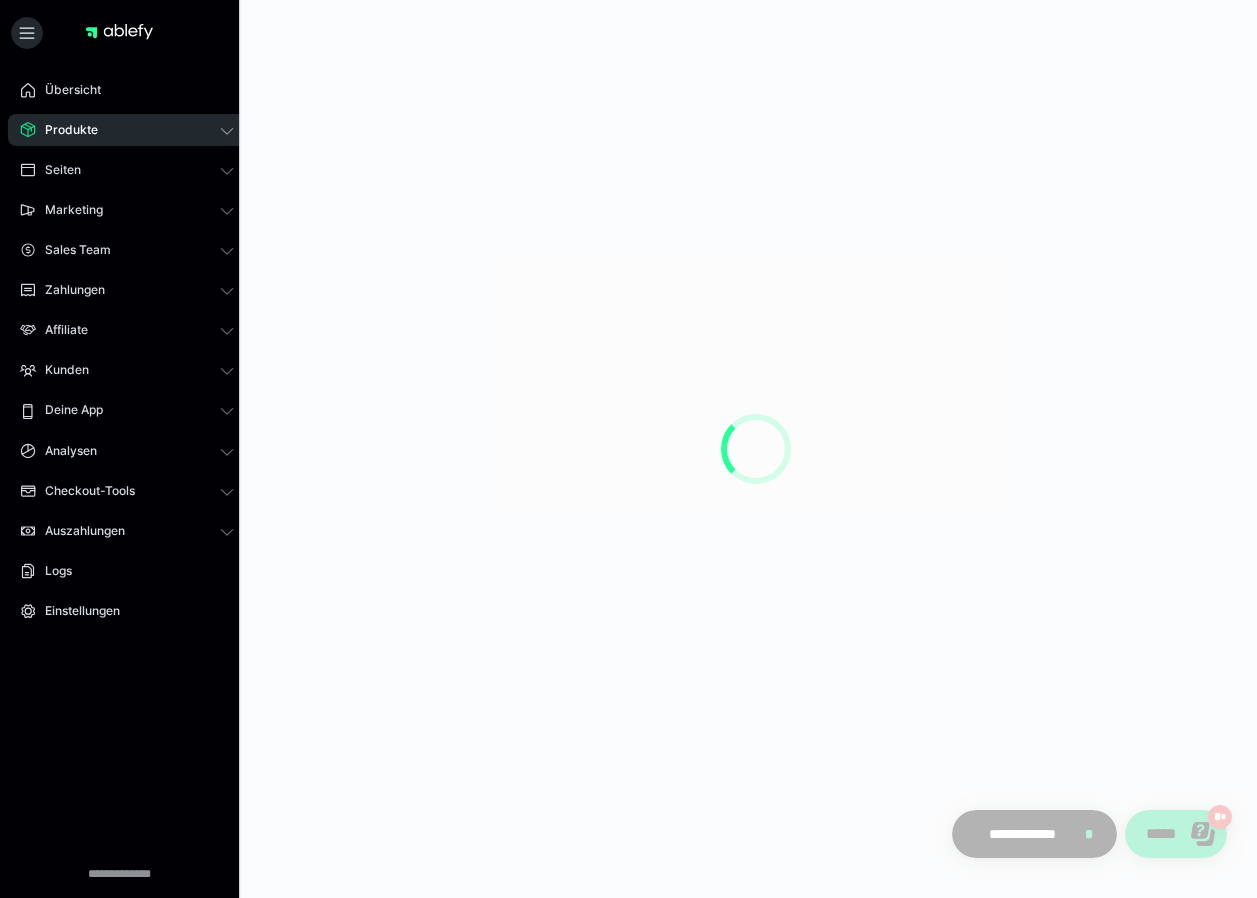 scroll, scrollTop: 0, scrollLeft: 0, axis: both 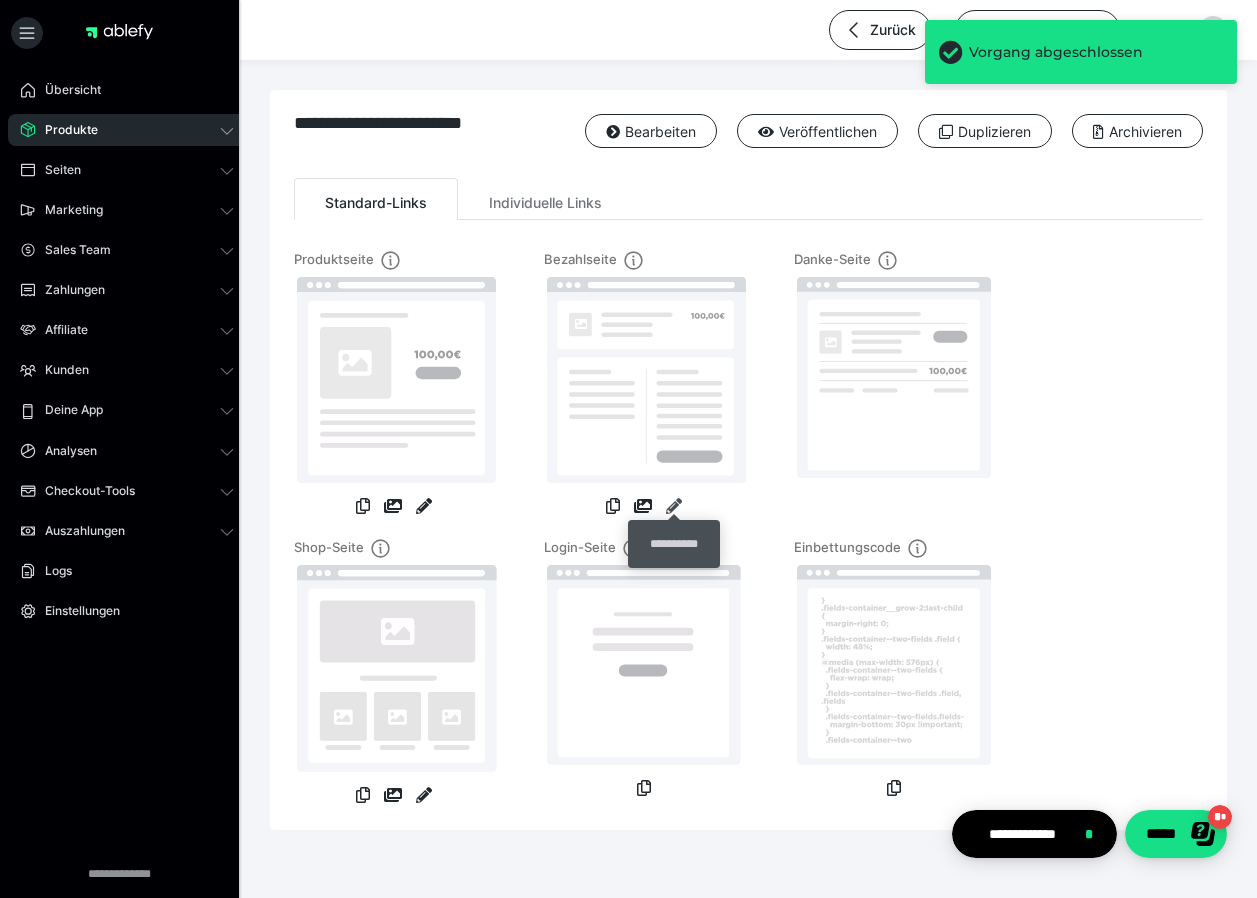 click at bounding box center [674, 506] 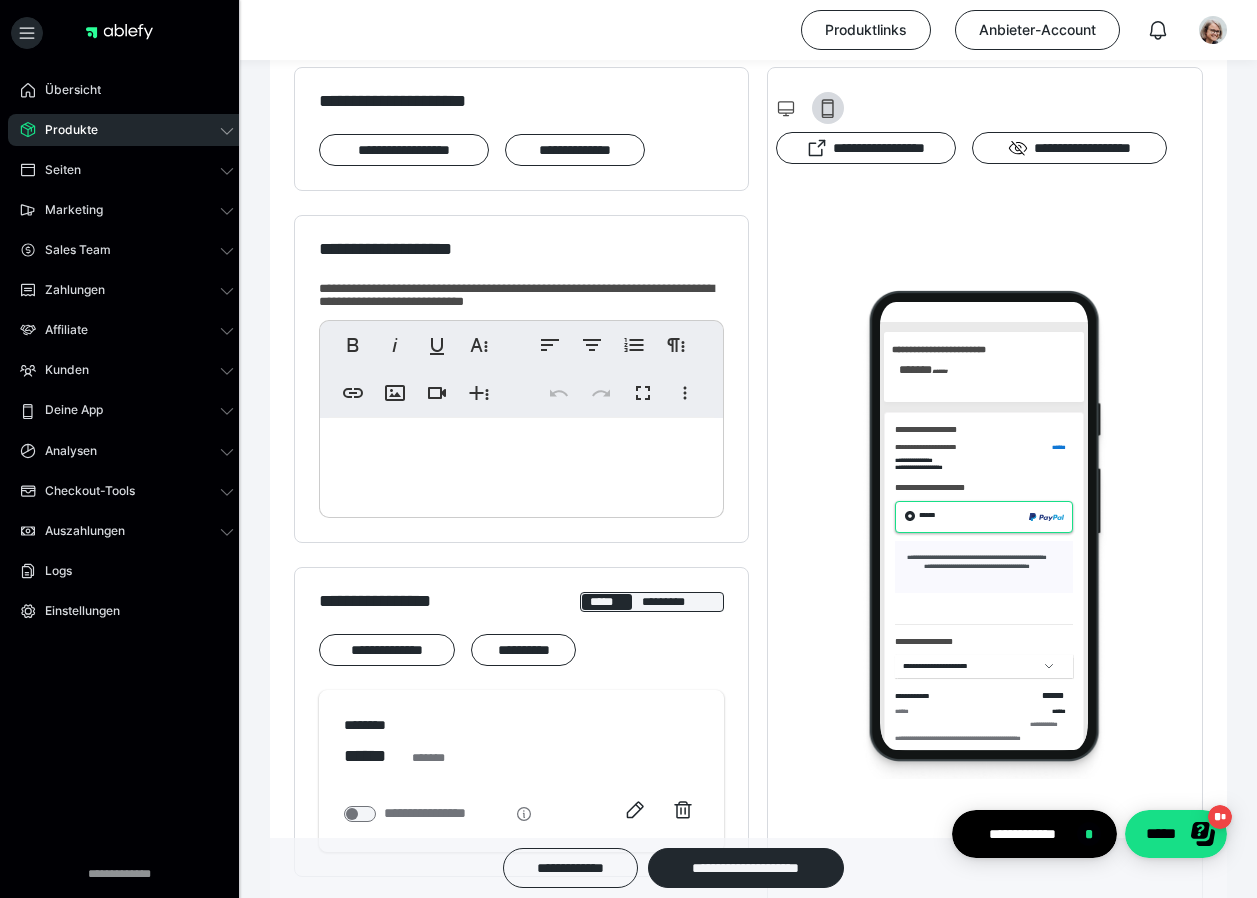 scroll, scrollTop: 300, scrollLeft: 0, axis: vertical 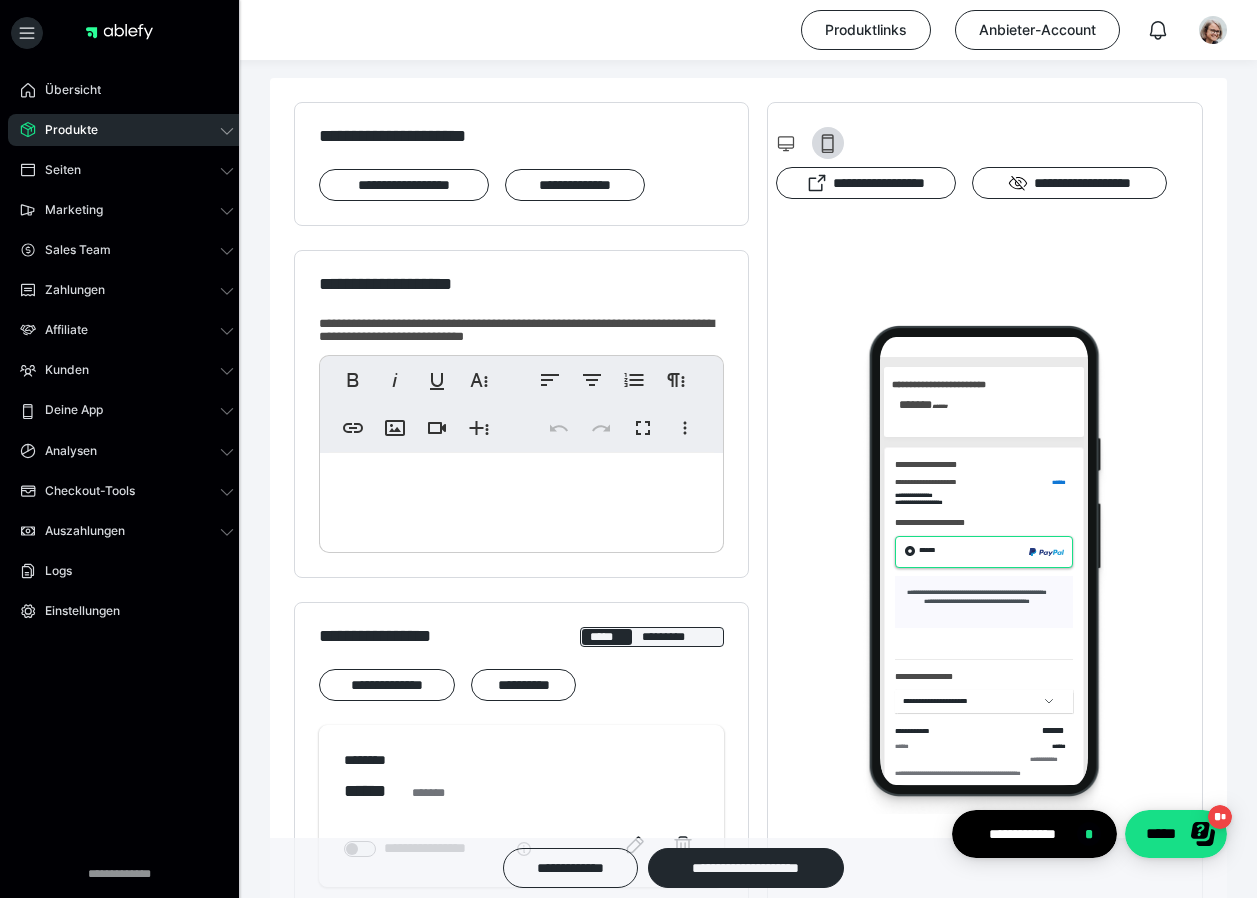 click at bounding box center (521, 498) 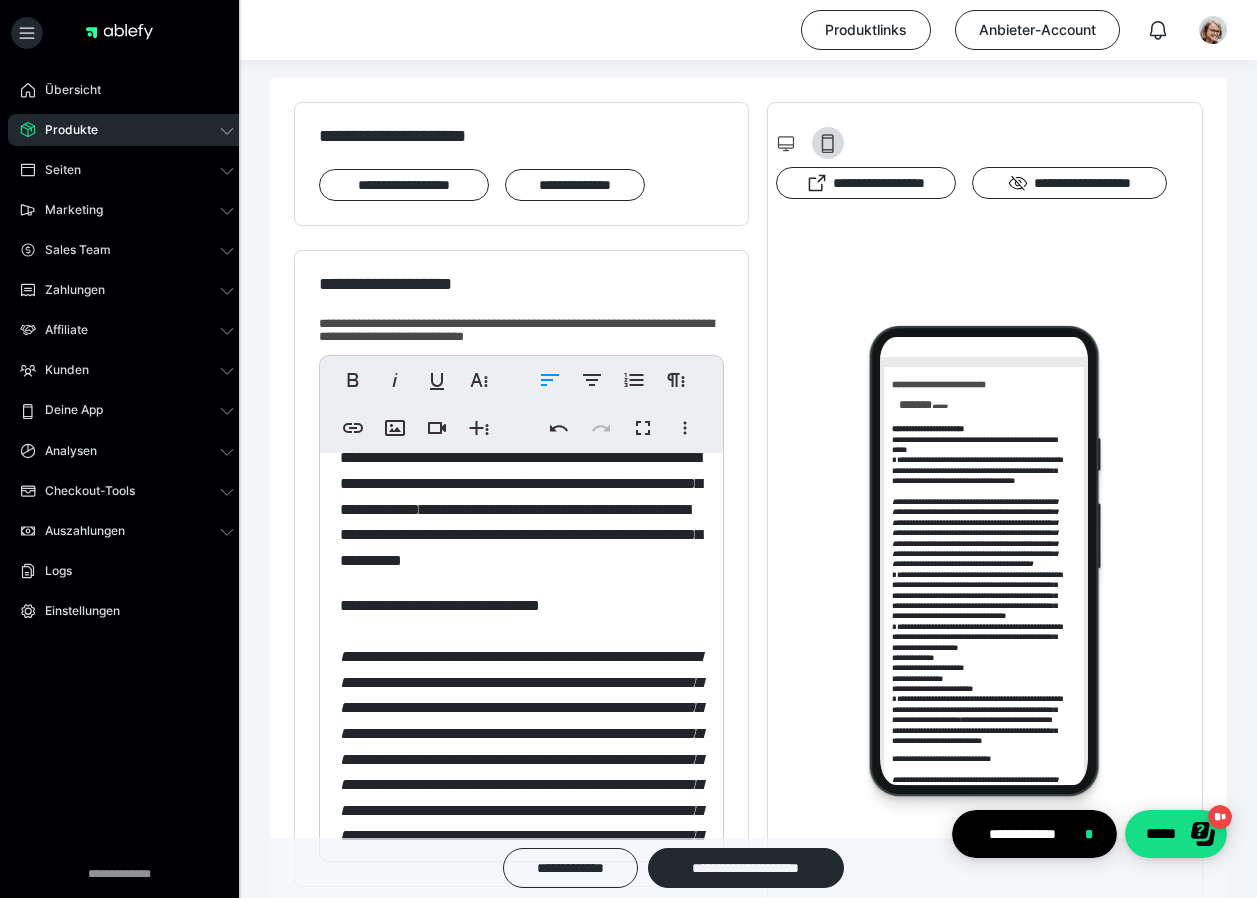 scroll, scrollTop: 800, scrollLeft: 0, axis: vertical 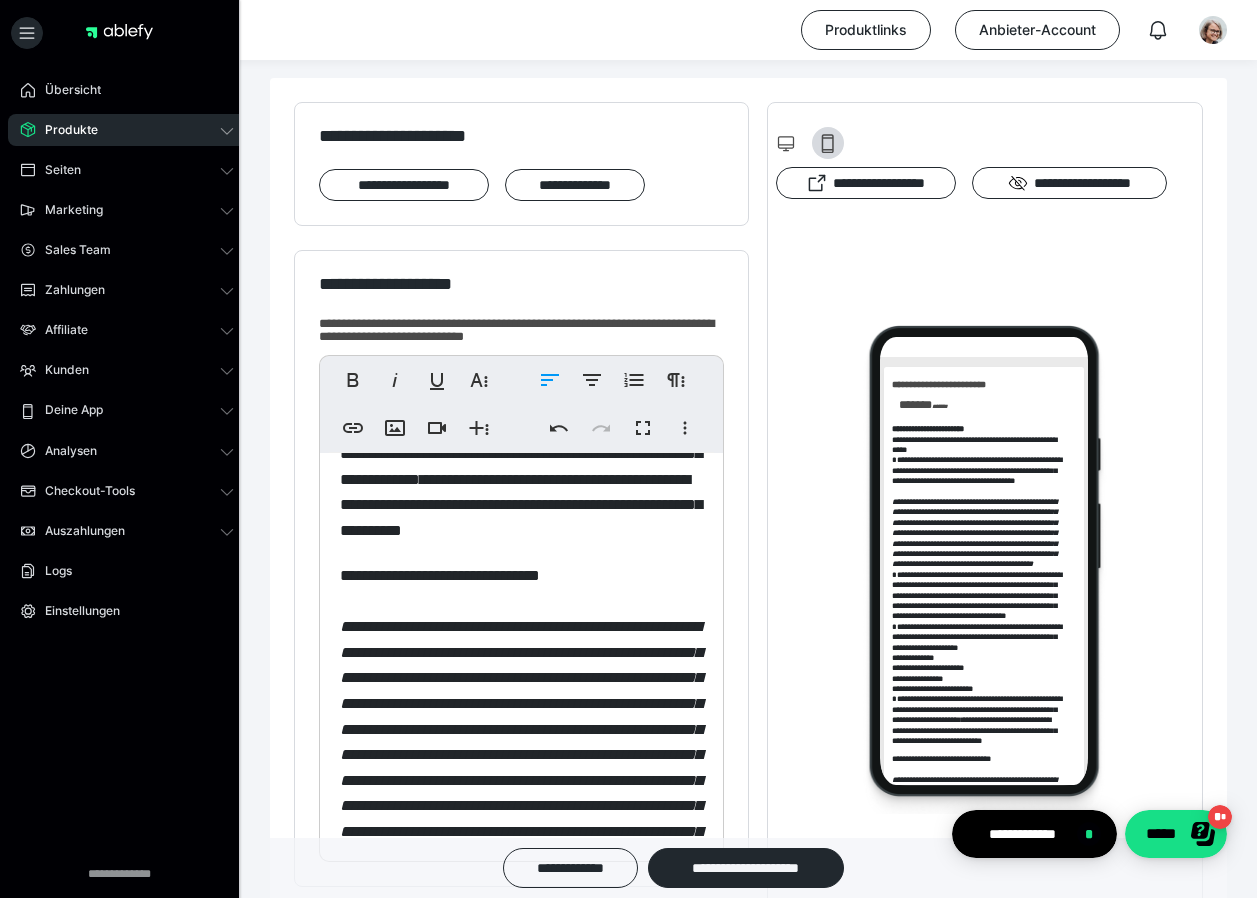 click on "**********" at bounding box center (521, 505) 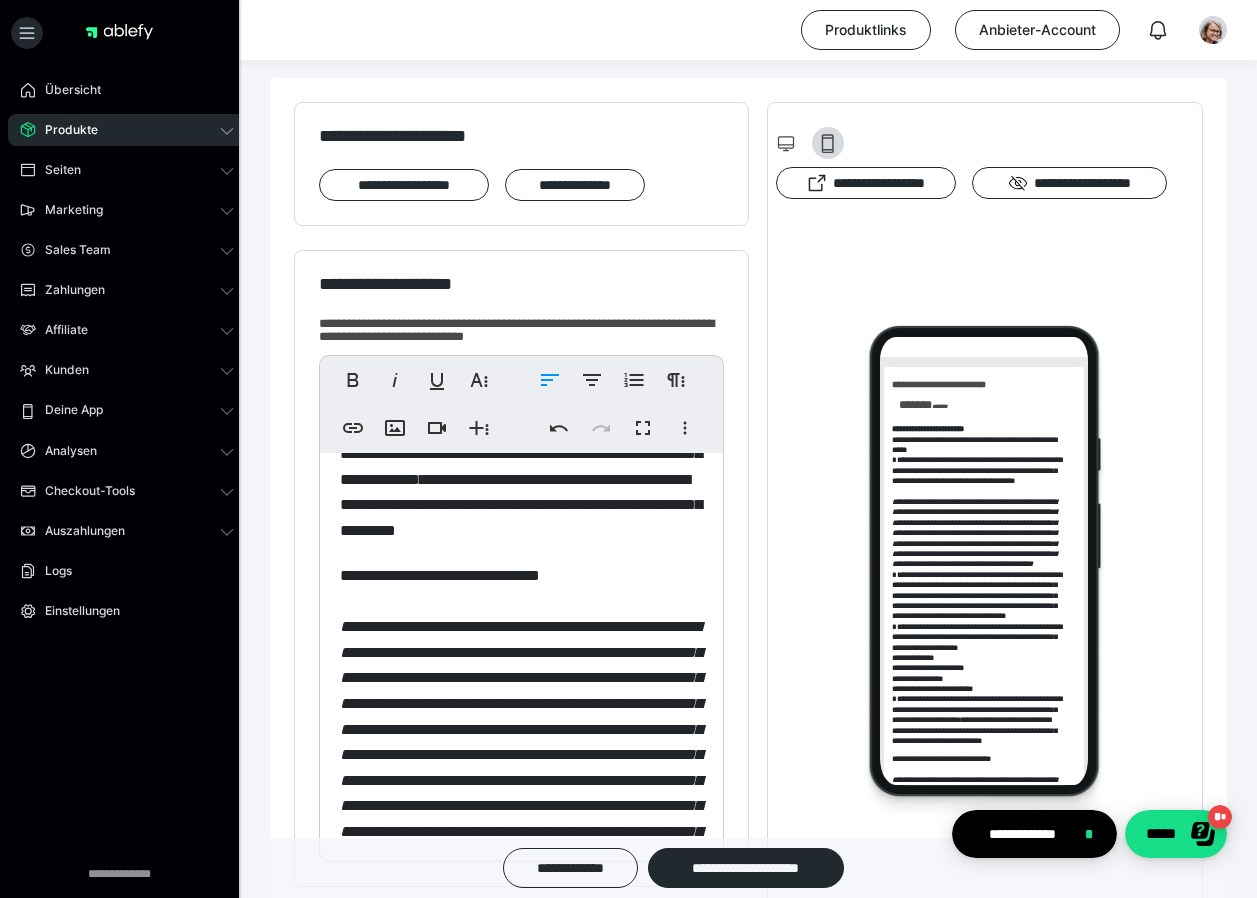 type 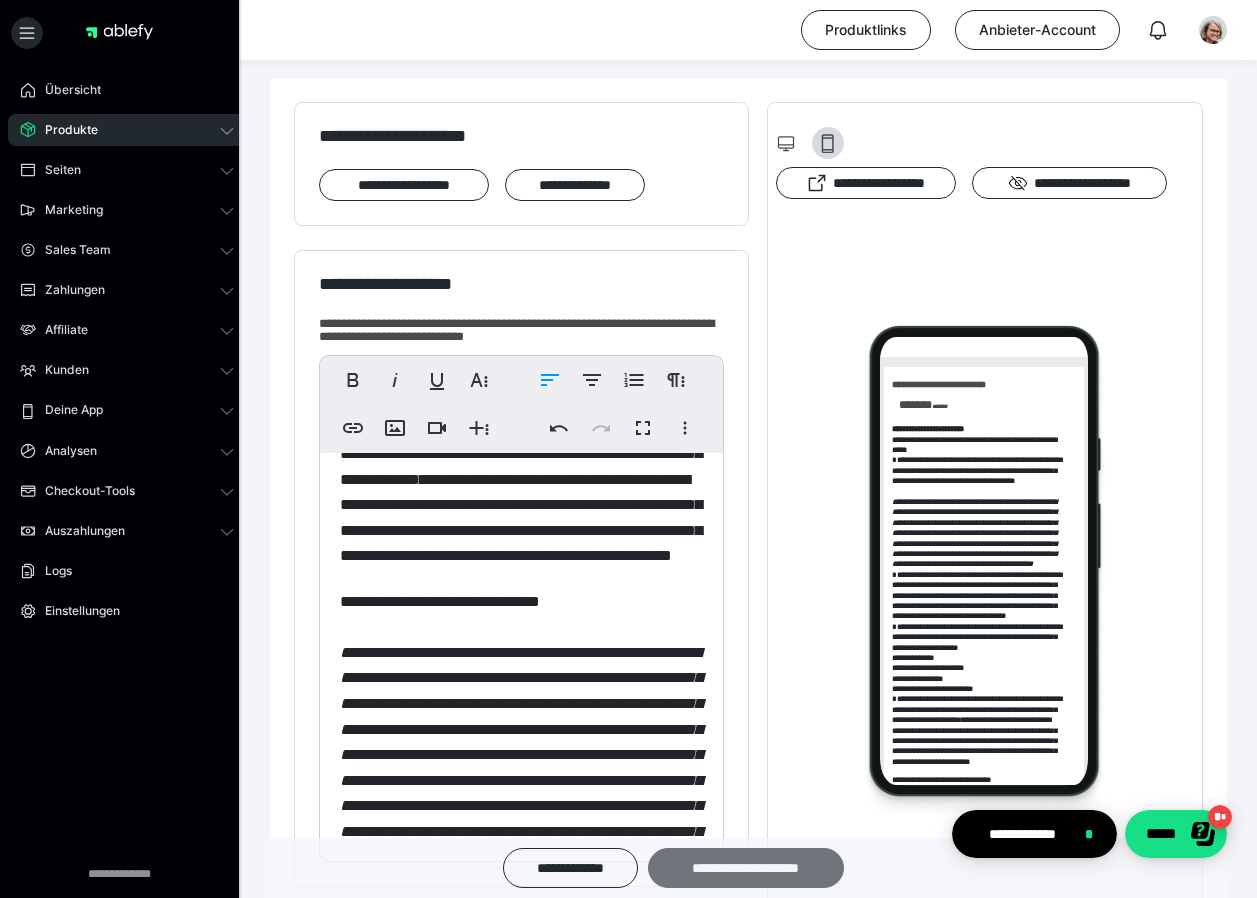 click on "**********" at bounding box center [746, 868] 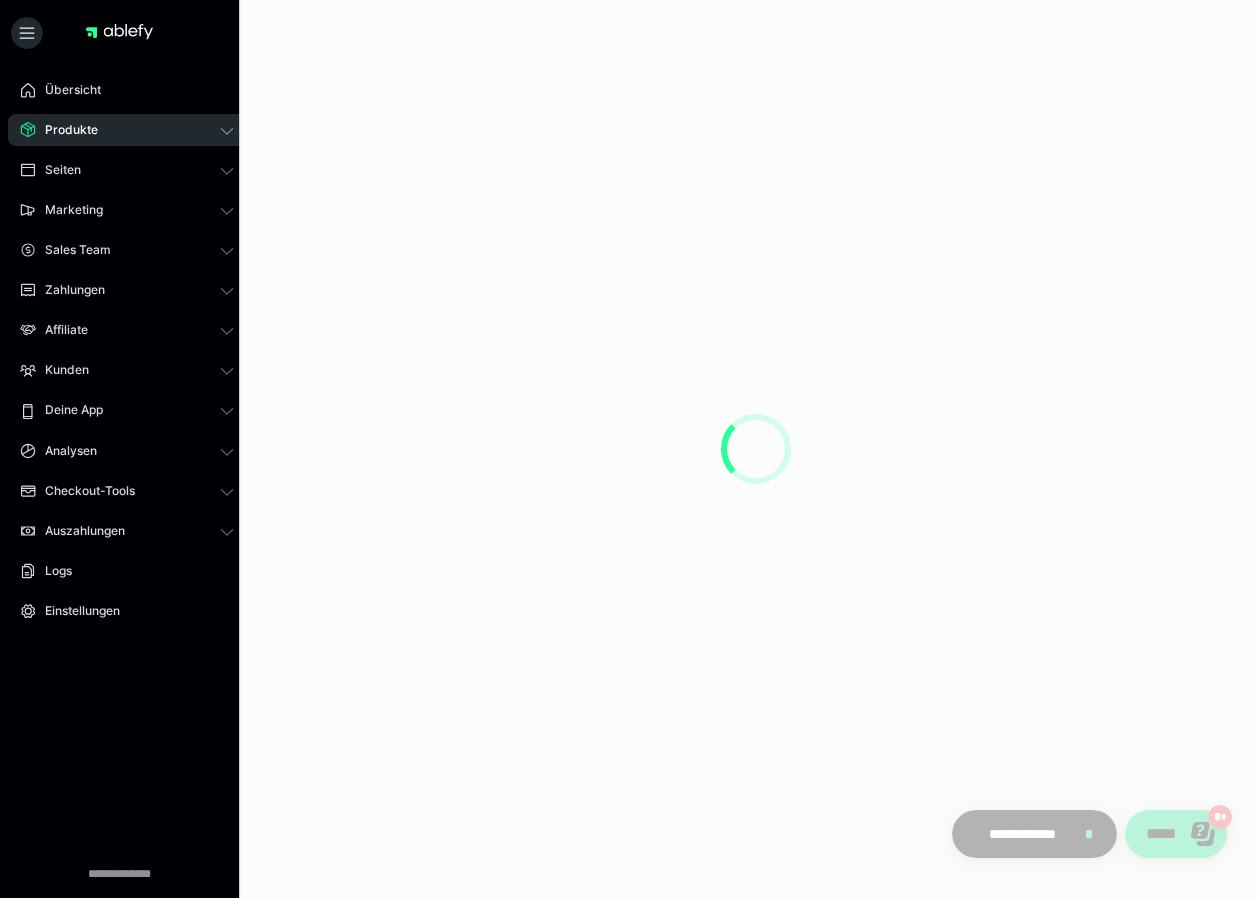 scroll, scrollTop: 0, scrollLeft: 0, axis: both 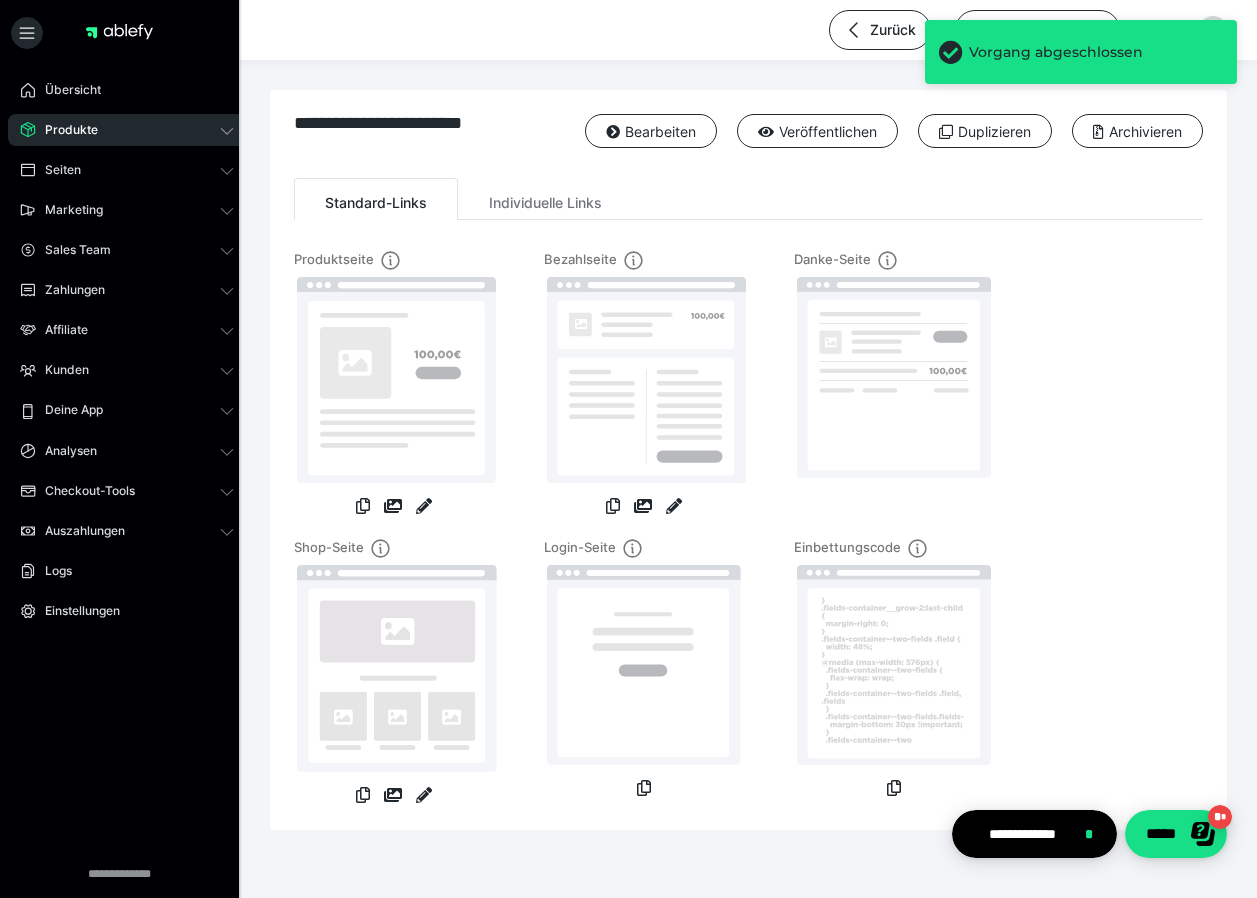 drag, startPoint x: 684, startPoint y: 872, endPoint x: 748, endPoint y: 243, distance: 632.24756 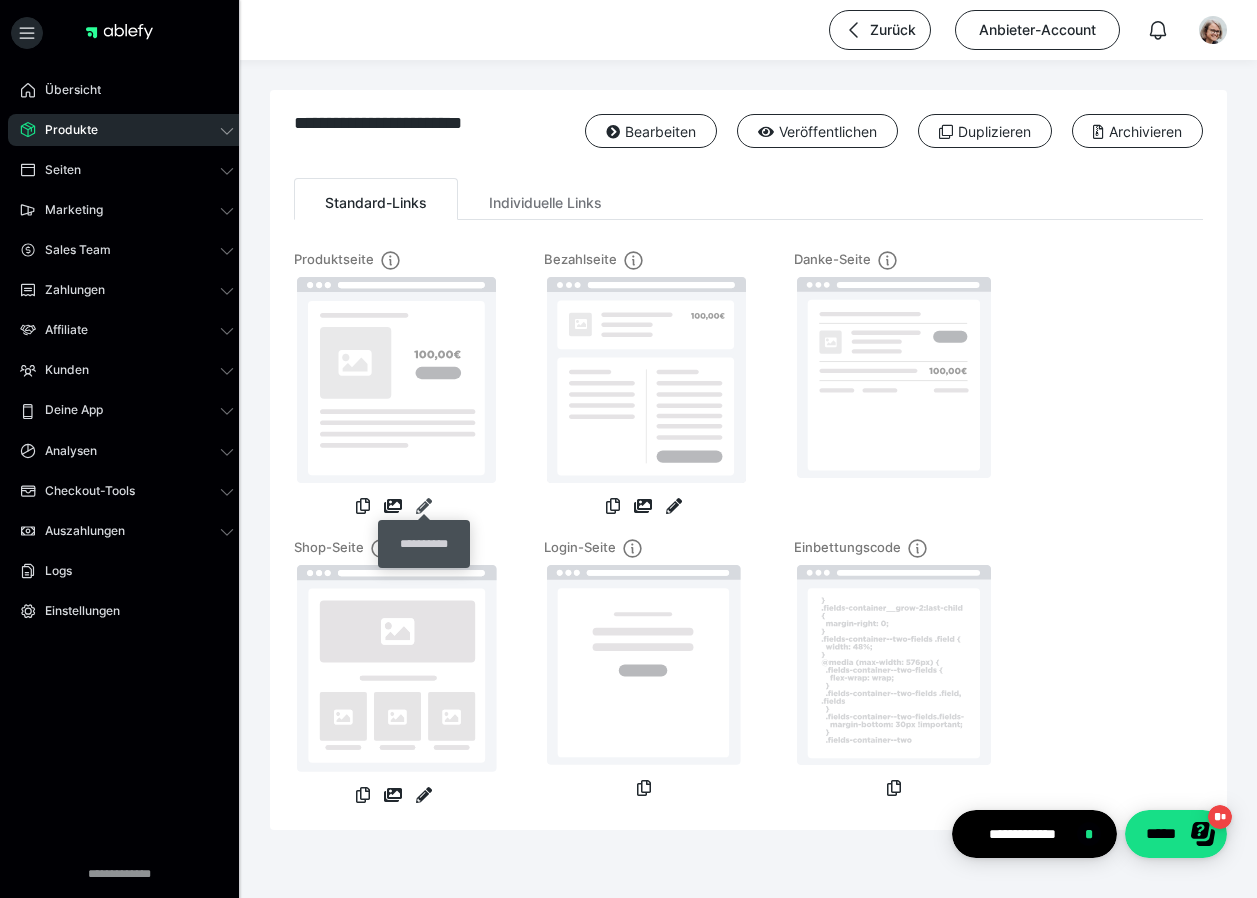 click at bounding box center [424, 506] 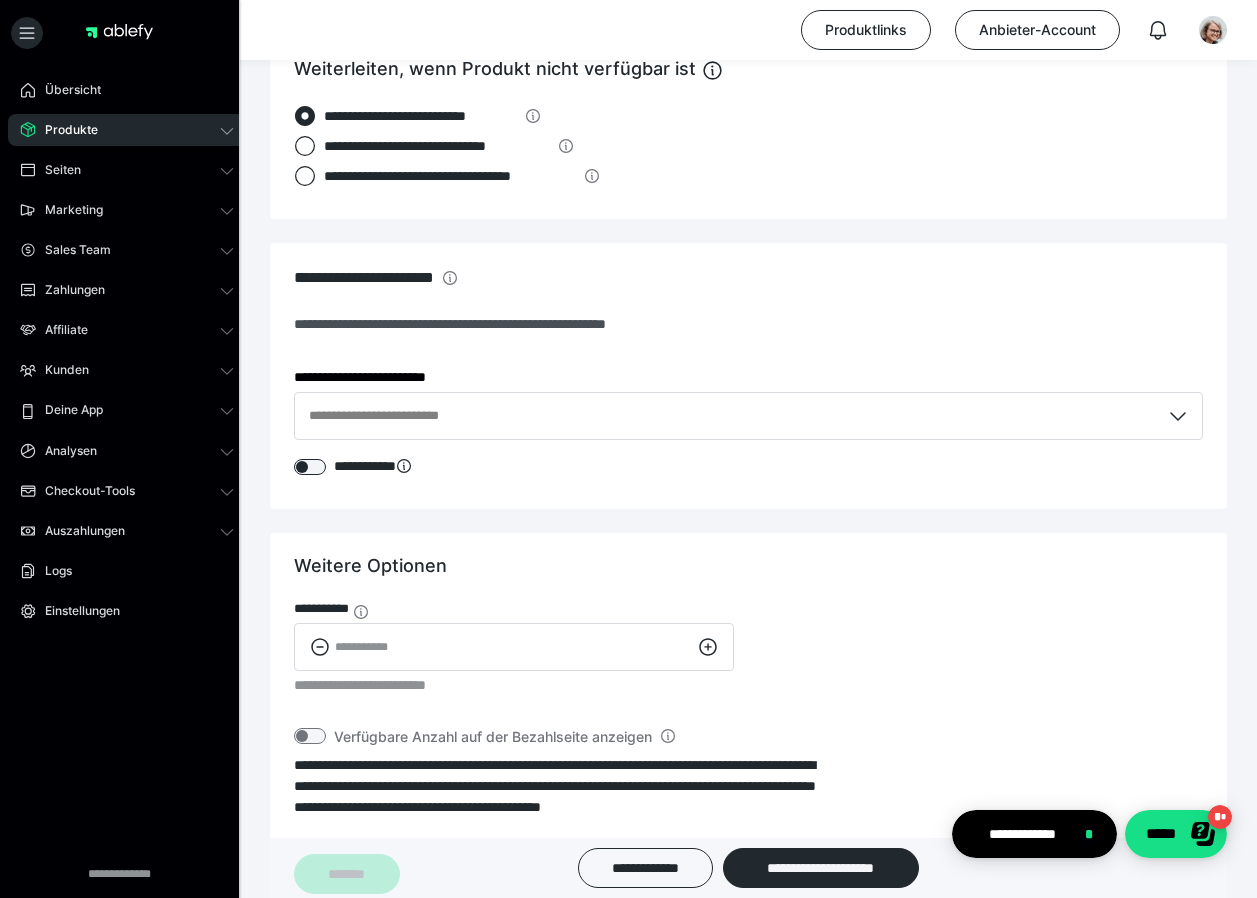 scroll, scrollTop: 2096, scrollLeft: 0, axis: vertical 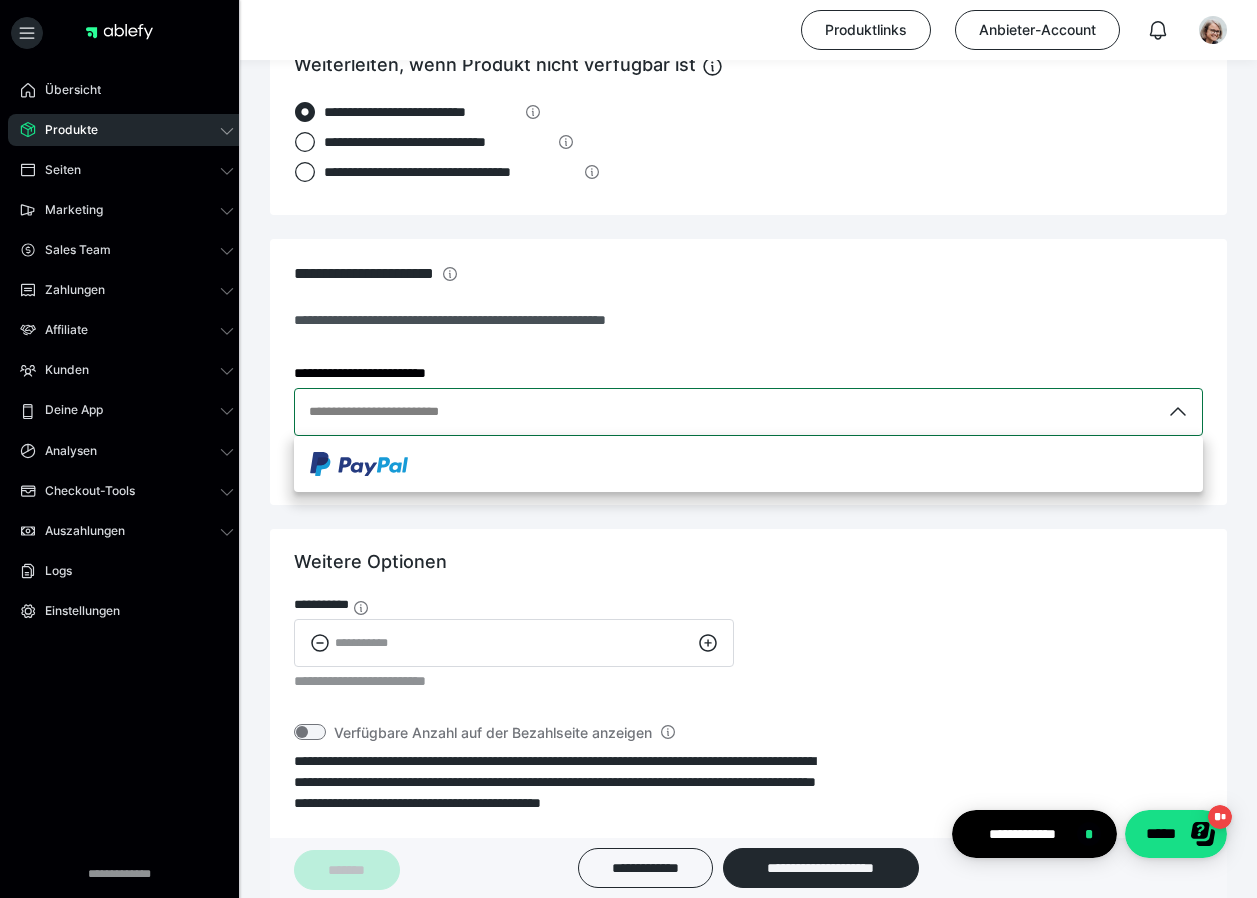 click on "**********" at bounding box center [727, 412] 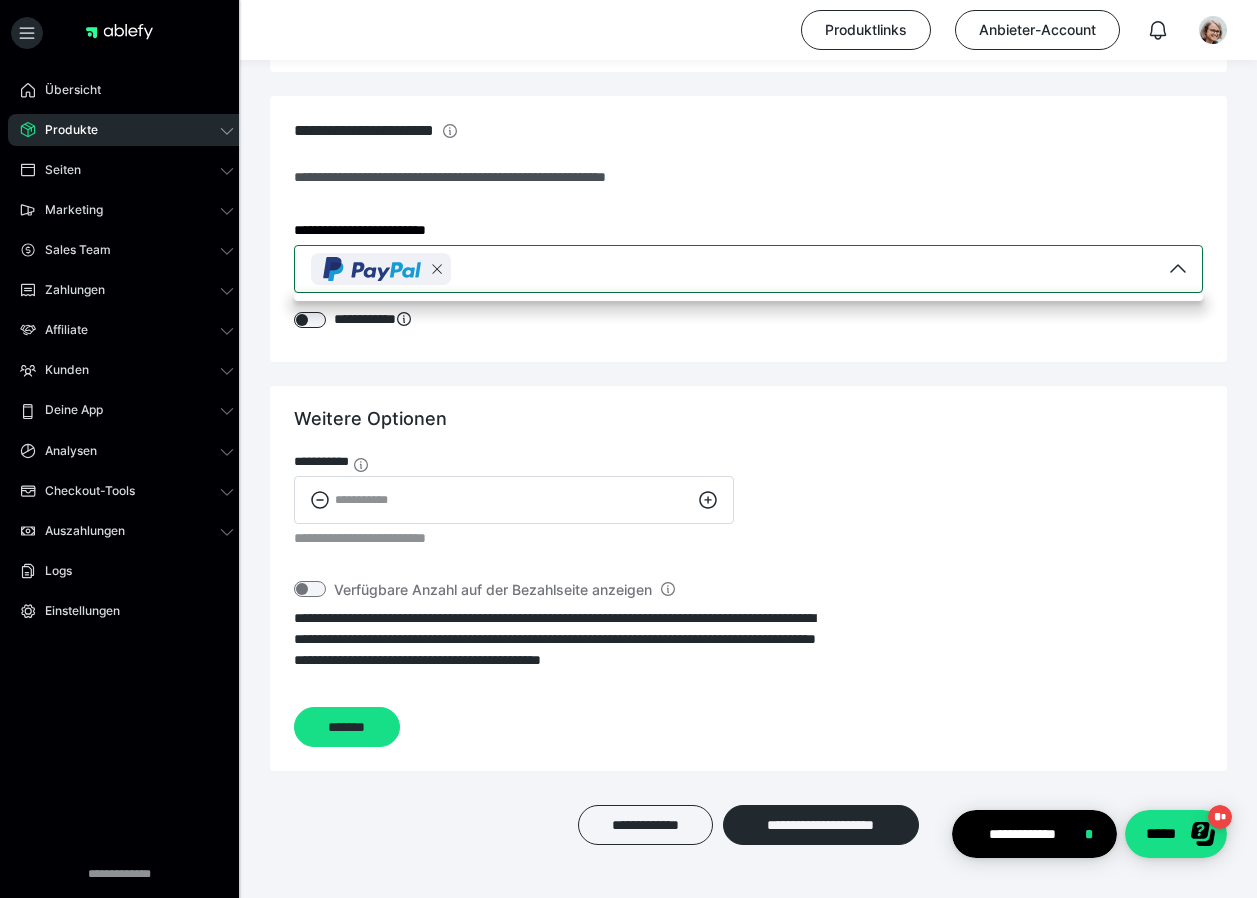 scroll, scrollTop: 2296, scrollLeft: 0, axis: vertical 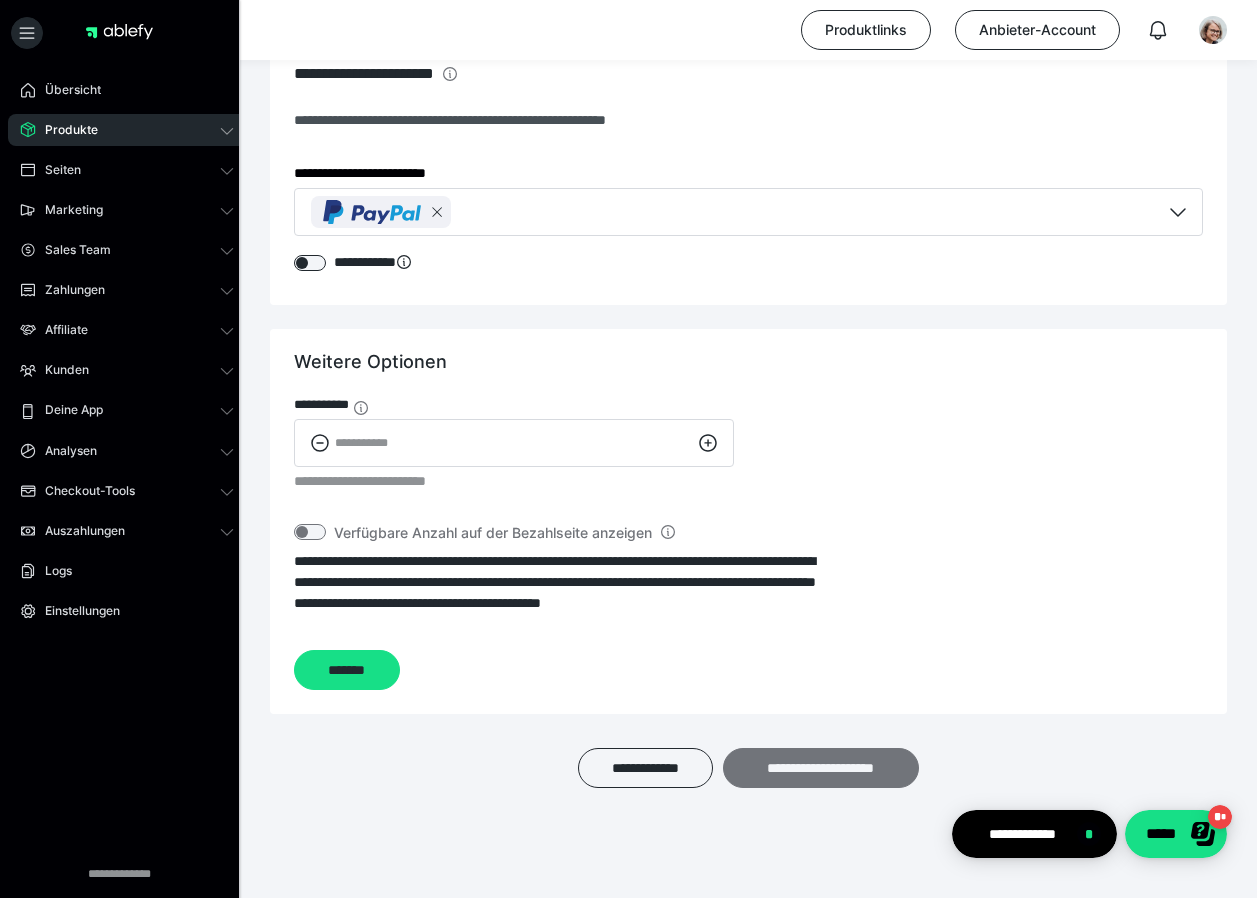 click on "**********" at bounding box center [821, 768] 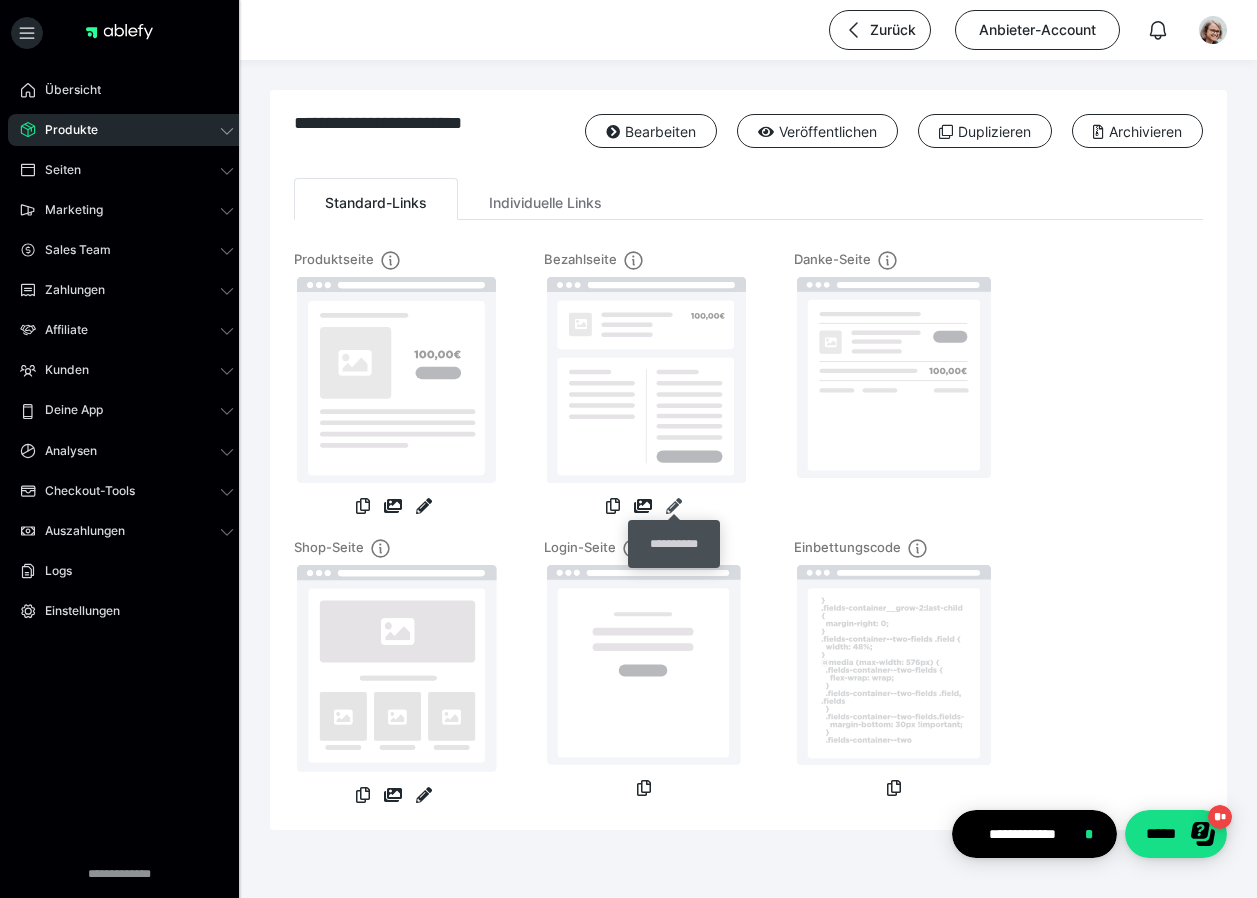 click at bounding box center [674, 506] 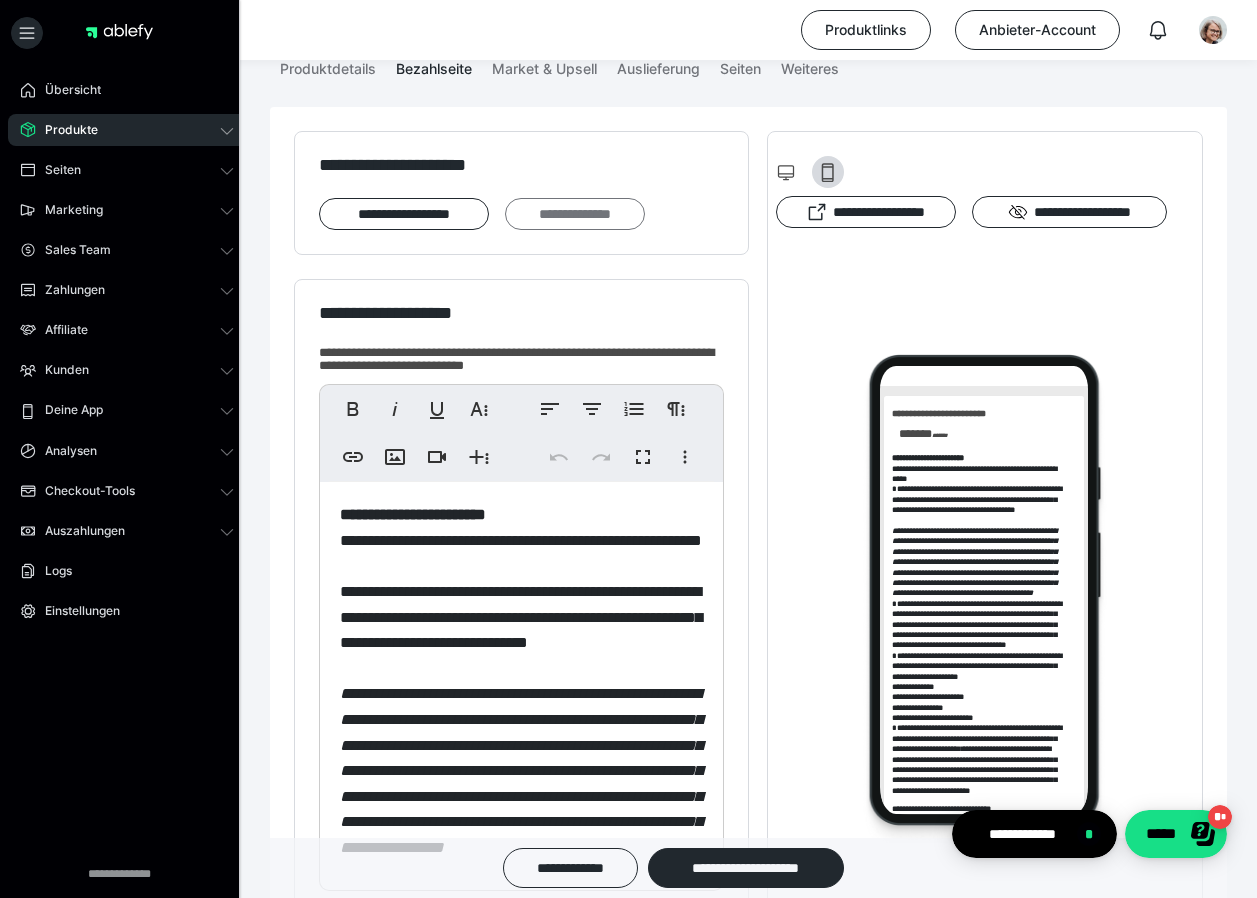 scroll, scrollTop: 0, scrollLeft: 0, axis: both 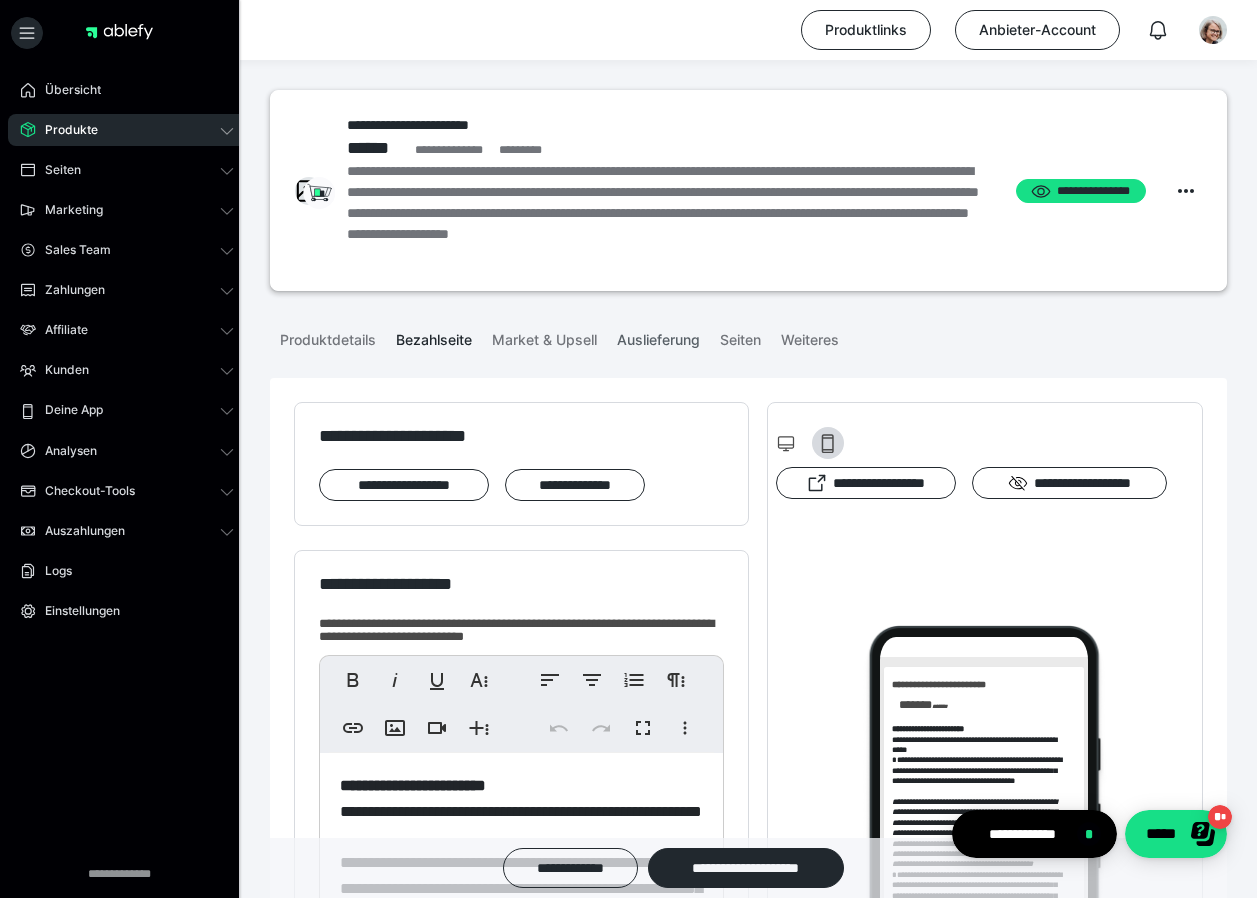 click on "Auslieferung" at bounding box center [658, 336] 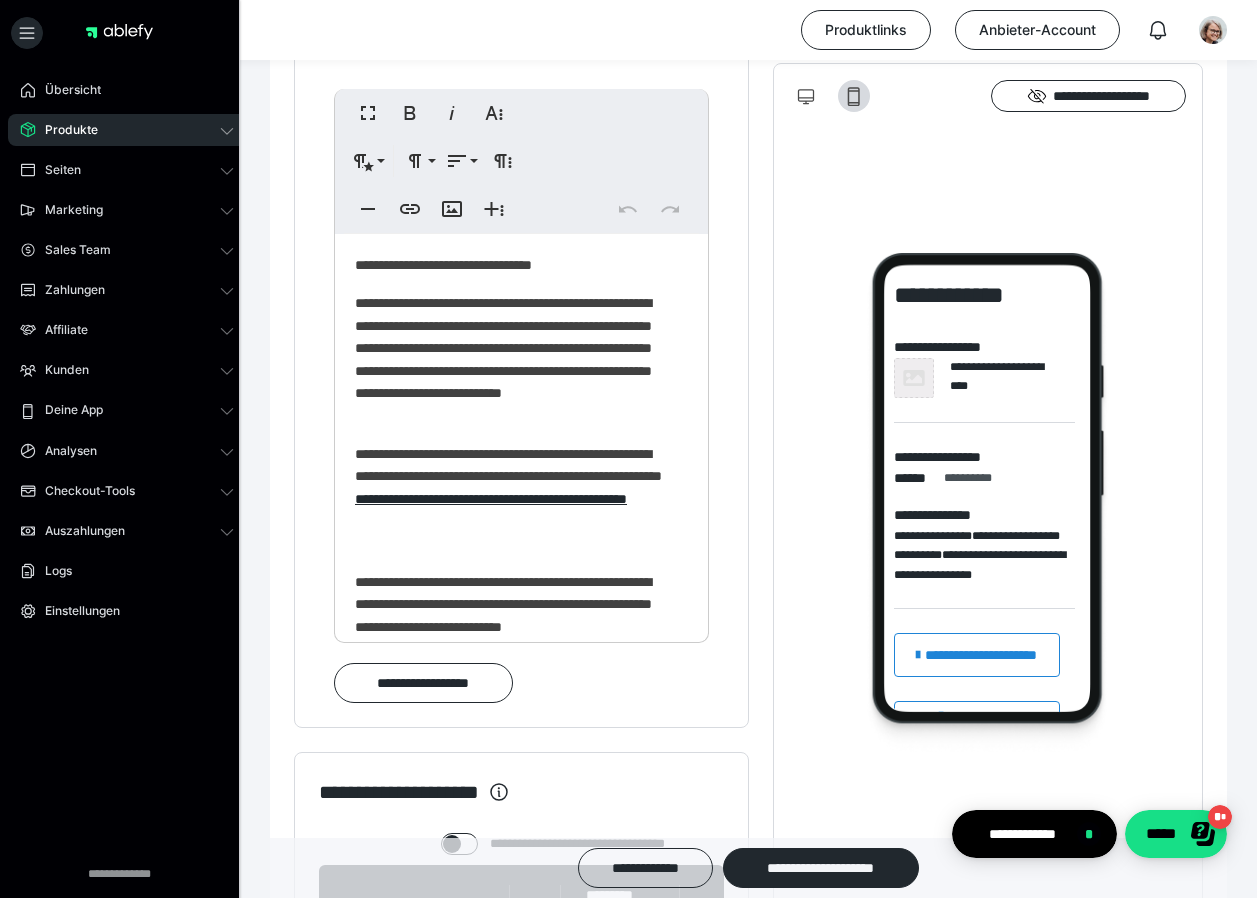 scroll, scrollTop: 2500, scrollLeft: 0, axis: vertical 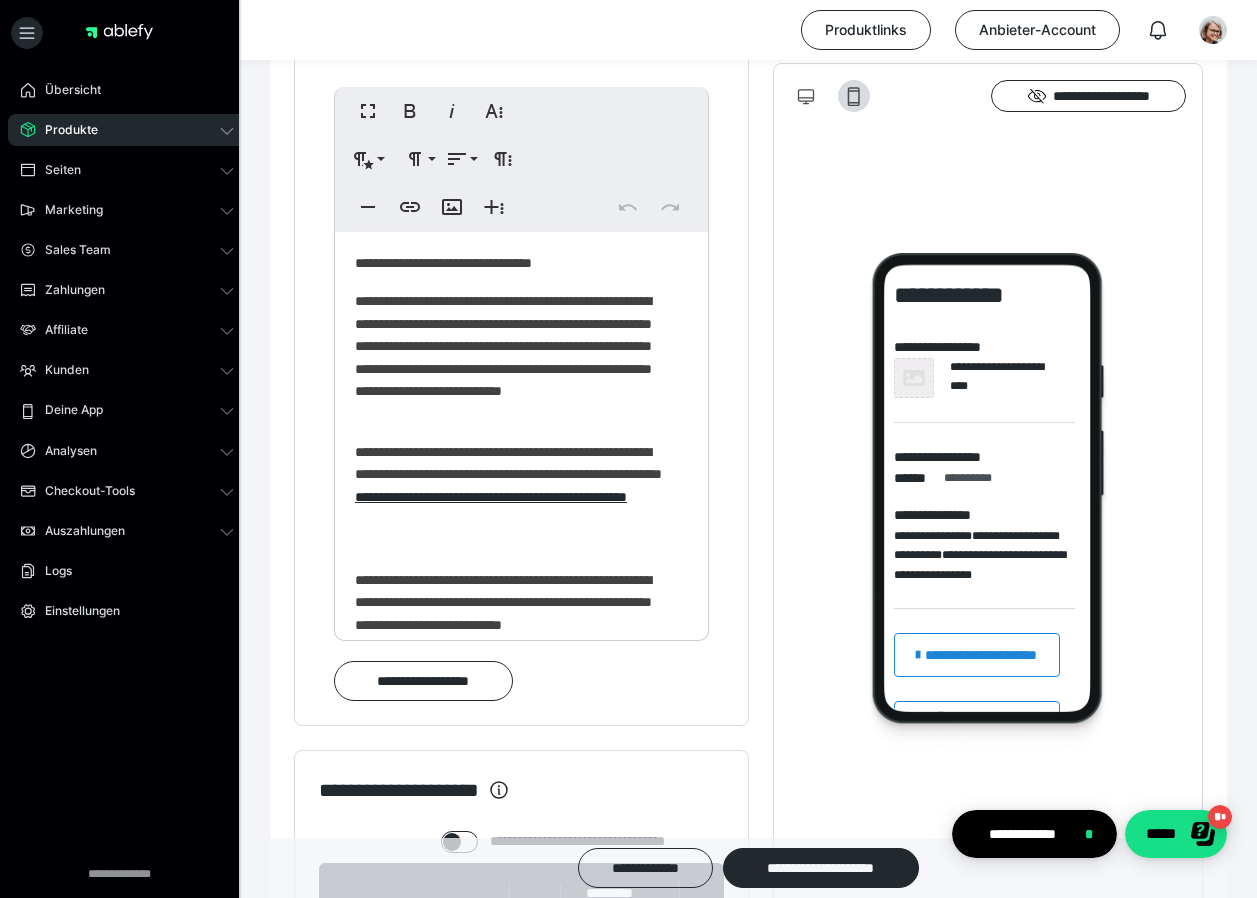 click on "**********" at bounding box center [514, 357] 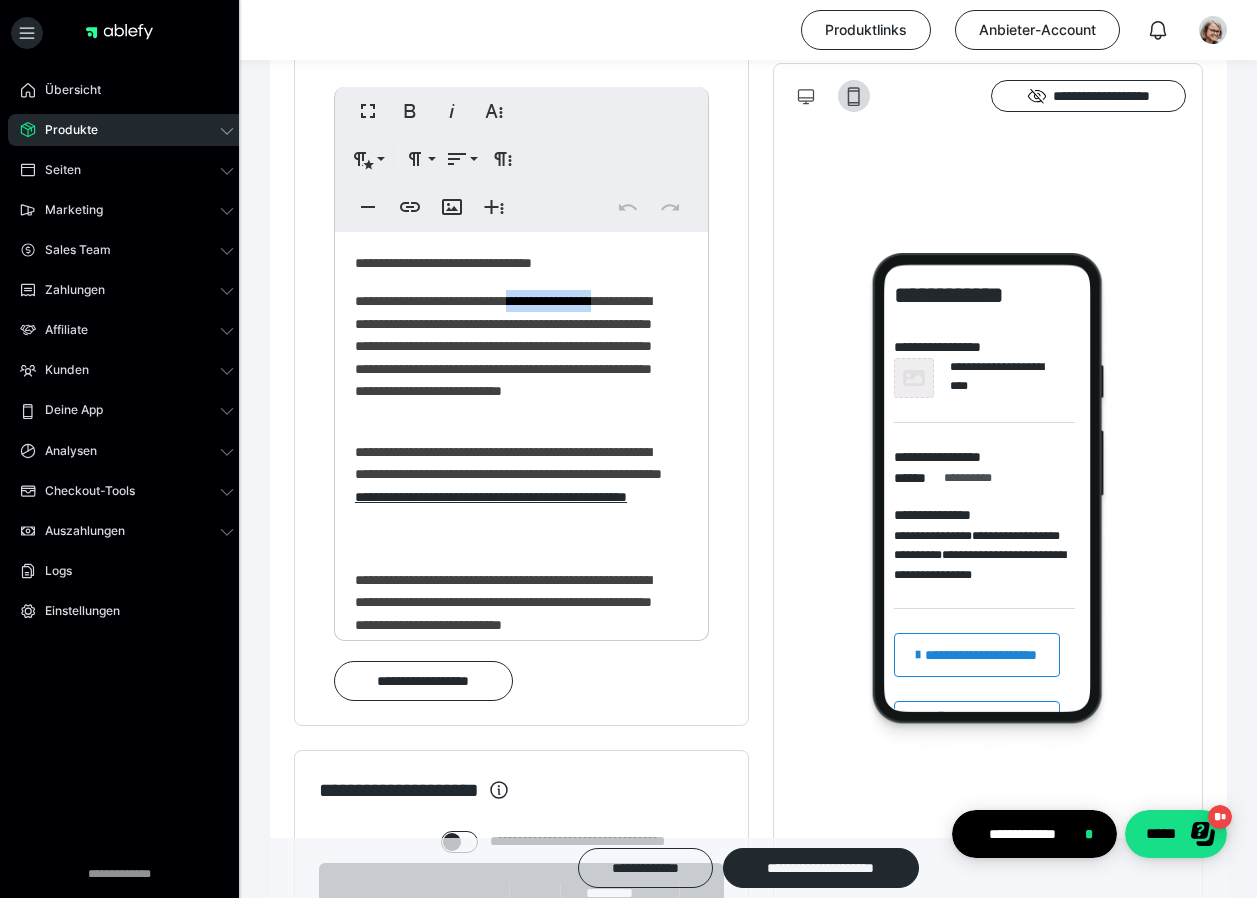 click on "**********" at bounding box center (514, 357) 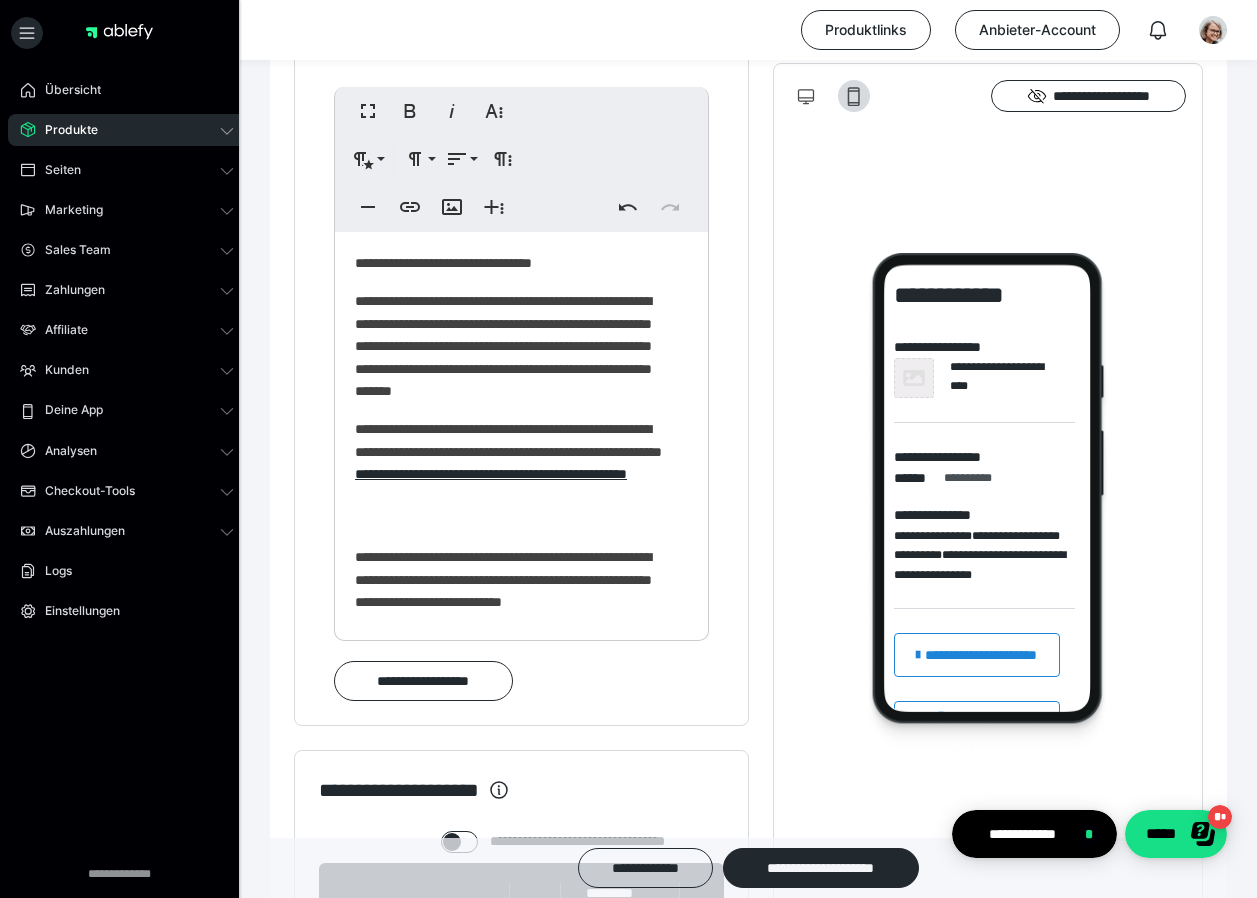 click on "**********" at bounding box center [514, 346] 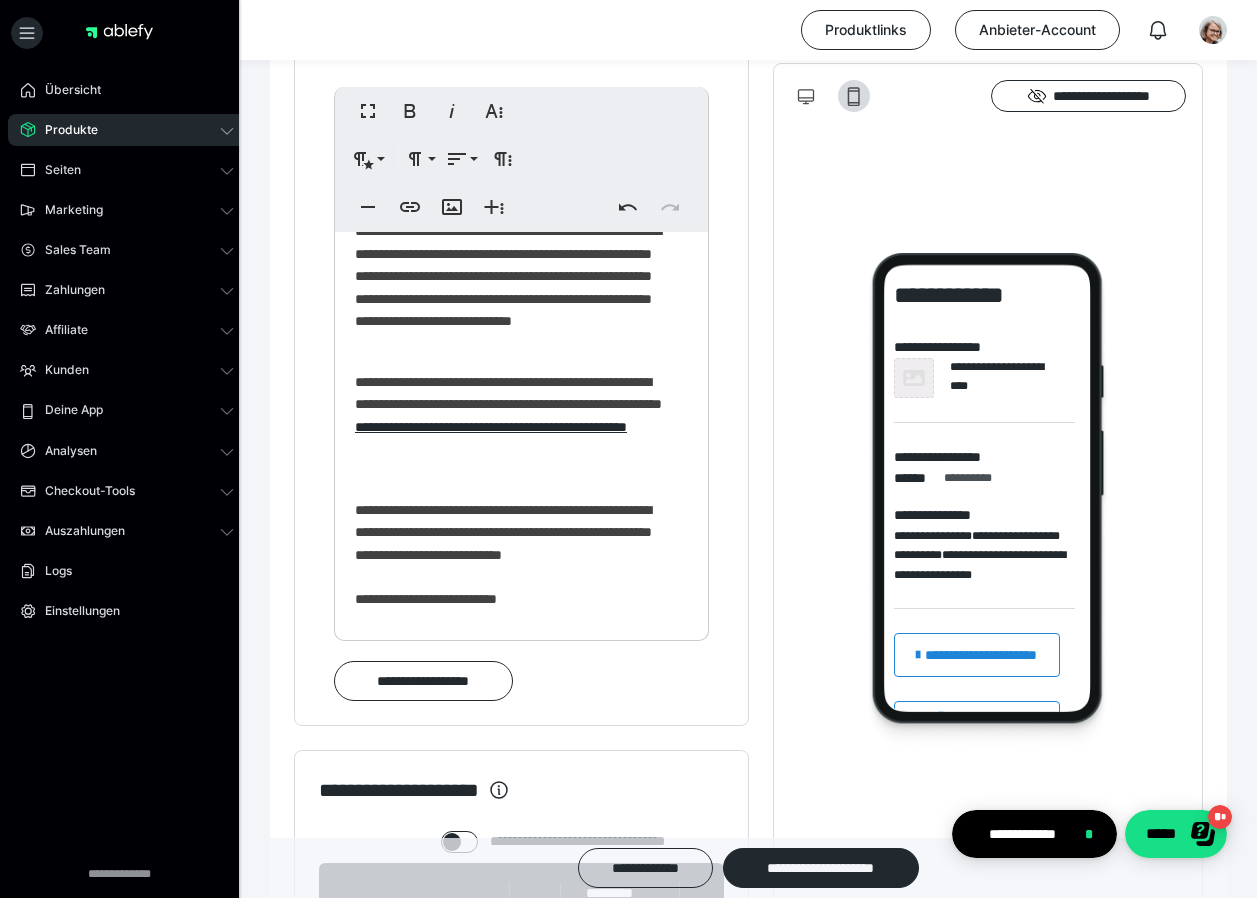 scroll, scrollTop: 100, scrollLeft: 0, axis: vertical 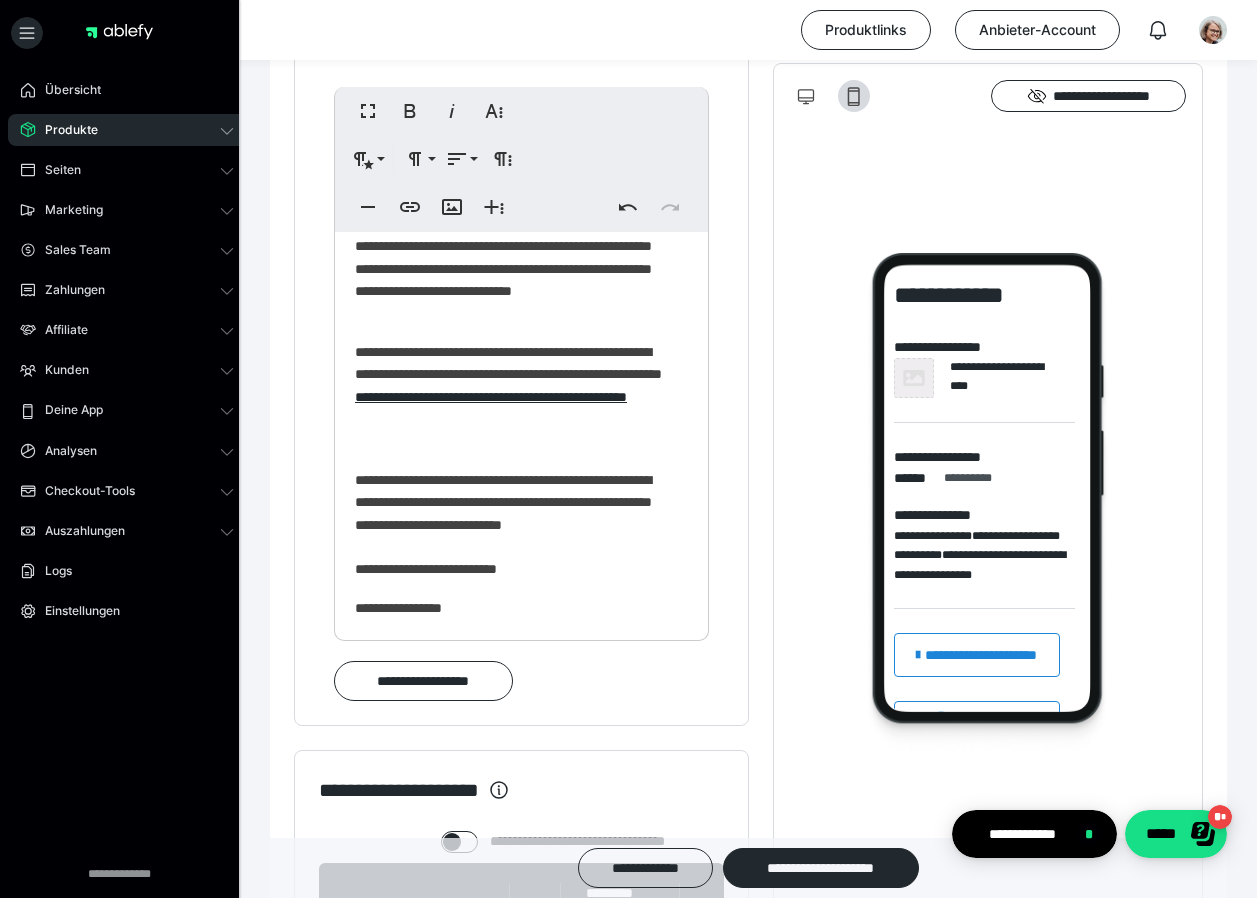 click on "**********" at bounding box center [514, 386] 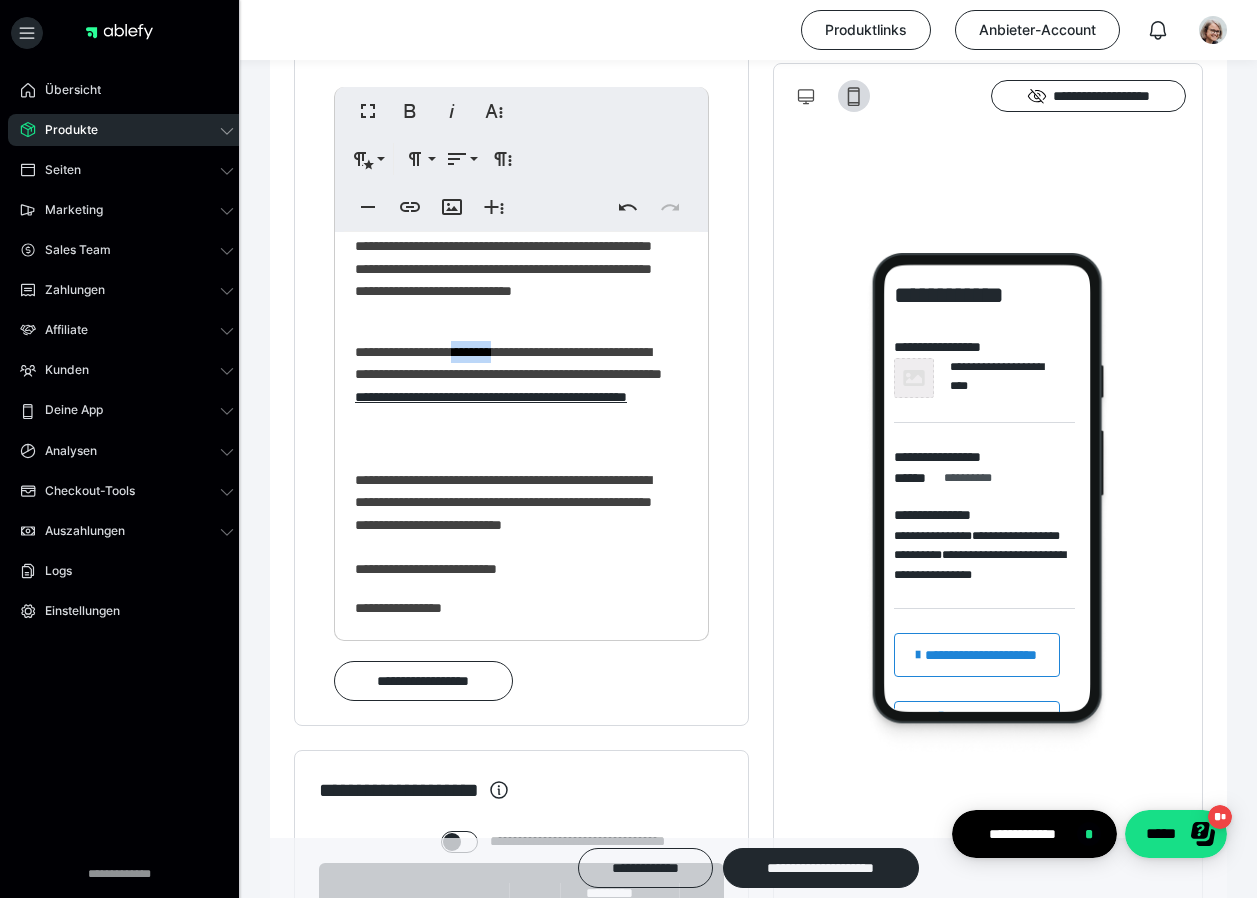 click on "**********" at bounding box center (514, 386) 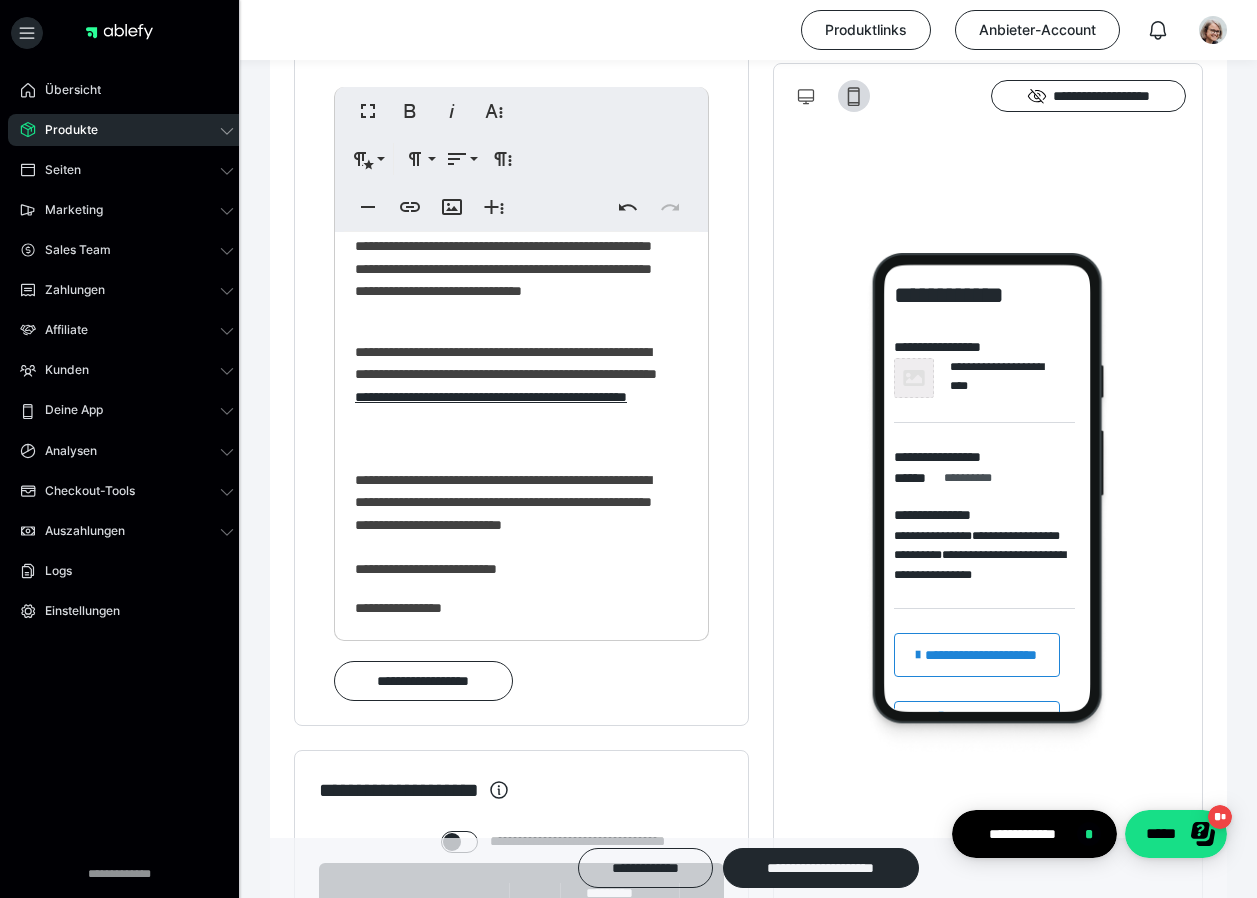 click on "**********" at bounding box center [514, 386] 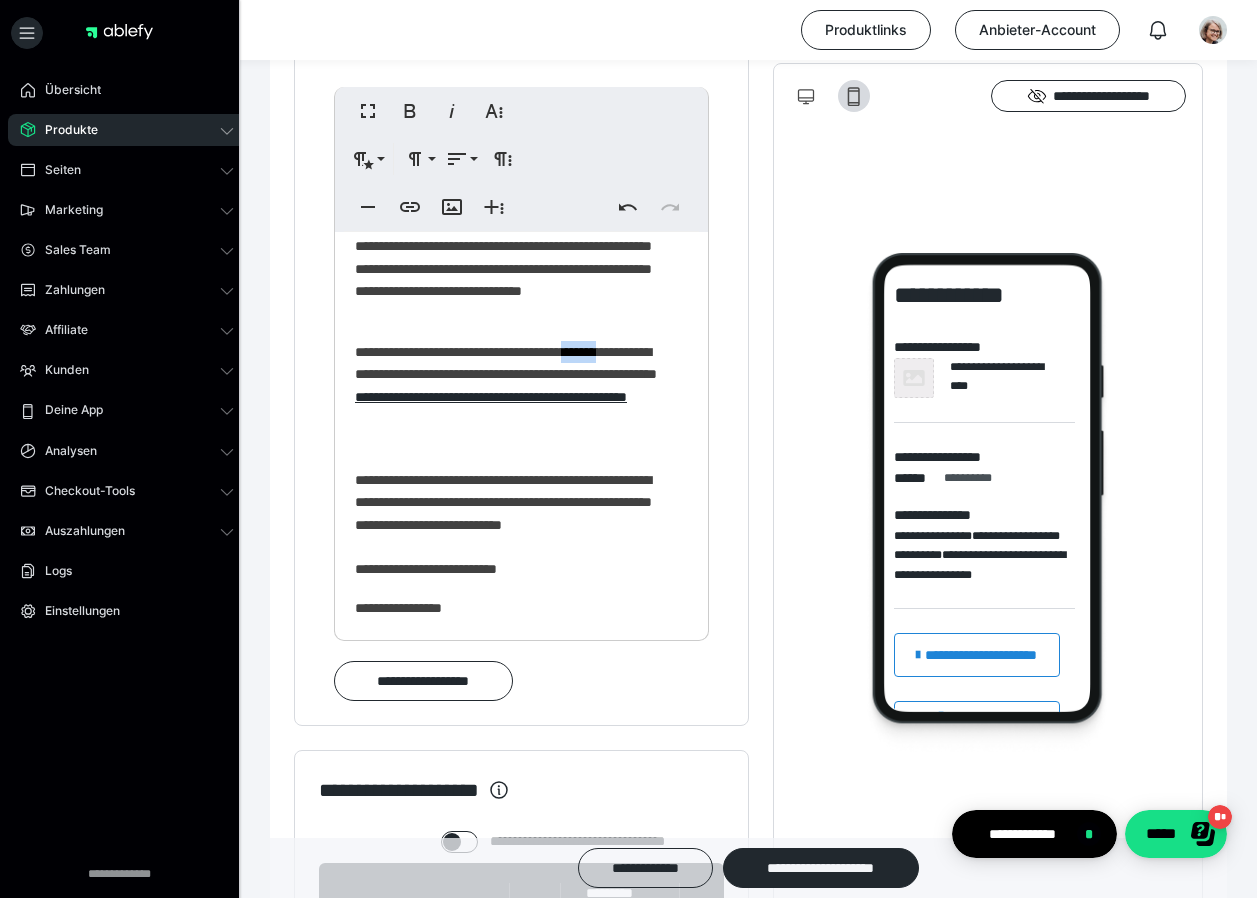 click on "**********" at bounding box center (514, 386) 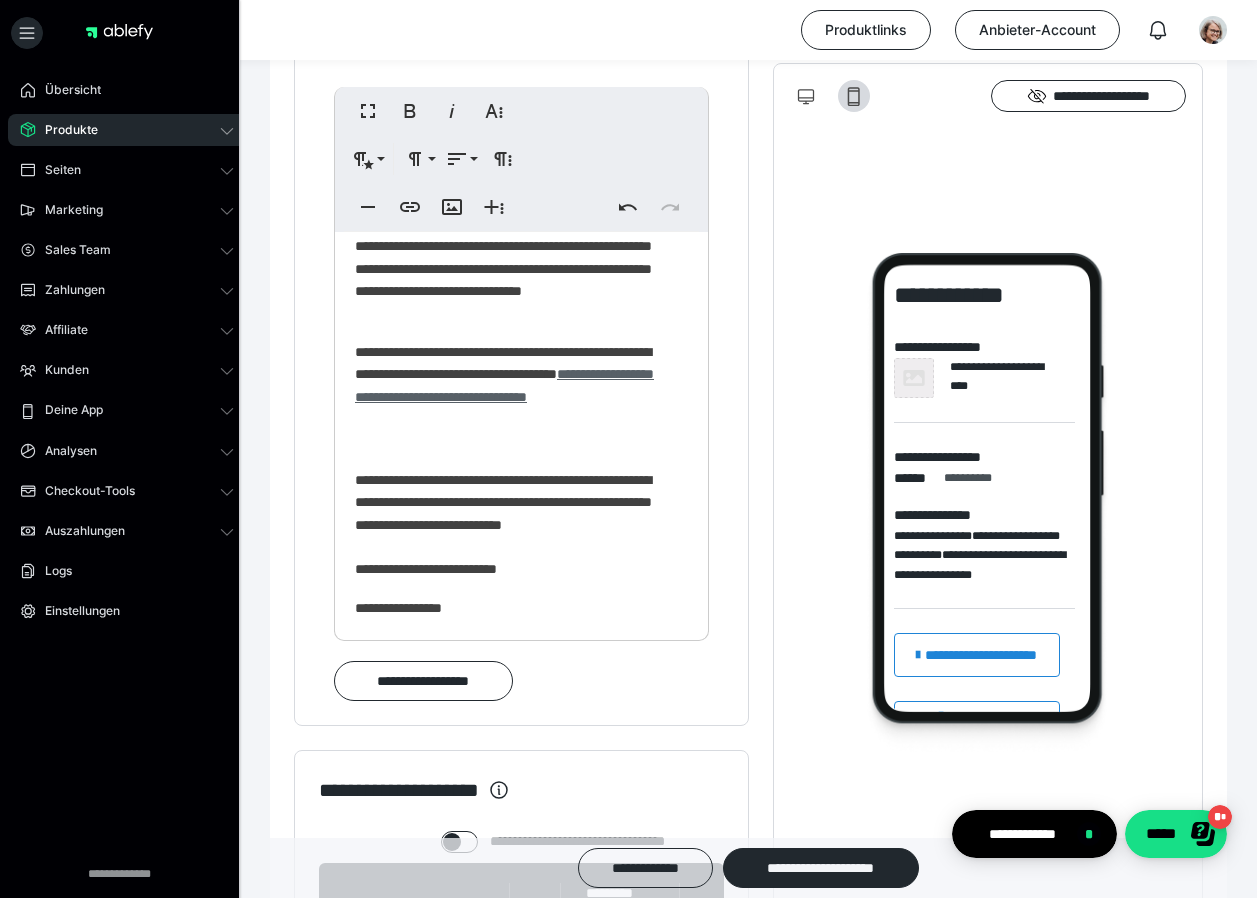 click on "**********" at bounding box center [504, 385] 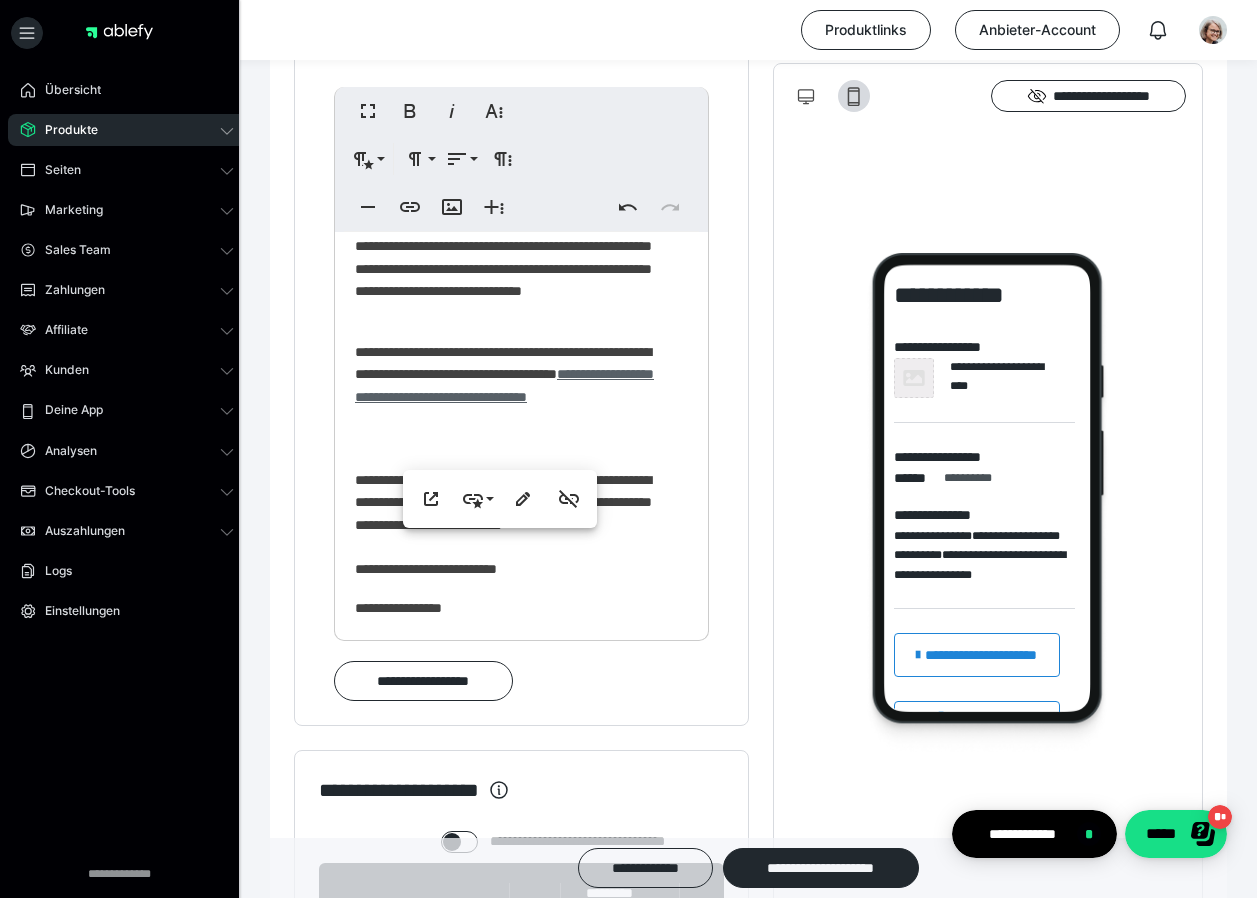 click on "**********" at bounding box center [504, 385] 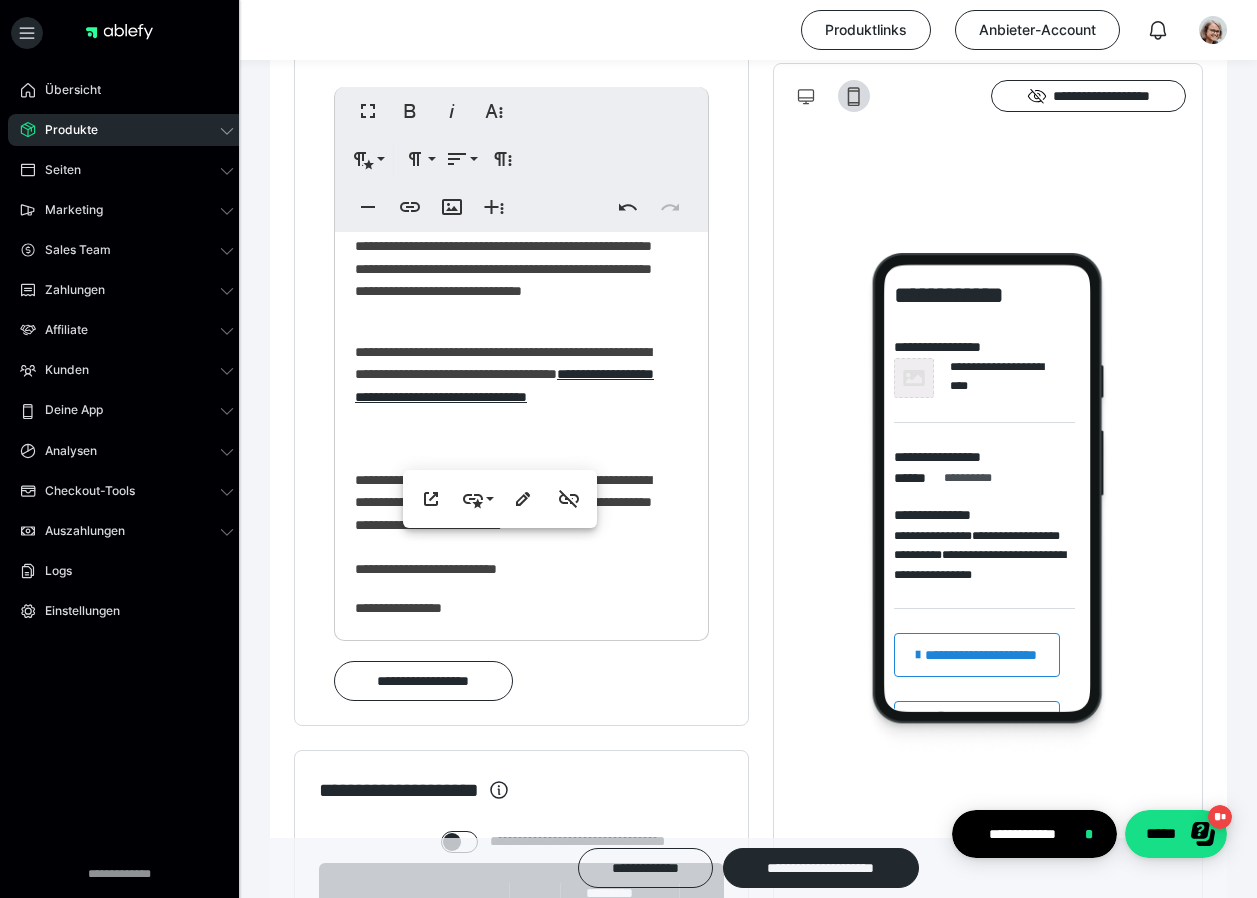 click on "**********" at bounding box center [514, 386] 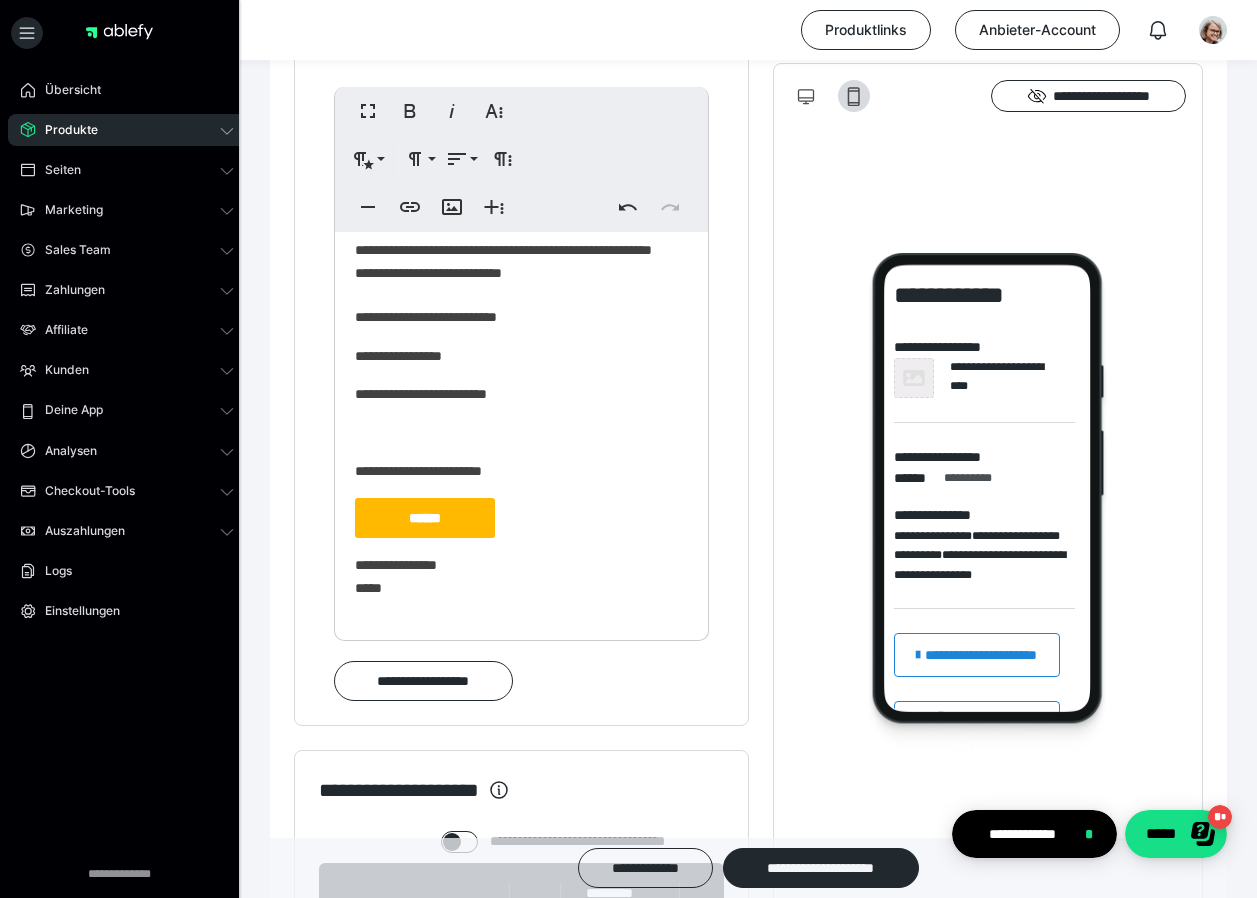 scroll, scrollTop: 401, scrollLeft: 0, axis: vertical 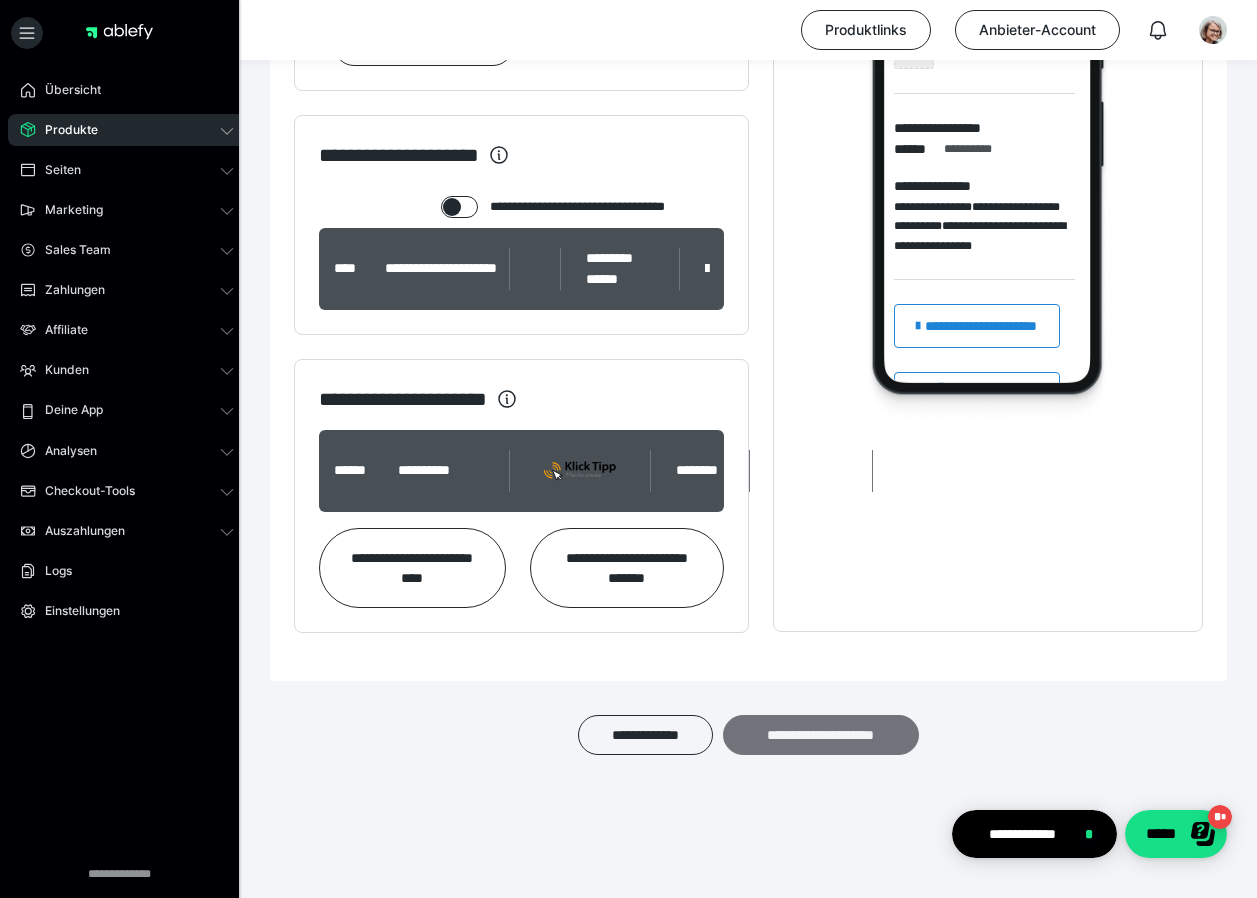 click on "**********" at bounding box center [821, 735] 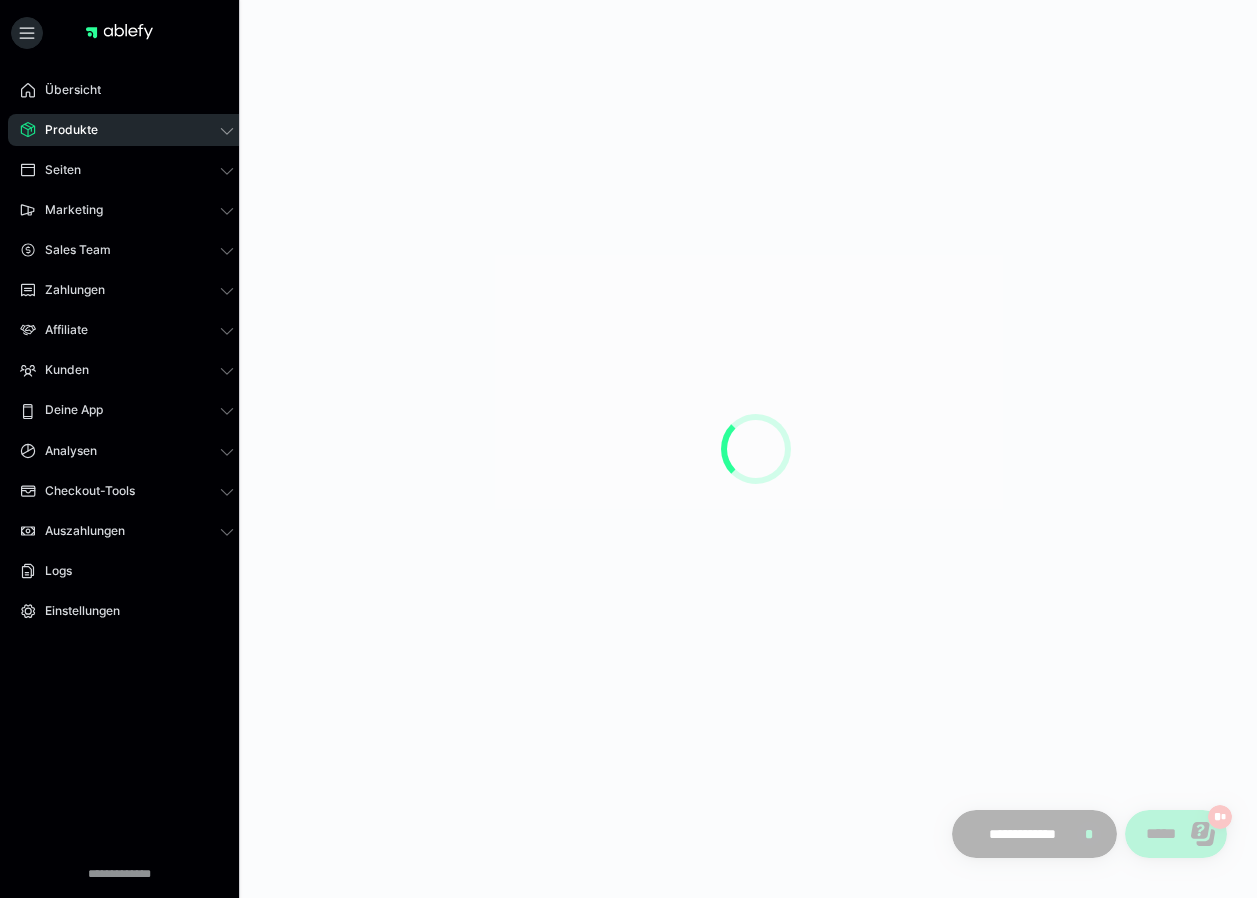 scroll, scrollTop: 0, scrollLeft: 0, axis: both 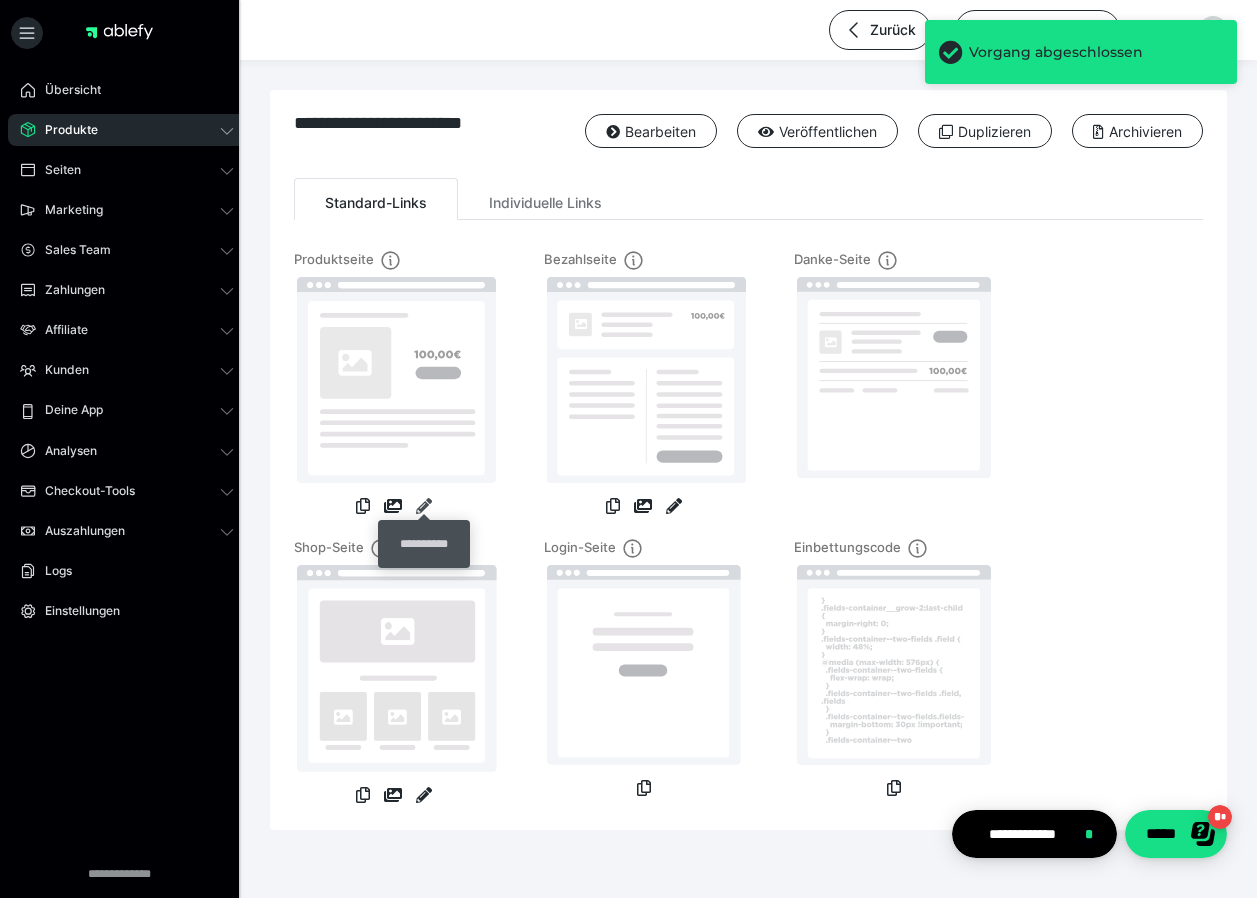 click at bounding box center (424, 506) 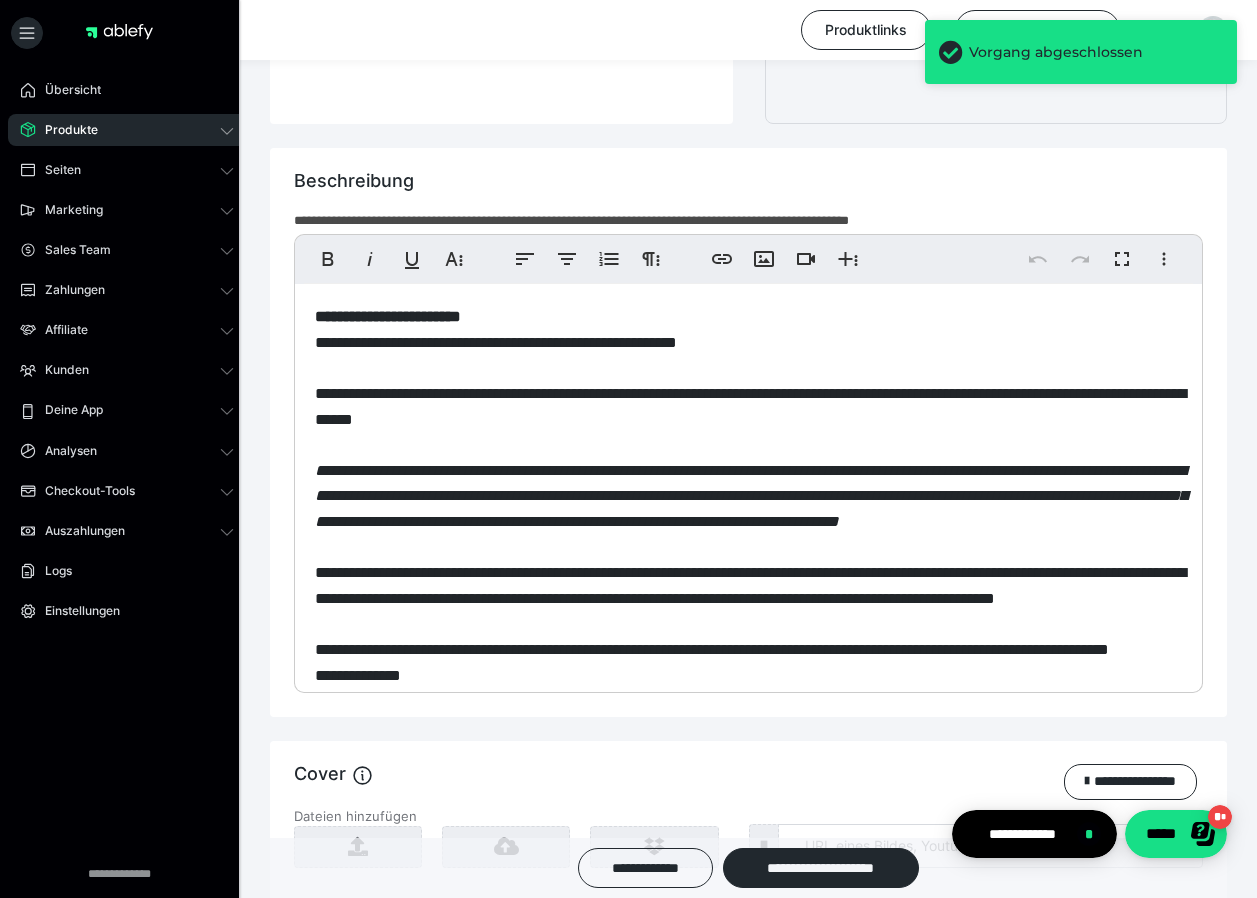scroll, scrollTop: 1200, scrollLeft: 0, axis: vertical 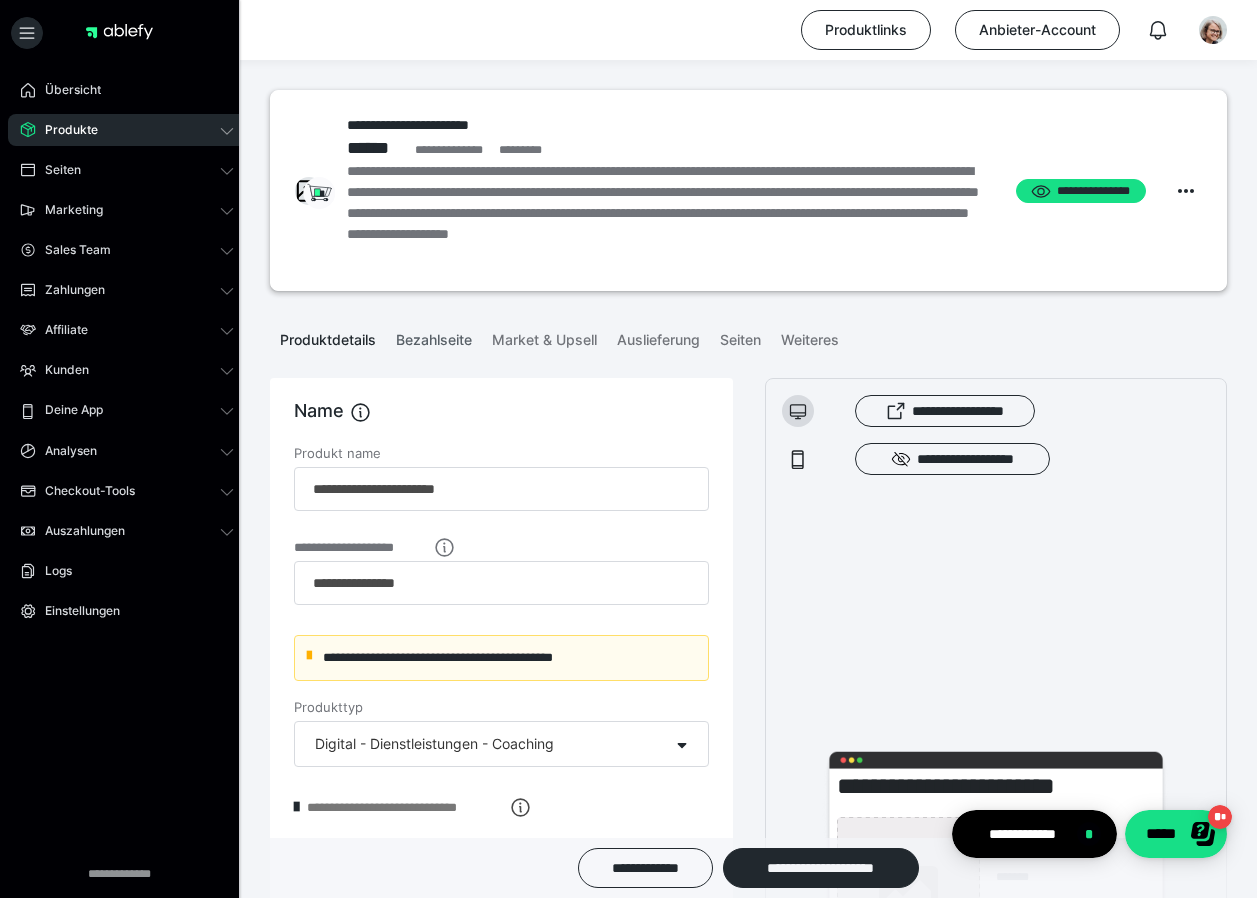 click on "Bezahlseite" at bounding box center [434, 336] 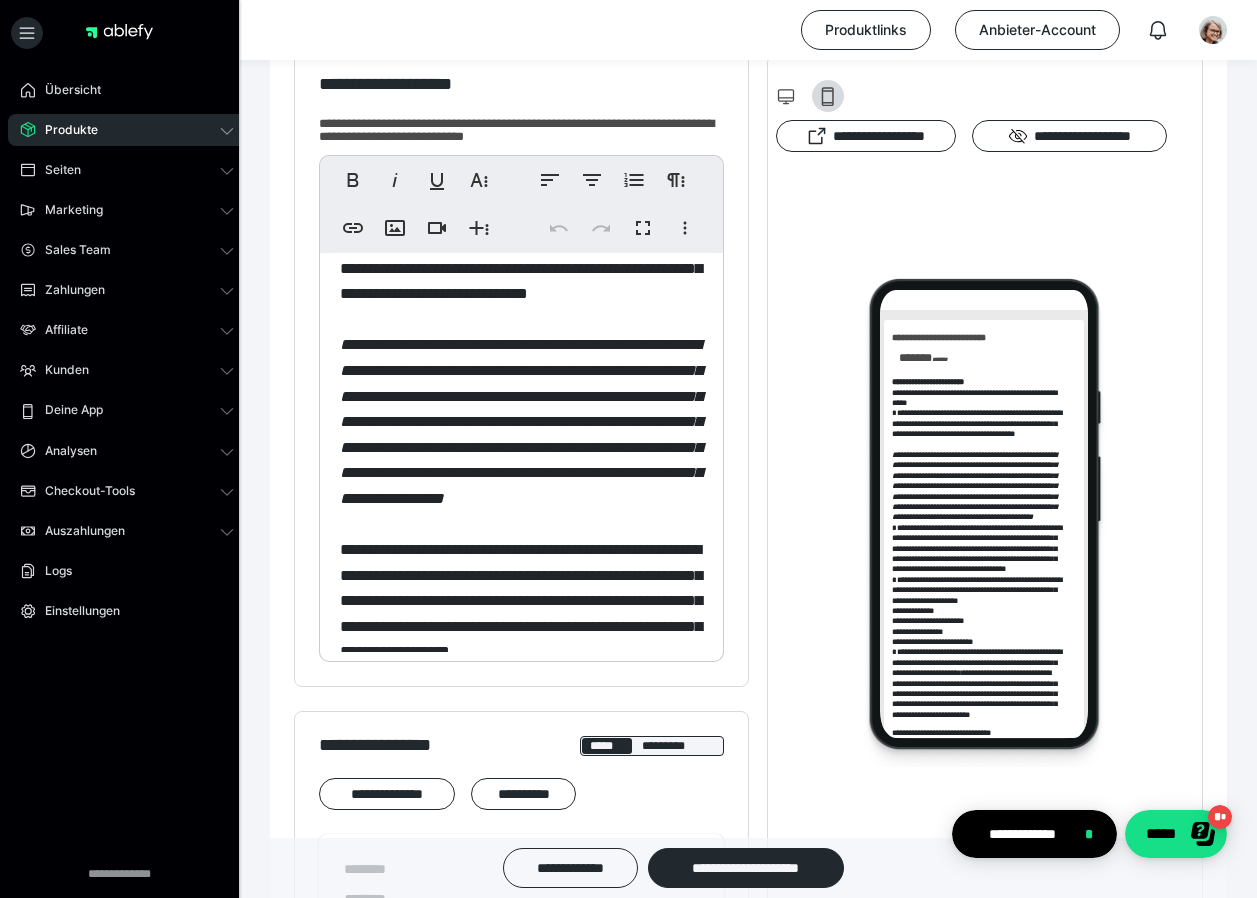 scroll, scrollTop: 0, scrollLeft: 0, axis: both 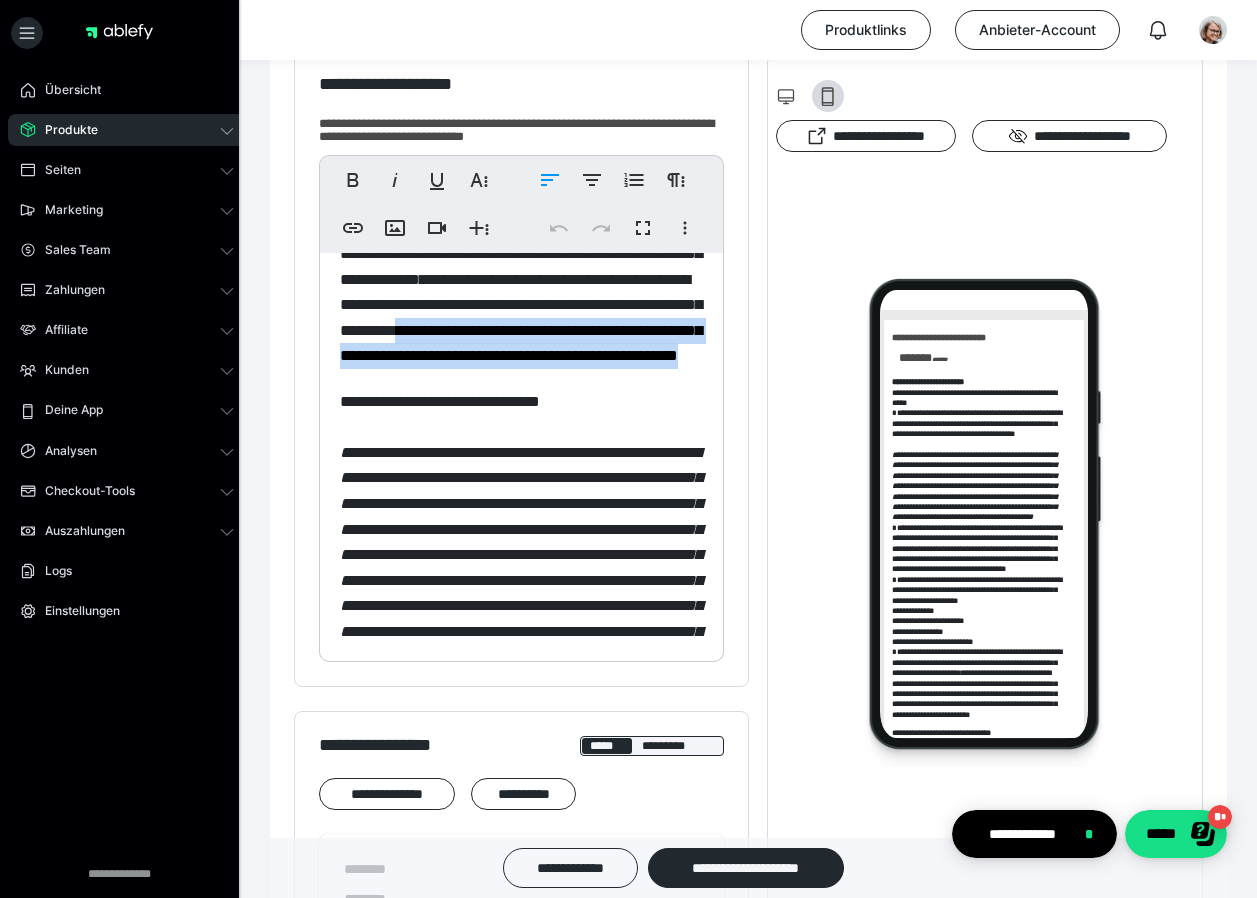 drag, startPoint x: 407, startPoint y: 409, endPoint x: 476, endPoint y: 449, distance: 79.755875 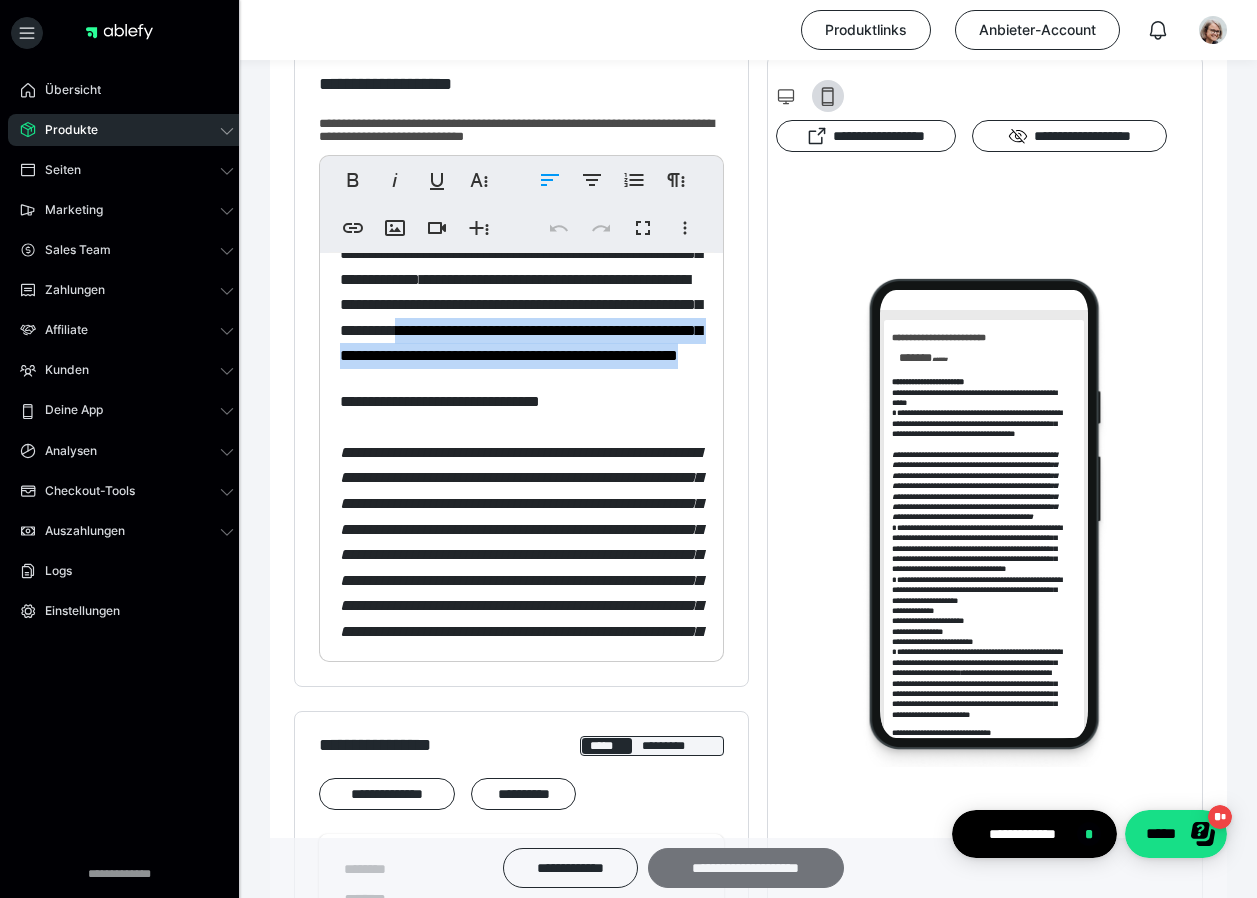 click on "**********" at bounding box center [746, 868] 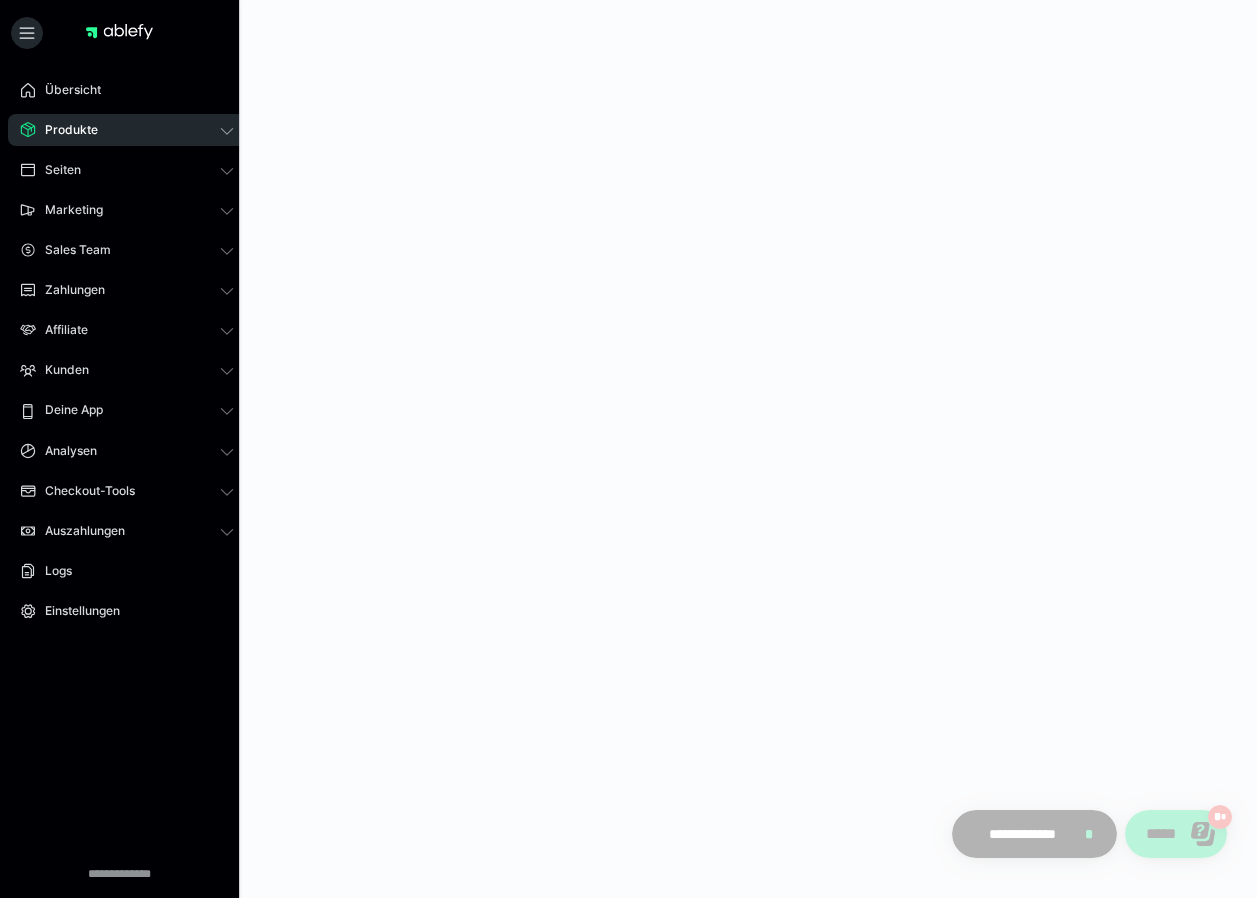 scroll, scrollTop: 0, scrollLeft: 0, axis: both 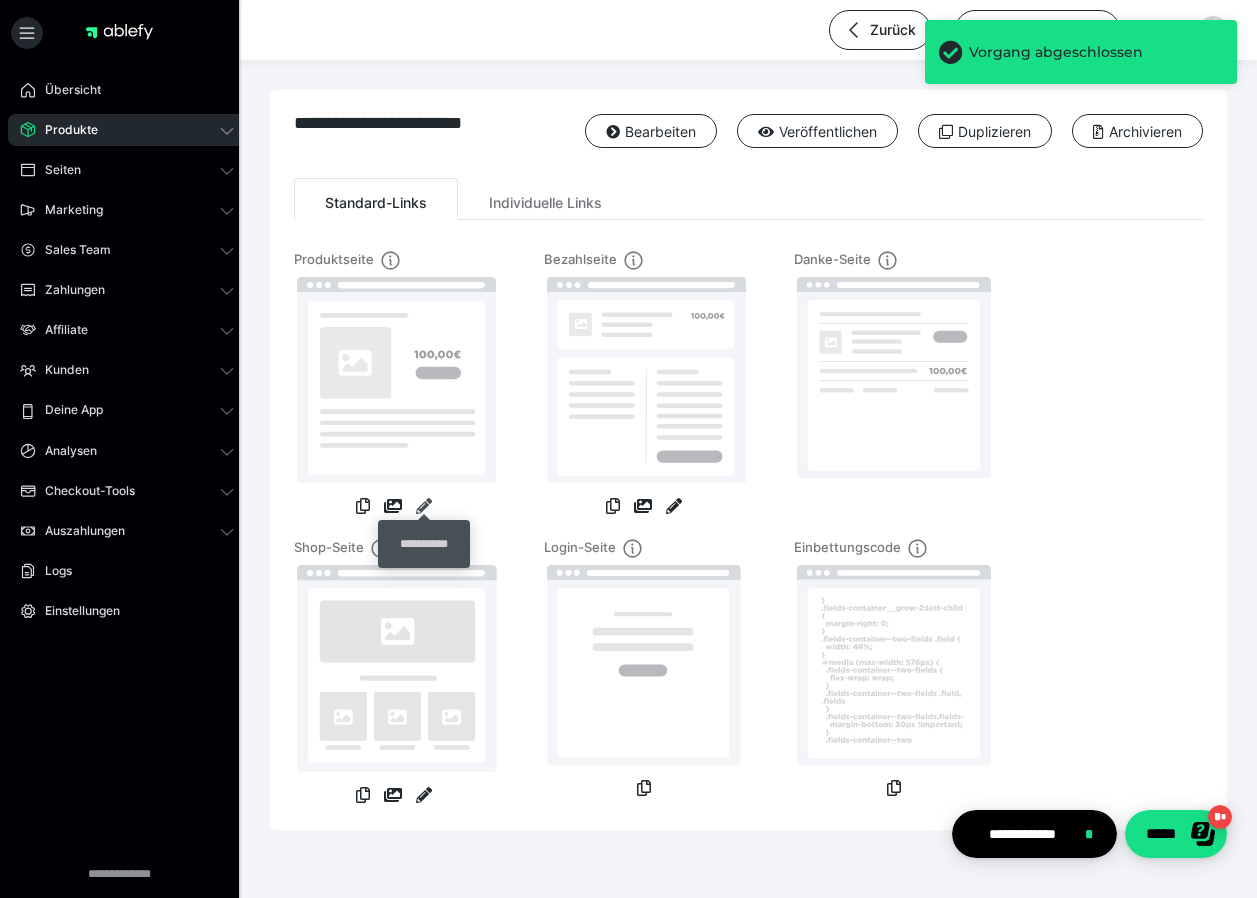 click at bounding box center (424, 506) 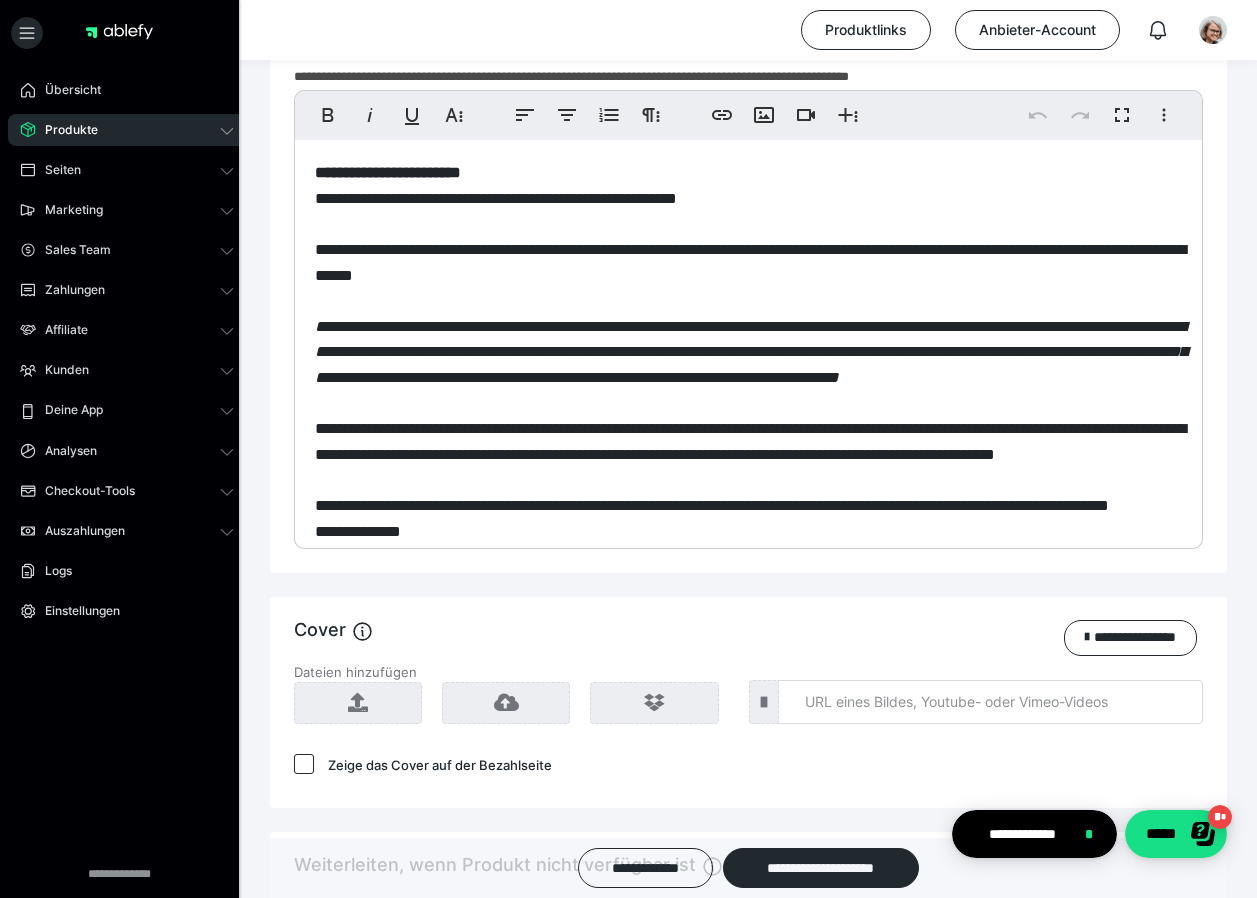 scroll, scrollTop: 1300, scrollLeft: 0, axis: vertical 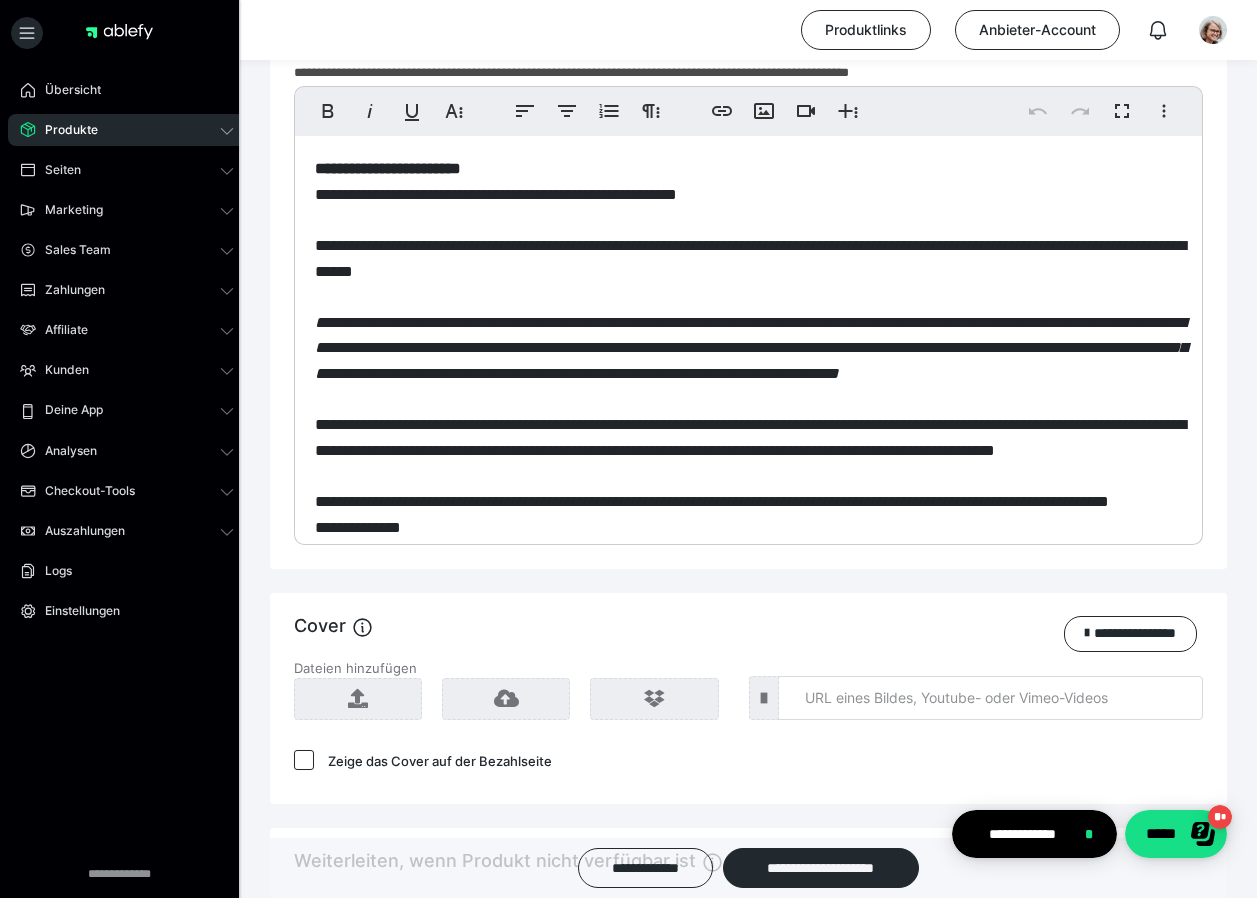 click on "**********" at bounding box center (748, 537) 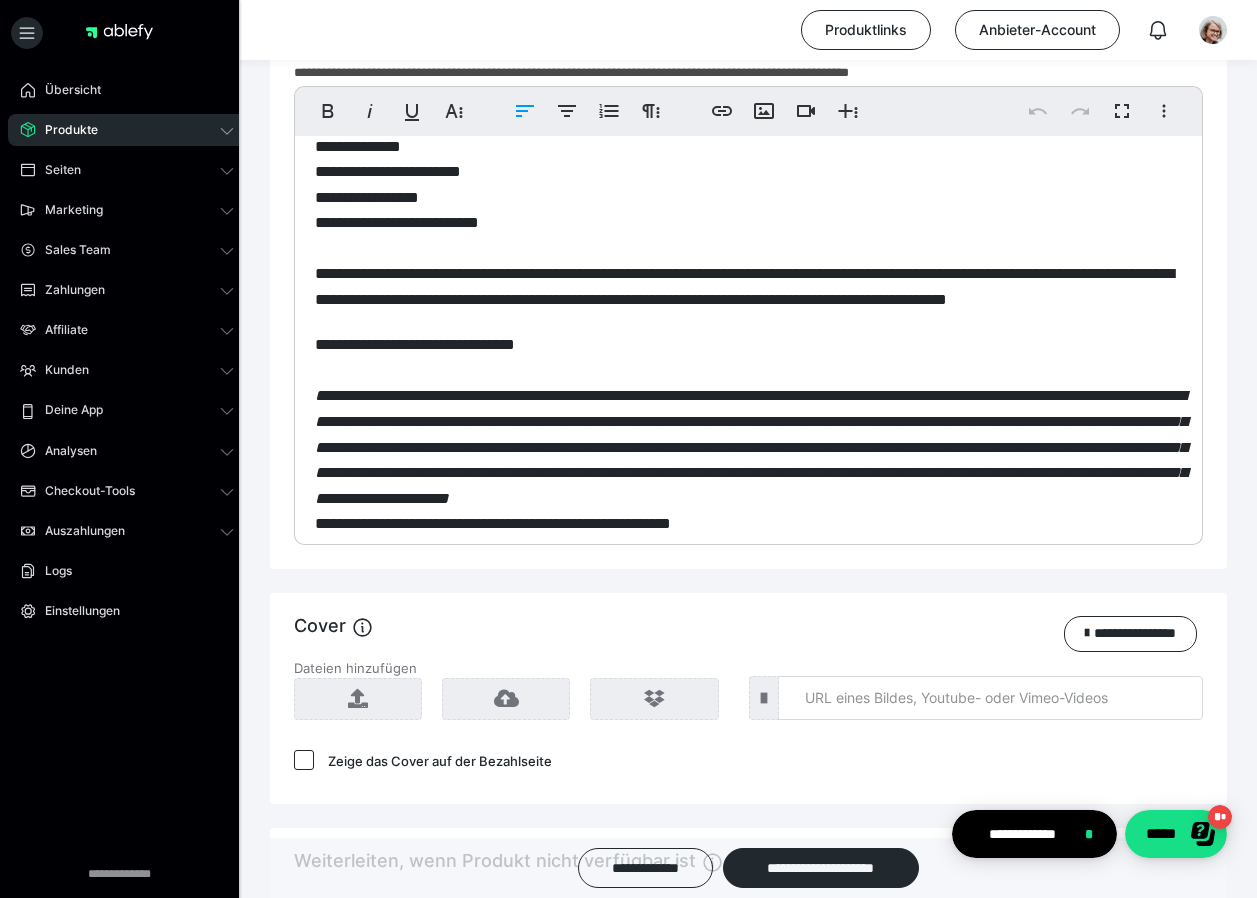 scroll, scrollTop: 444, scrollLeft: 0, axis: vertical 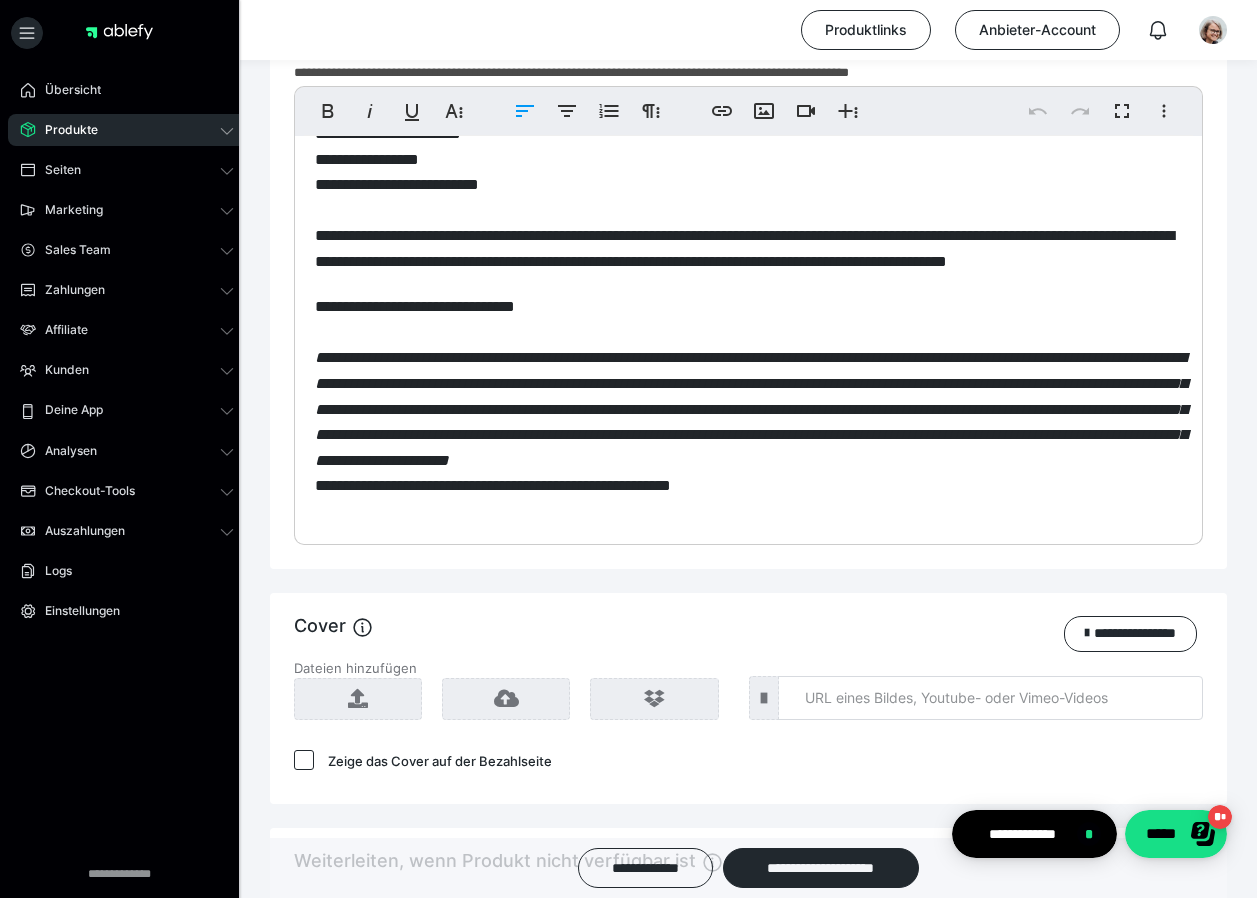 click on "**********" at bounding box center (744, 248) 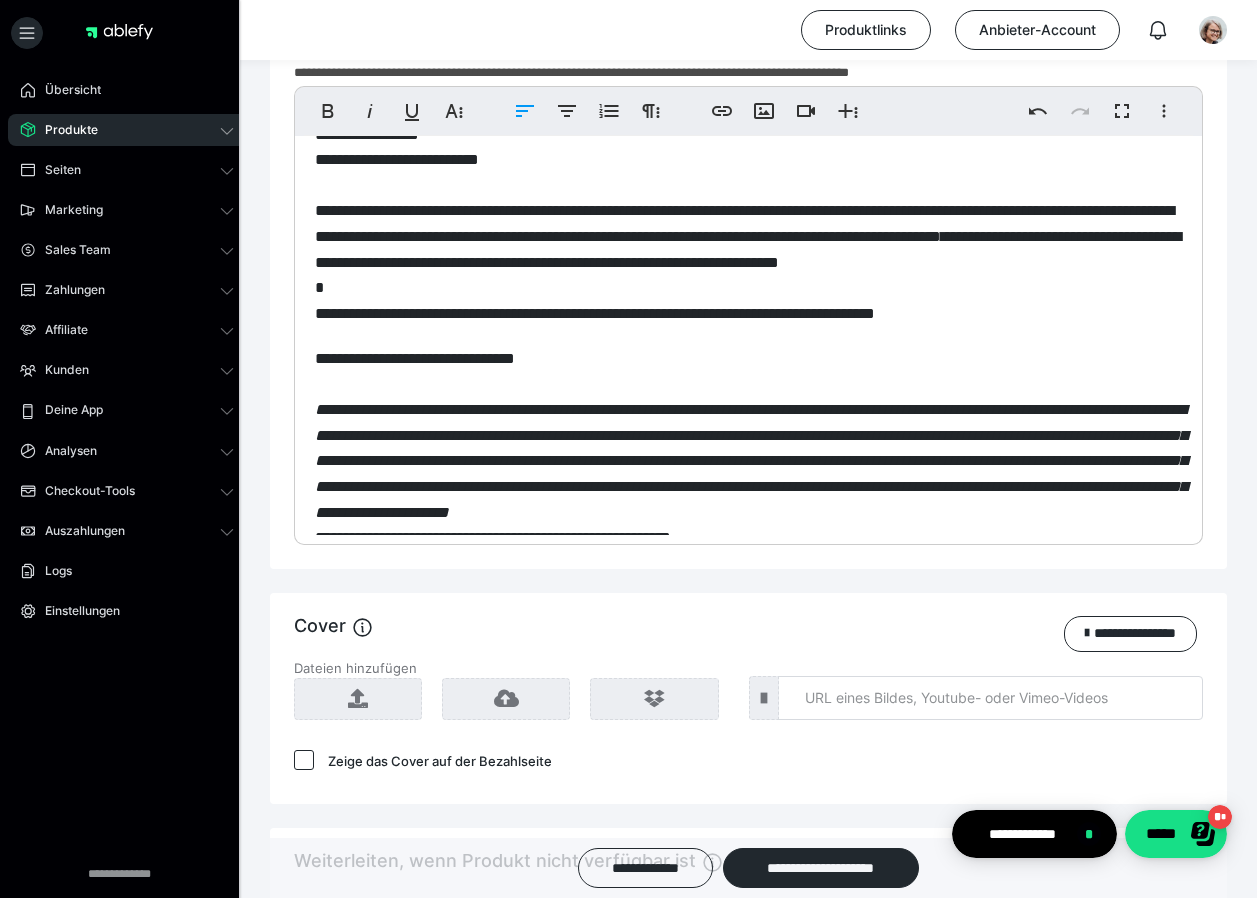 scroll, scrollTop: 521, scrollLeft: 0, axis: vertical 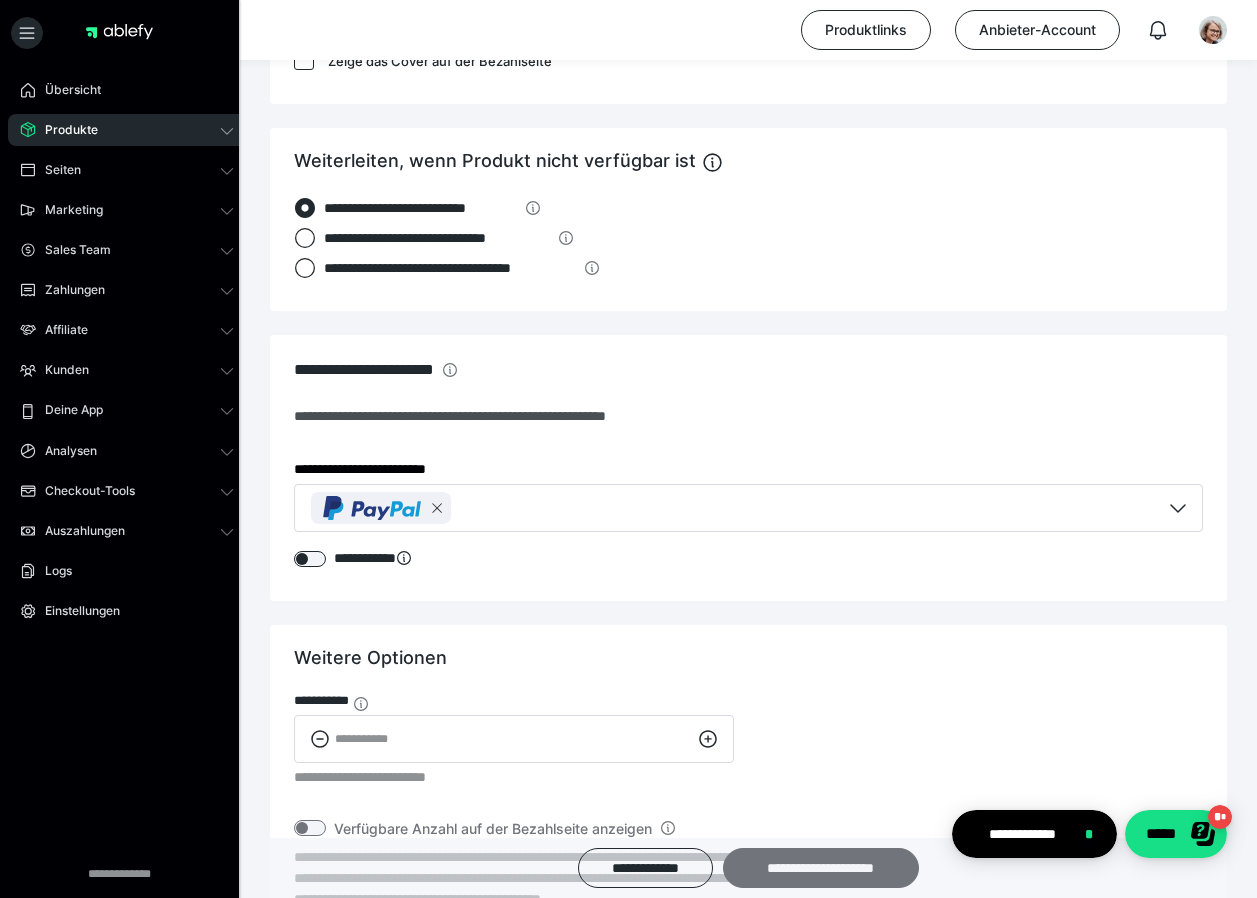 click on "**********" at bounding box center [821, 868] 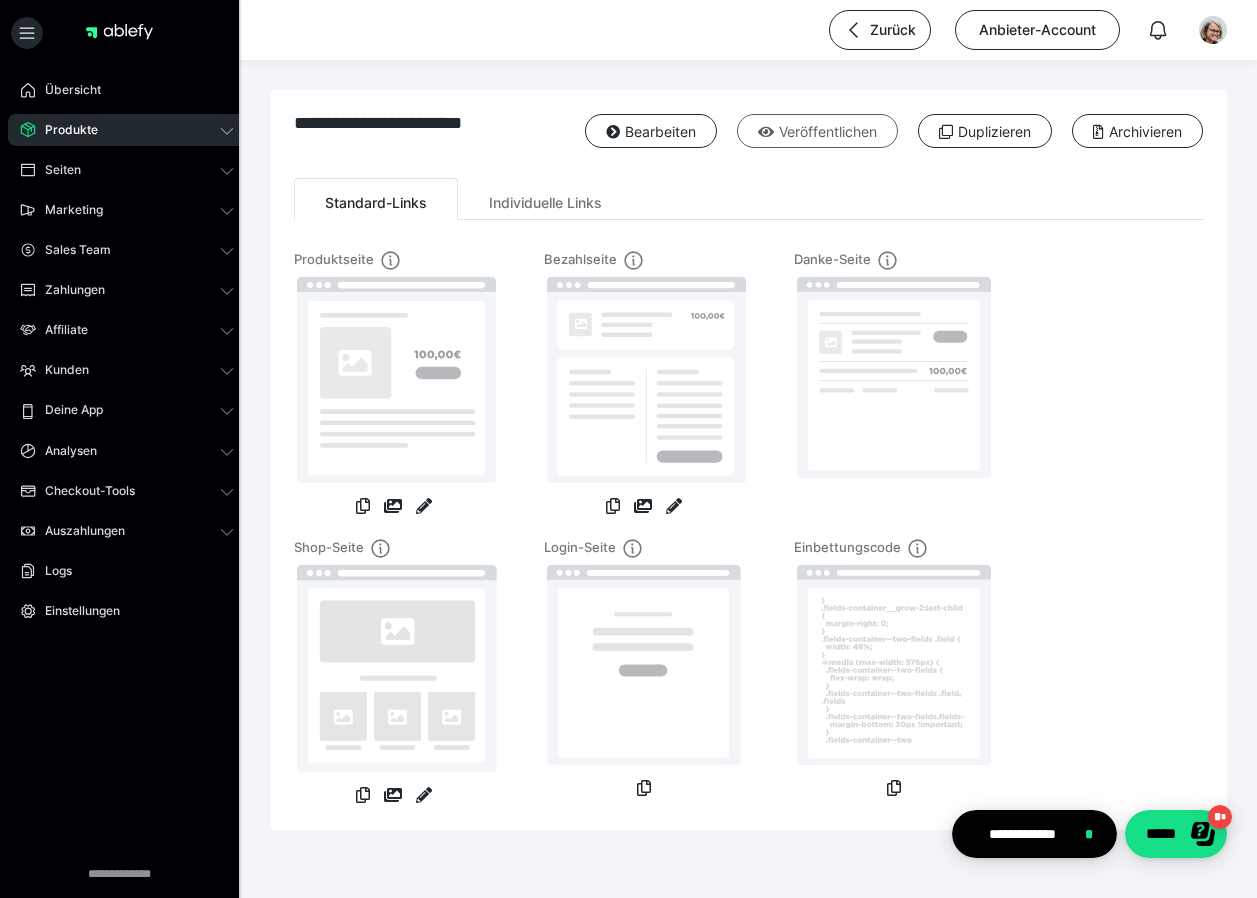 click on "Veröffentlichen" at bounding box center [817, 131] 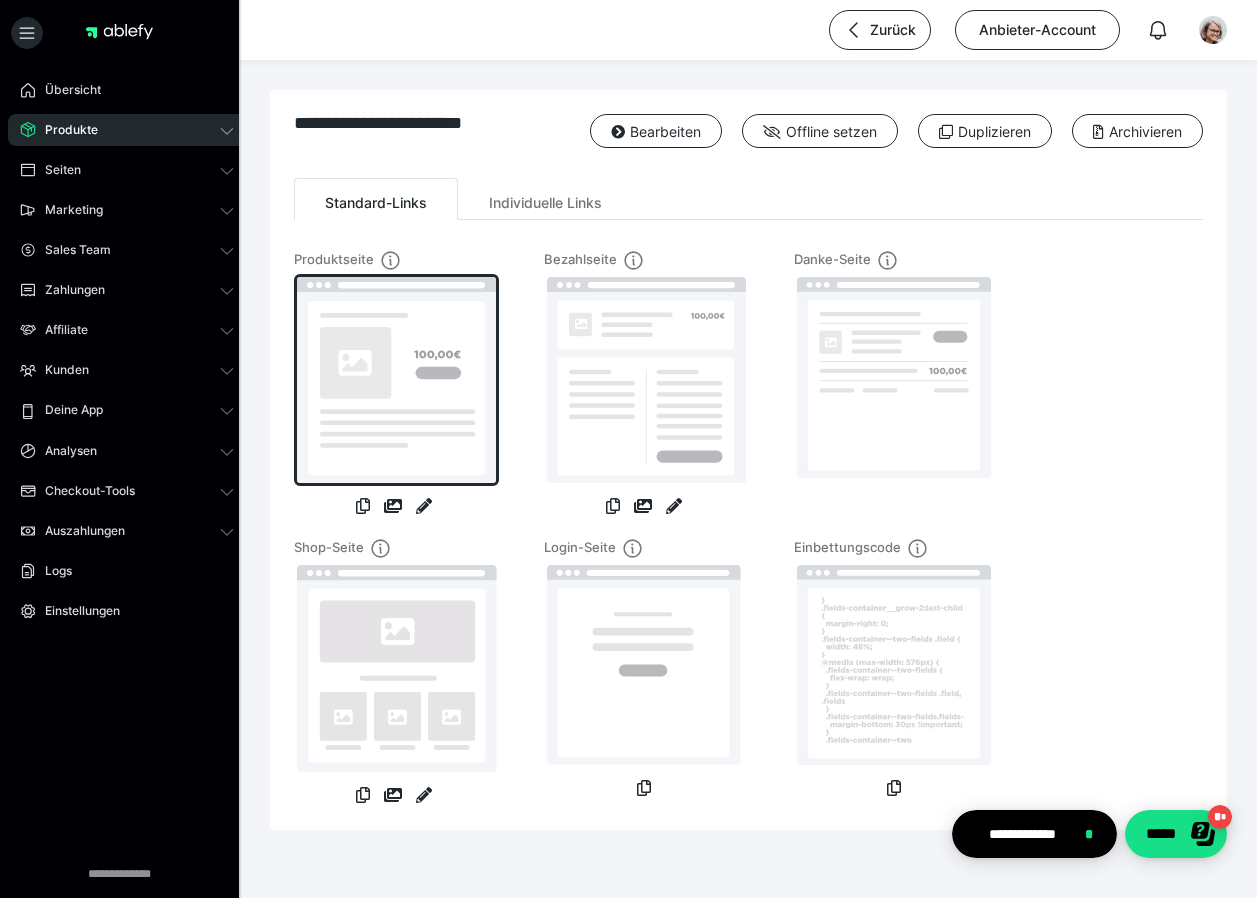 click at bounding box center [396, 380] 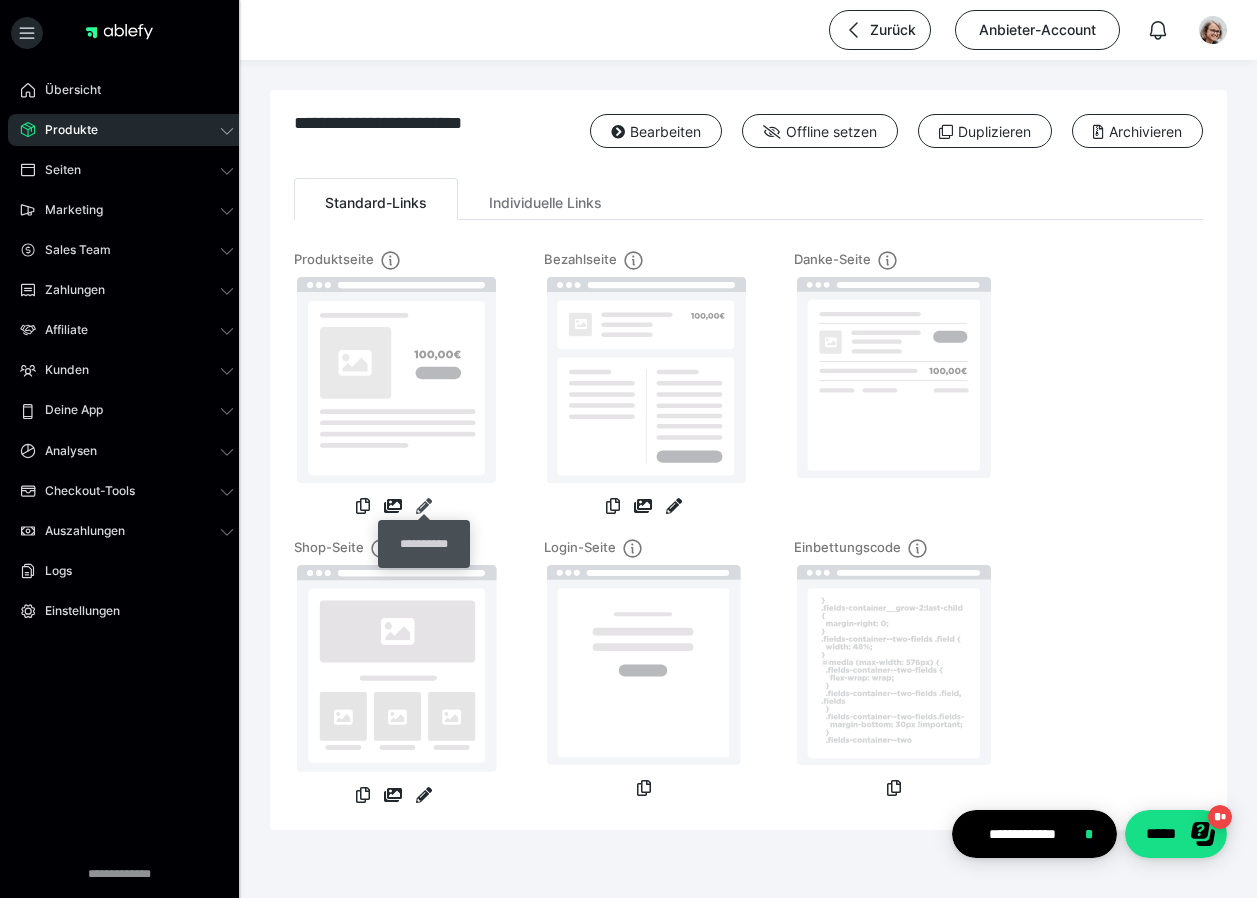 click at bounding box center (424, 506) 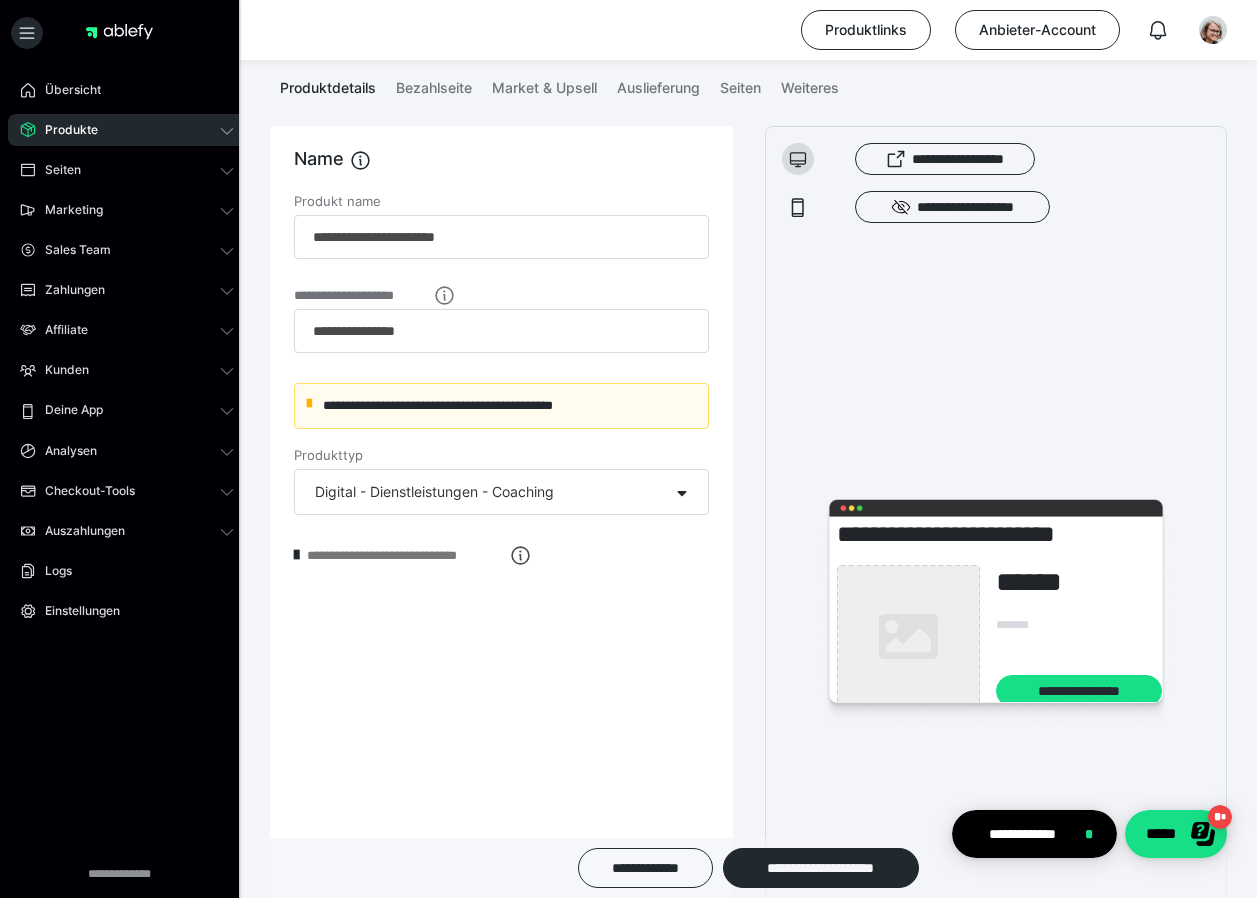 scroll, scrollTop: 300, scrollLeft: 0, axis: vertical 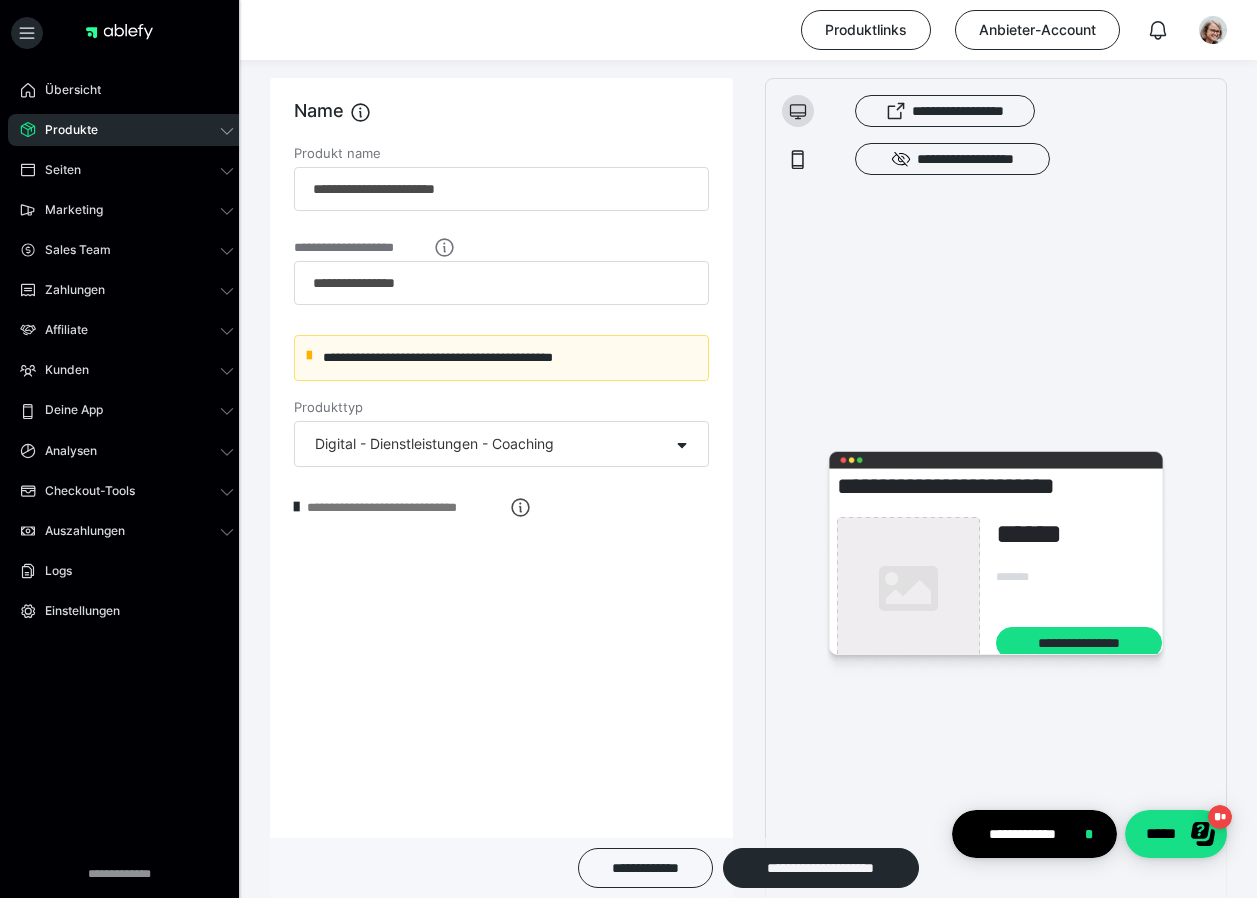 click on "**********" at bounding box center (471, 358) 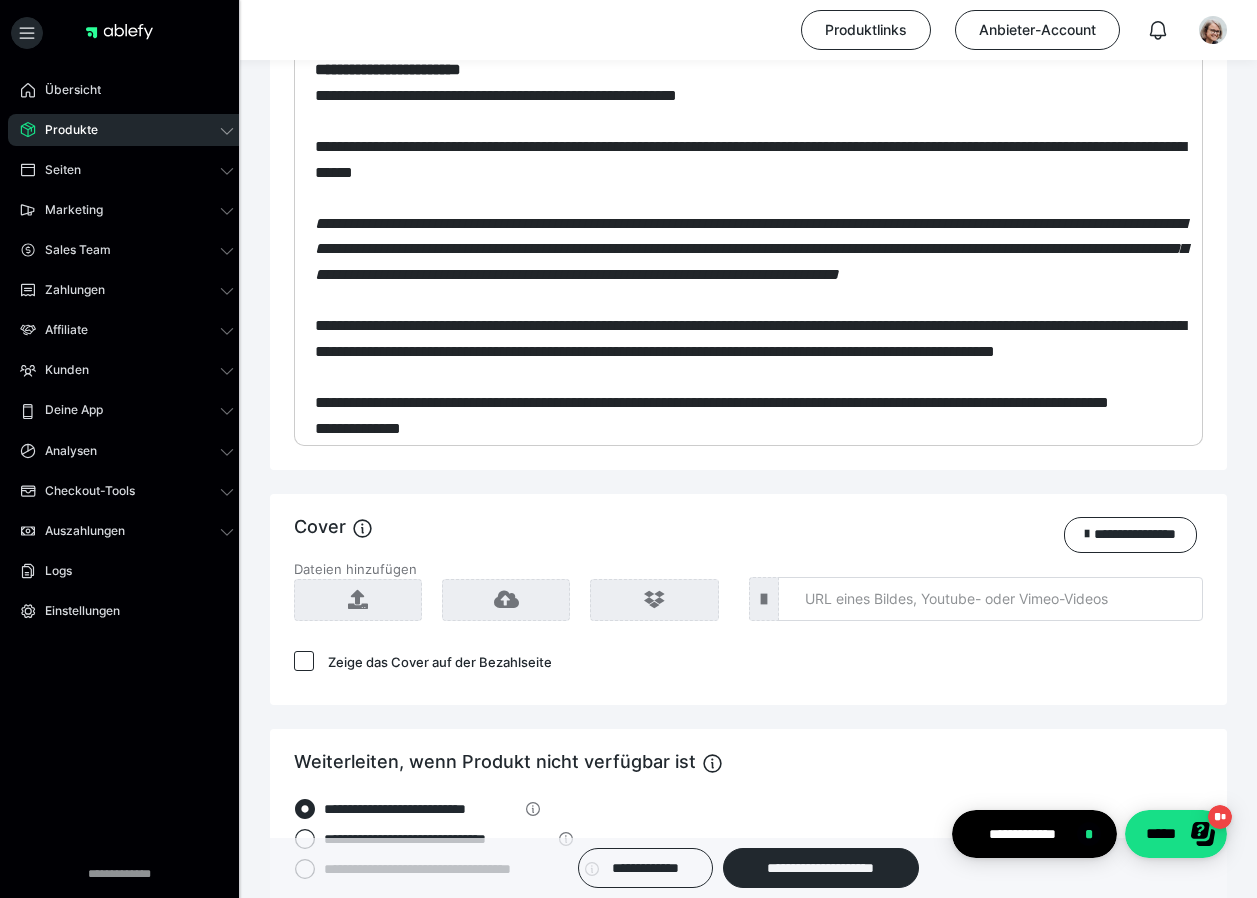 scroll, scrollTop: 1400, scrollLeft: 0, axis: vertical 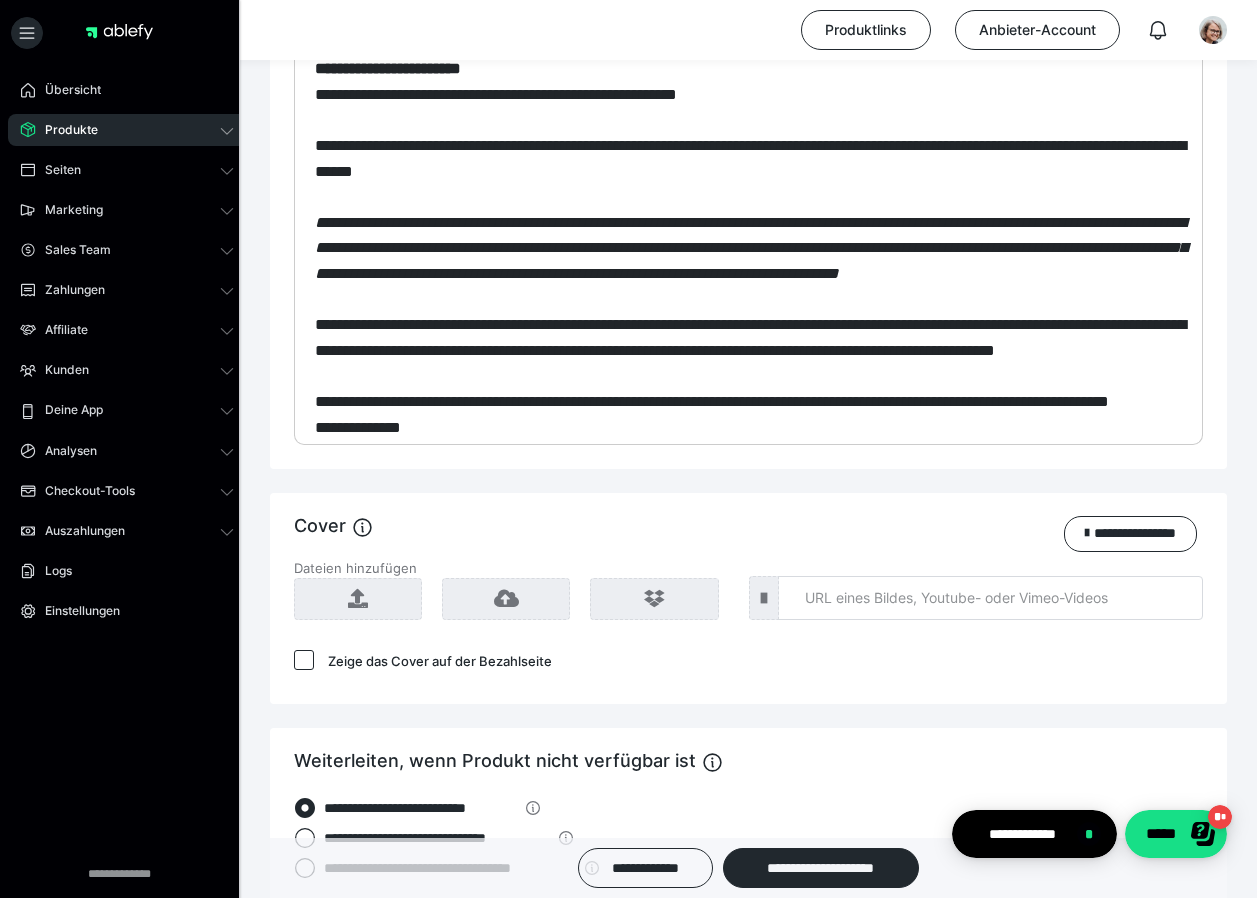 click on "**********" at bounding box center (748, 472) 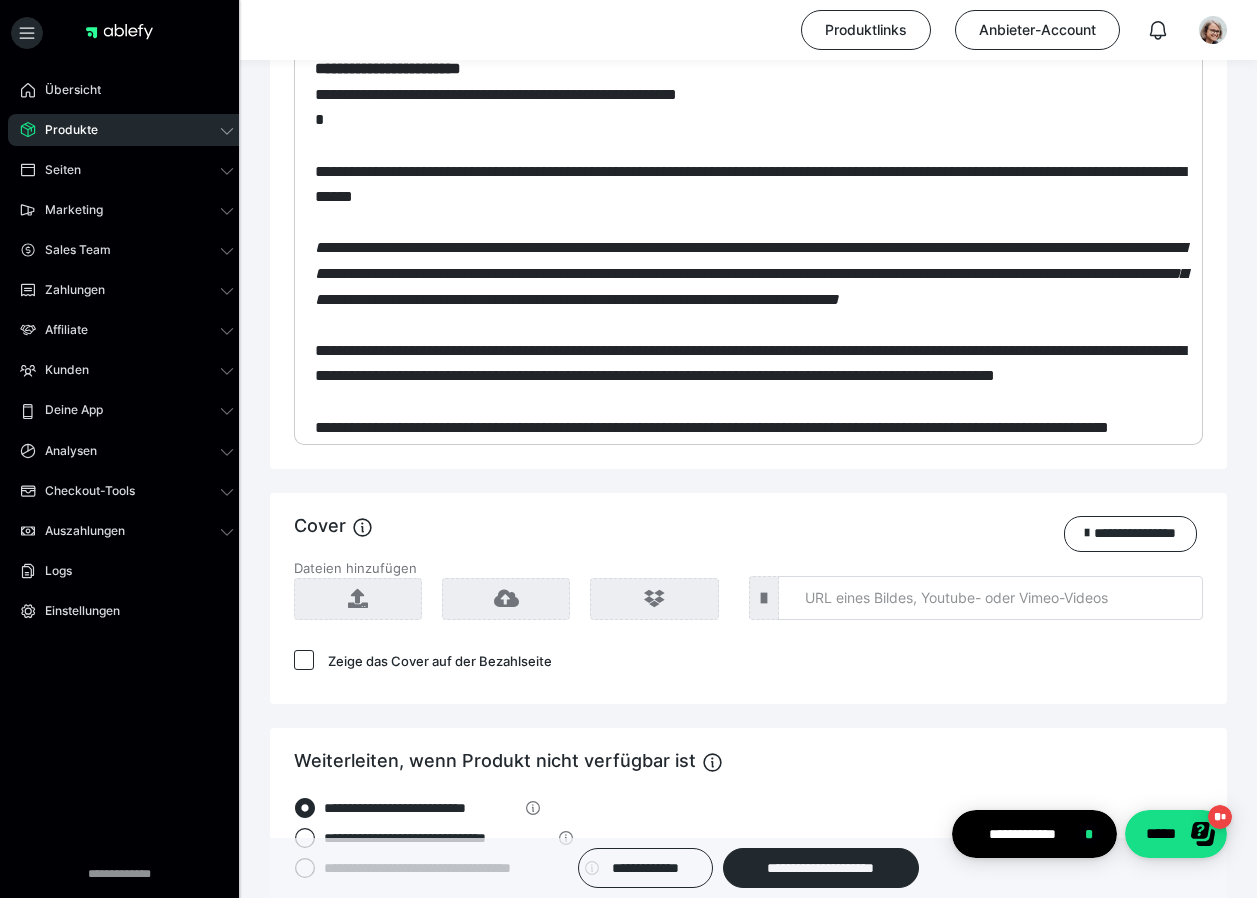 type 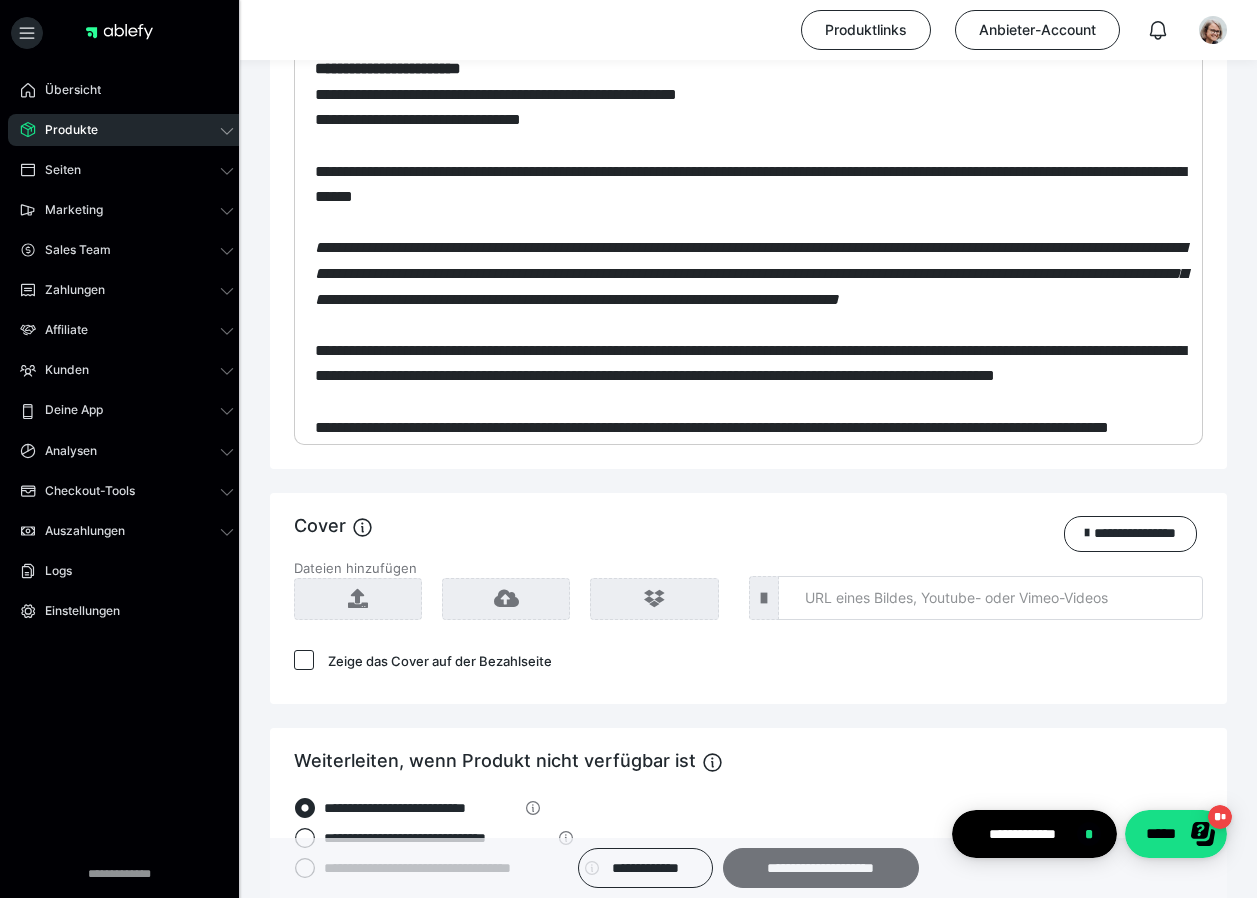click on "**********" at bounding box center (821, 868) 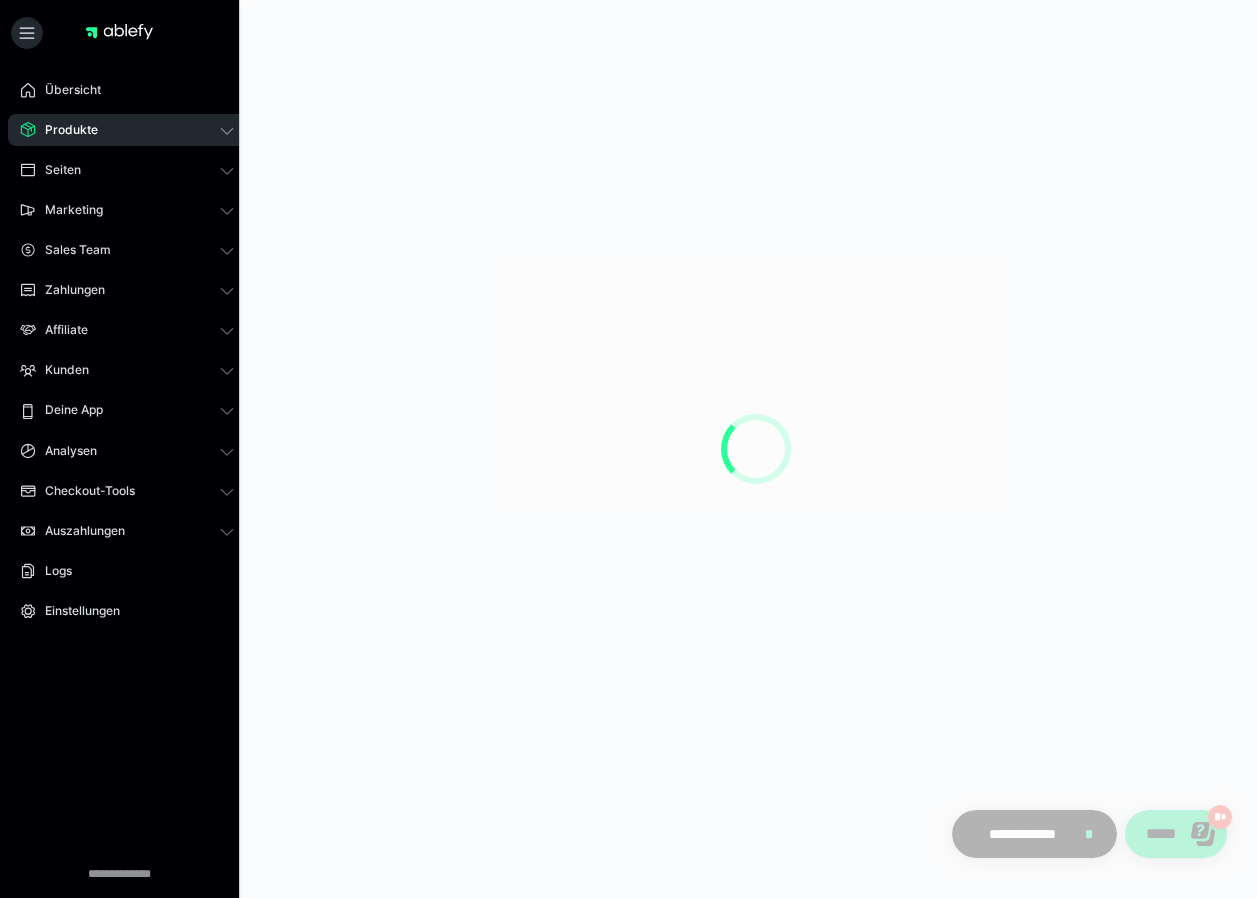 scroll, scrollTop: 0, scrollLeft: 0, axis: both 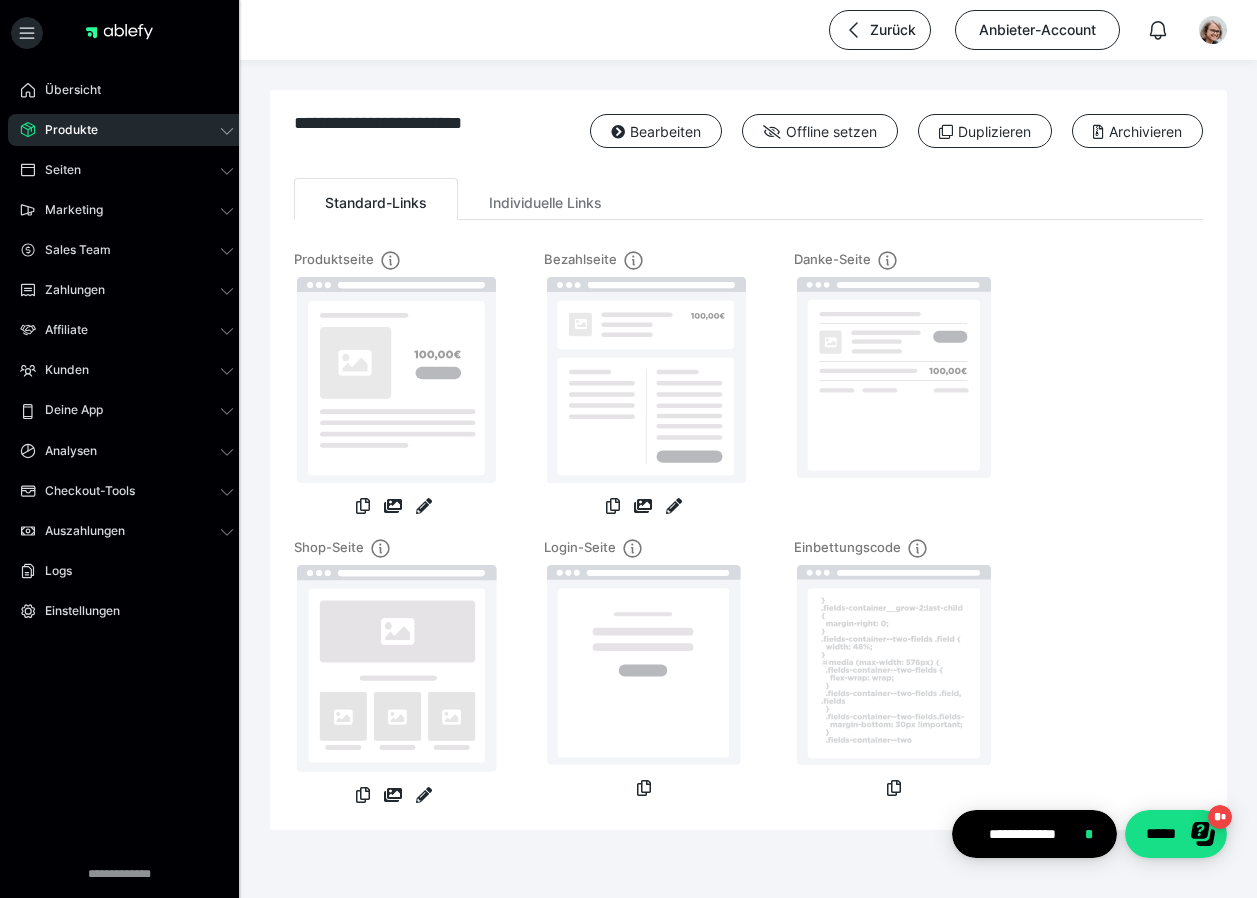 click at bounding box center [394, 386] 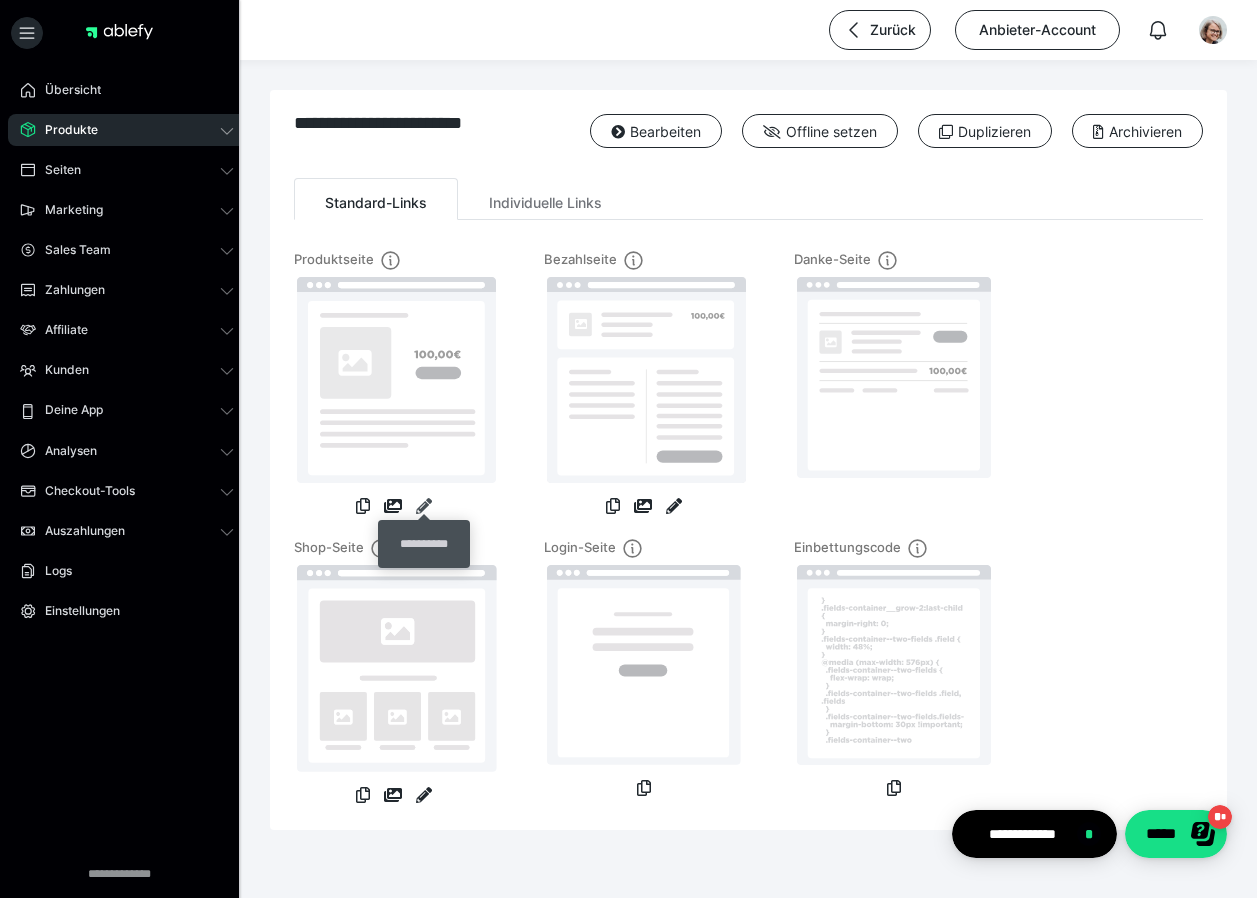click at bounding box center (424, 506) 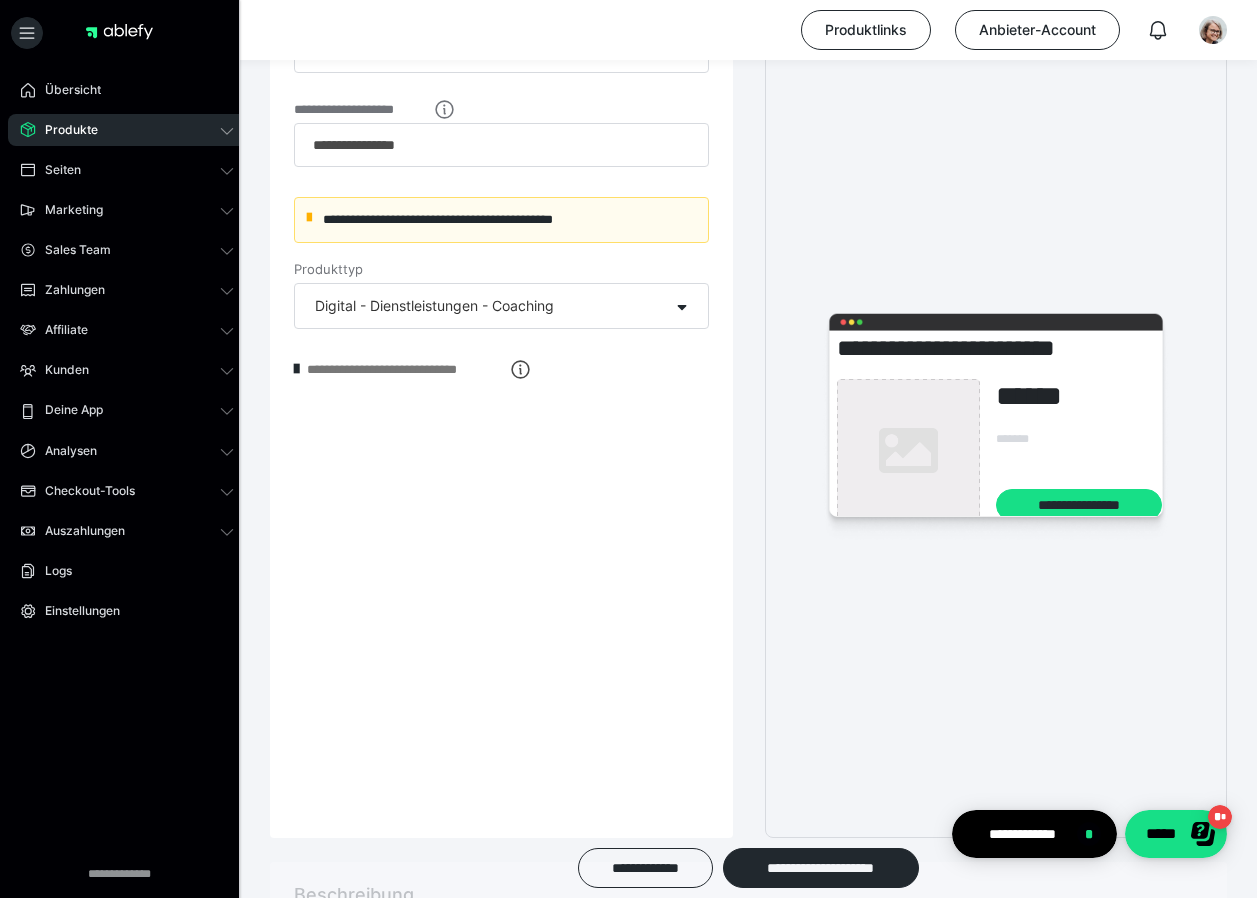 scroll, scrollTop: 400, scrollLeft: 0, axis: vertical 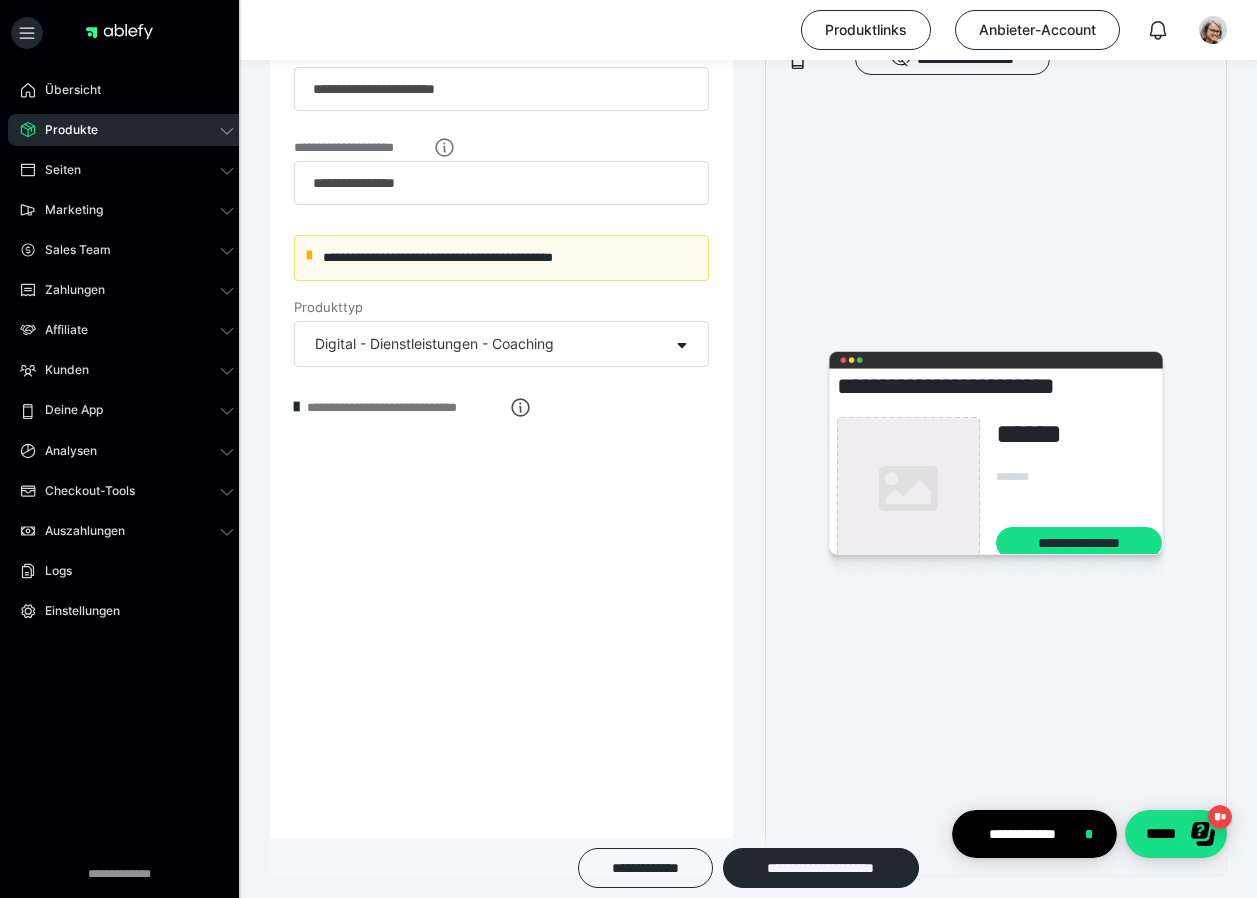 click at bounding box center [908, 488] 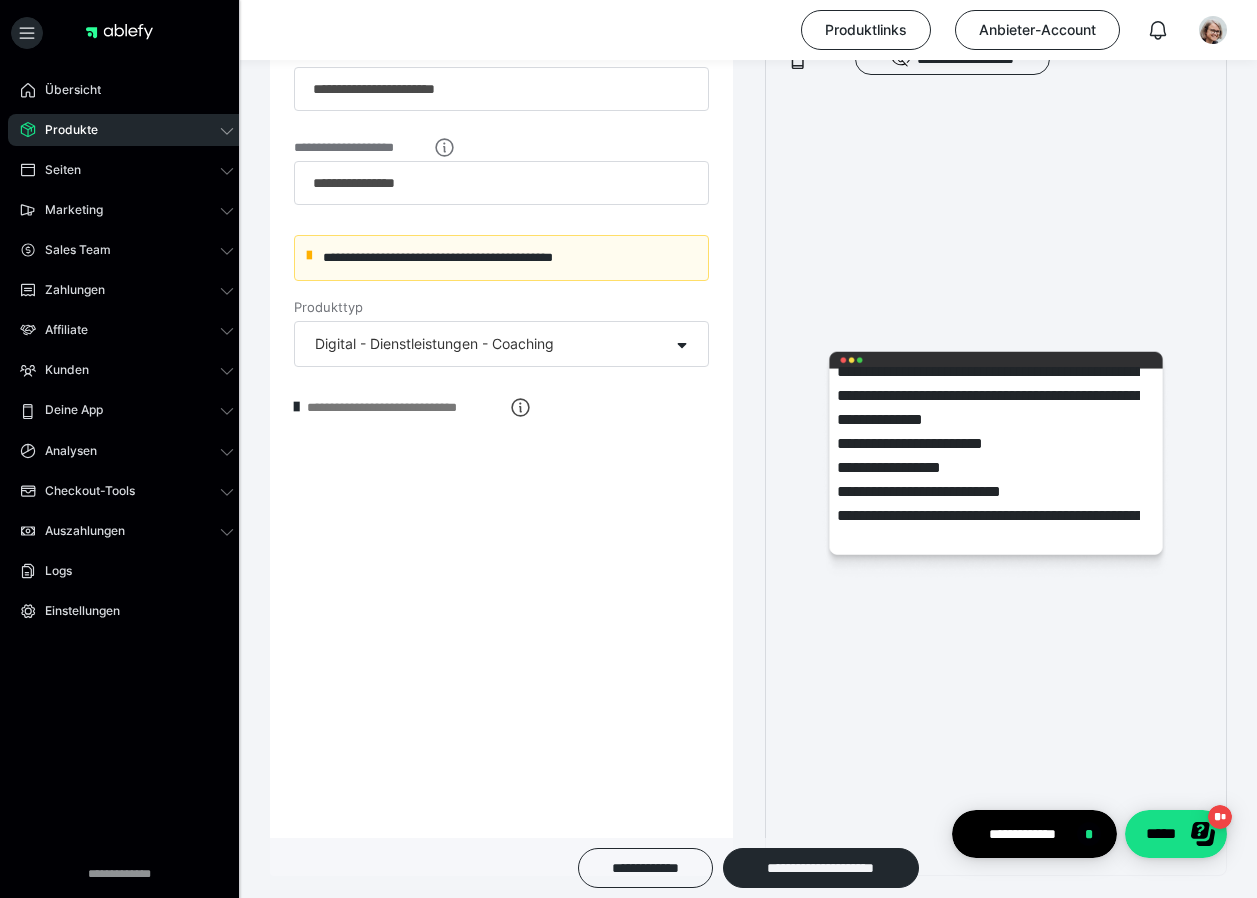 scroll, scrollTop: 657, scrollLeft: 0, axis: vertical 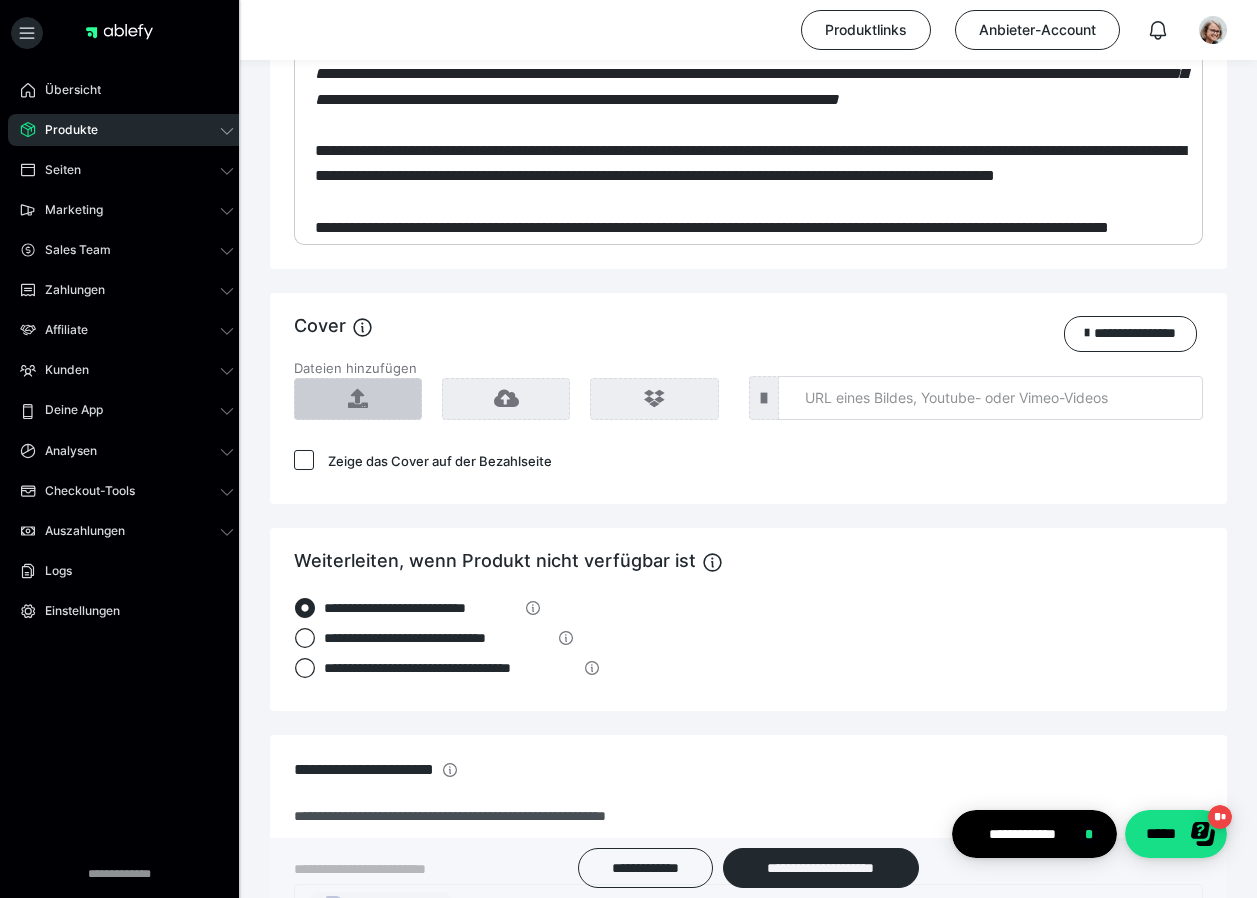 click at bounding box center (358, 399) 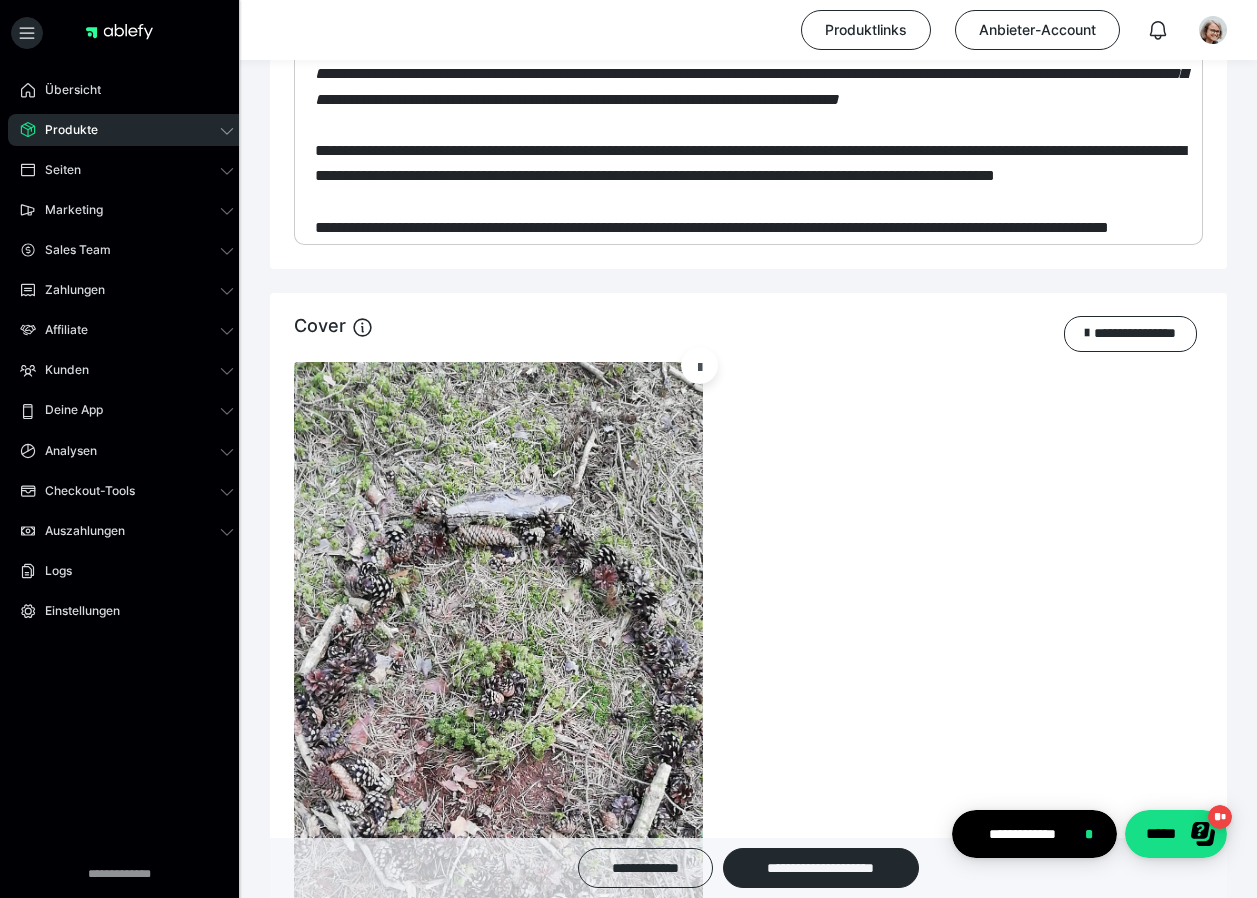 click at bounding box center [700, 366] 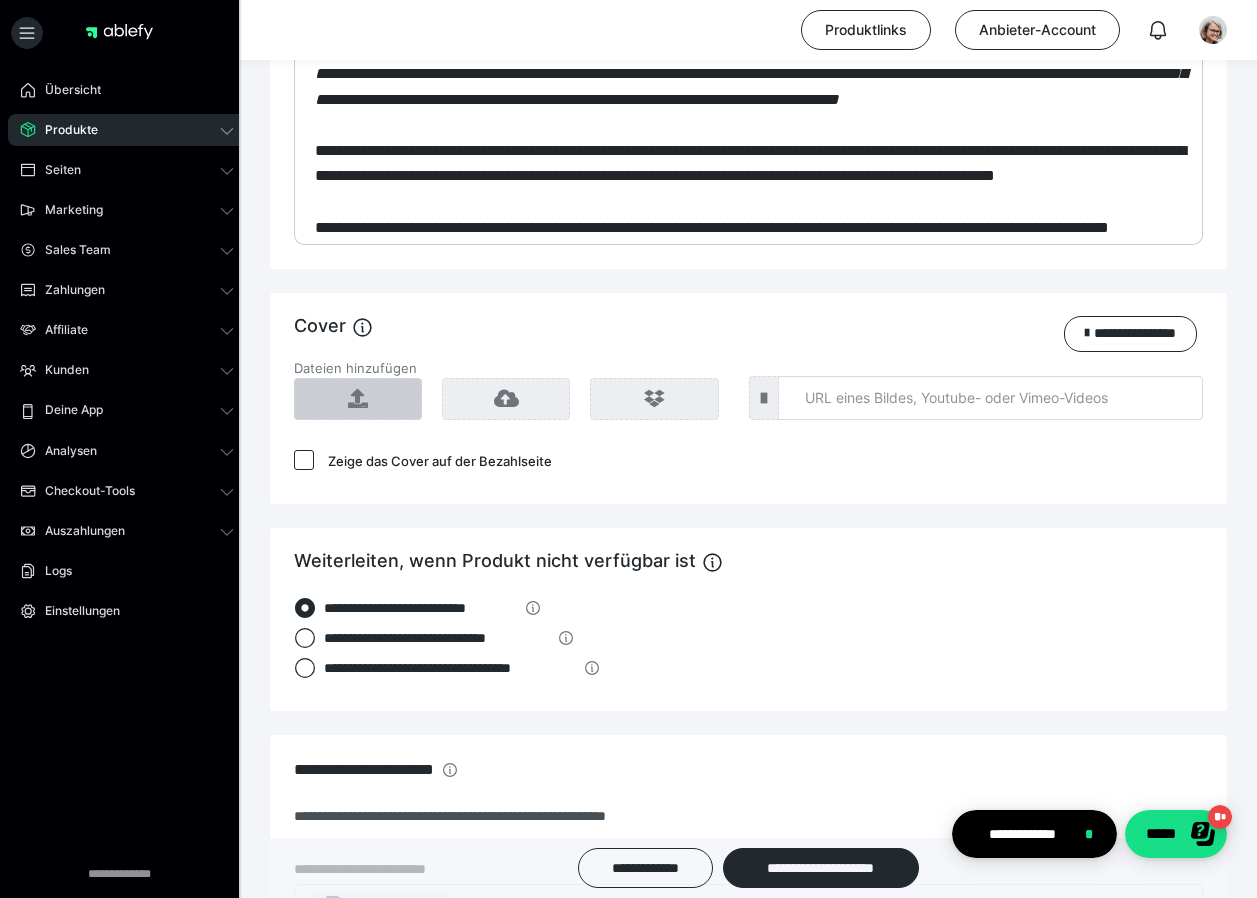 click at bounding box center [358, 399] 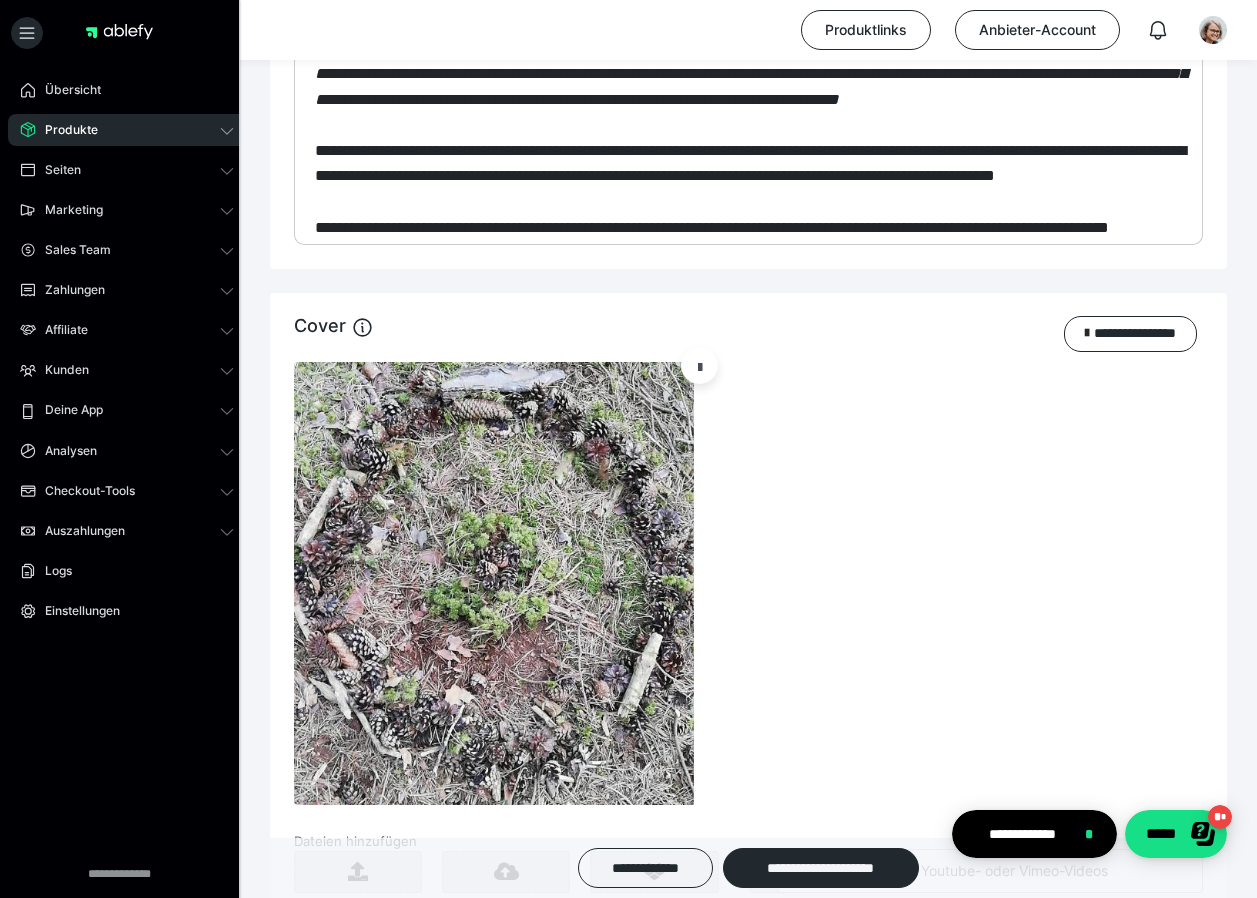 click at bounding box center (700, 366) 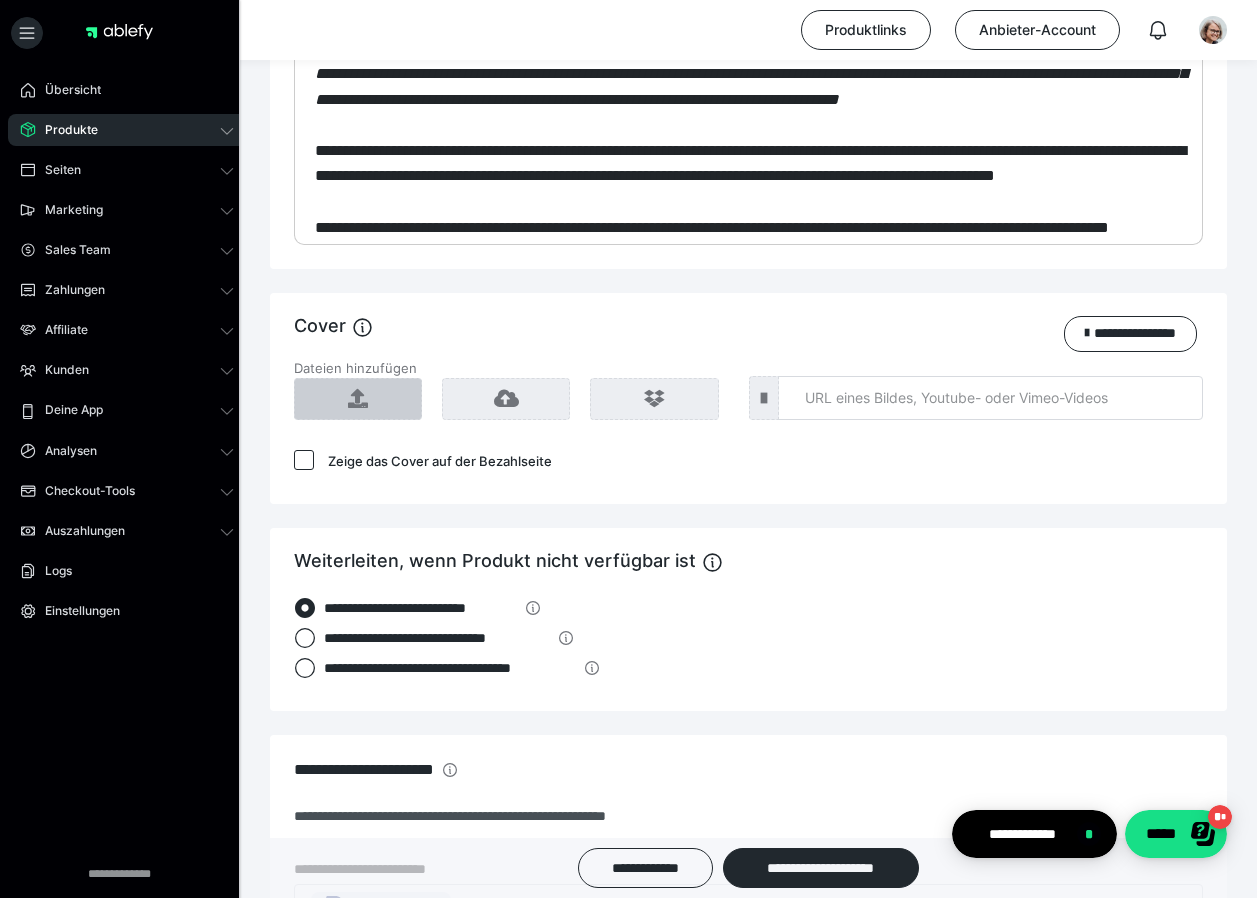 click at bounding box center [358, 399] 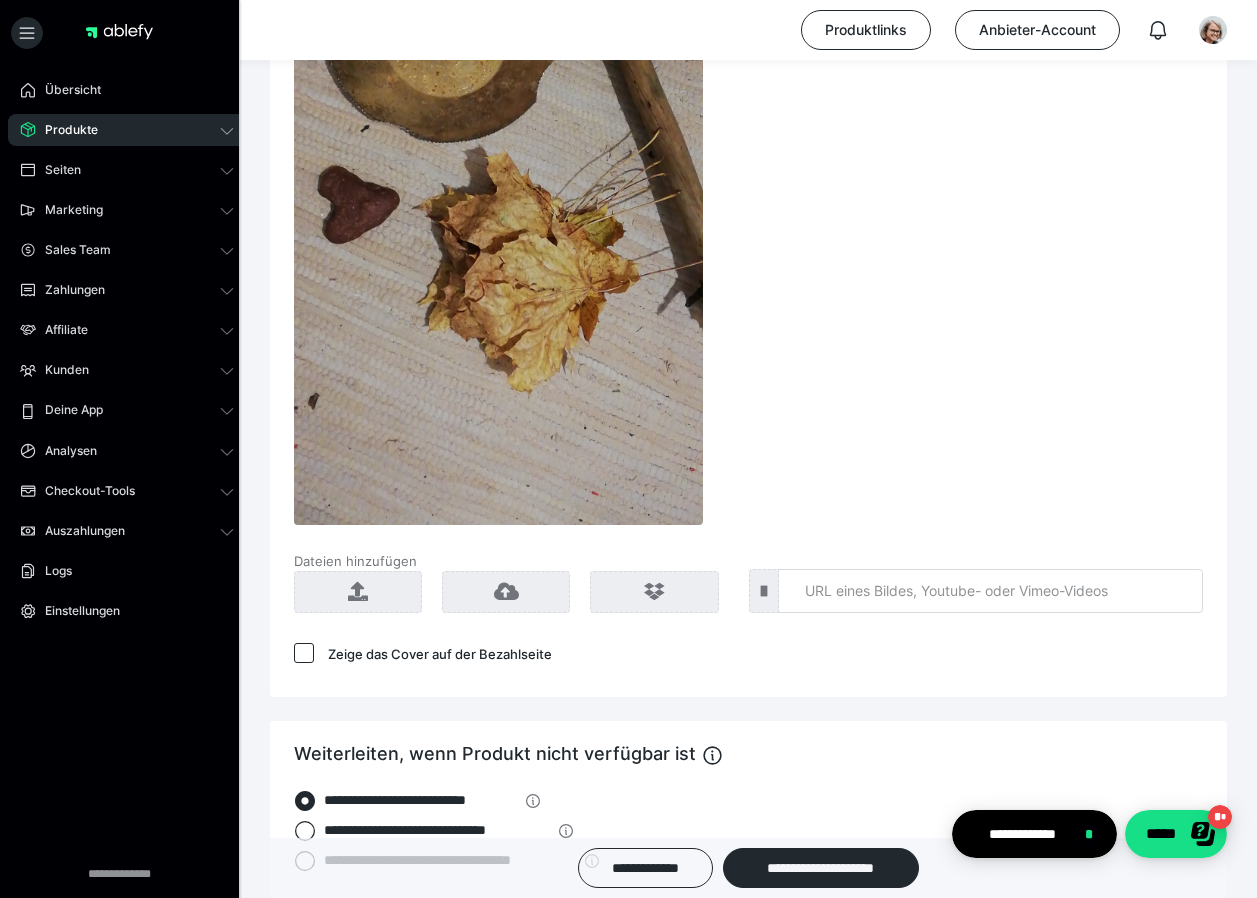scroll, scrollTop: 2200, scrollLeft: 0, axis: vertical 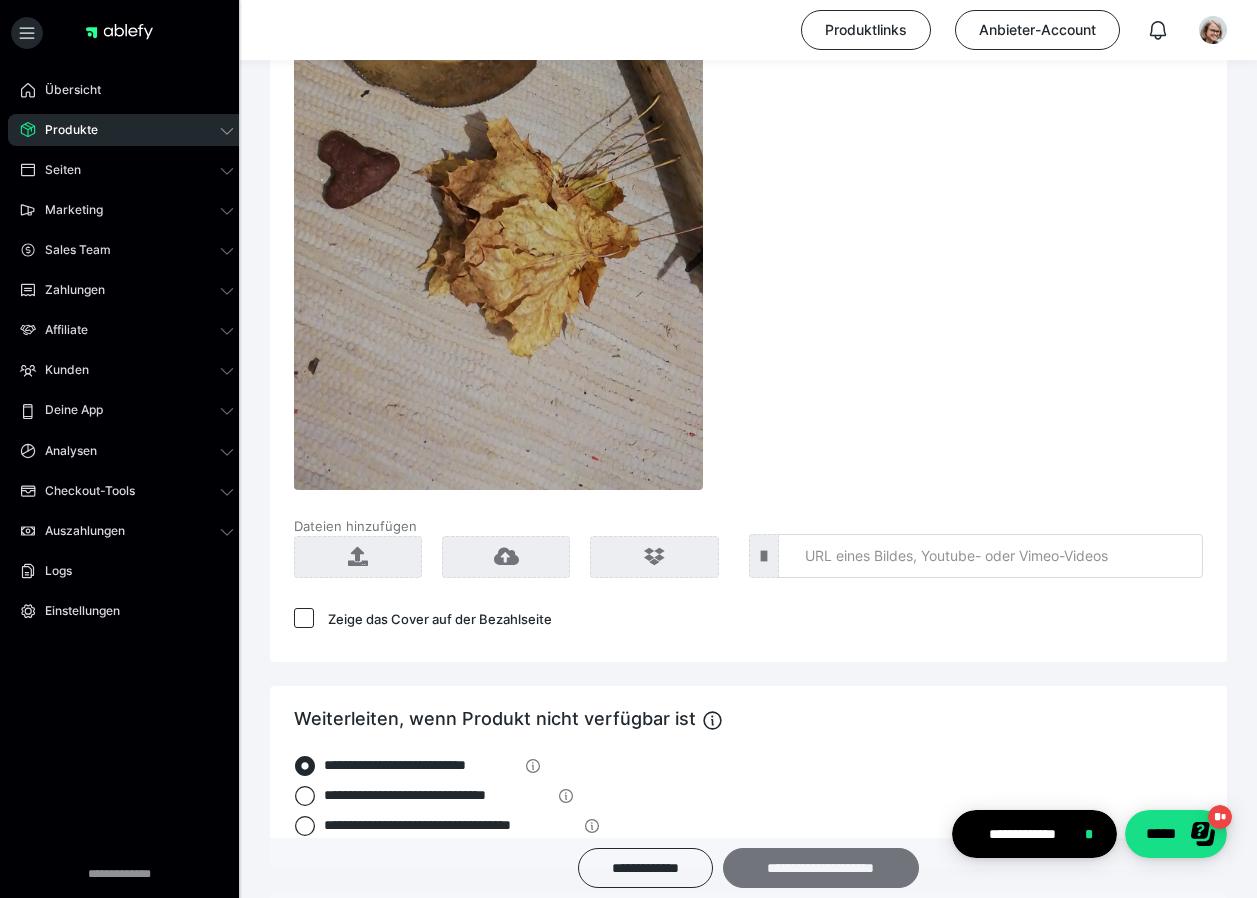 click on "**********" at bounding box center [821, 868] 